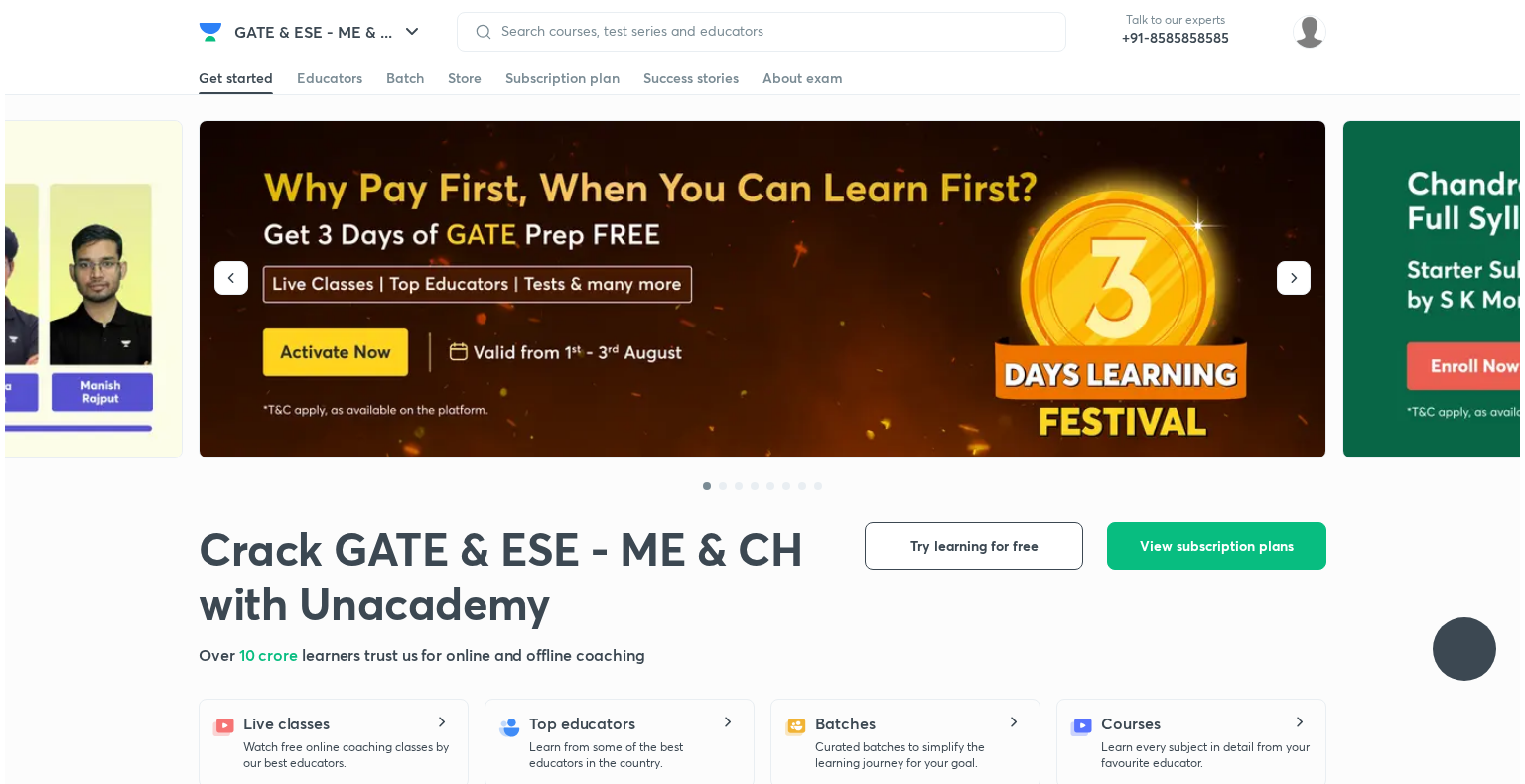 scroll, scrollTop: 0, scrollLeft: 0, axis: both 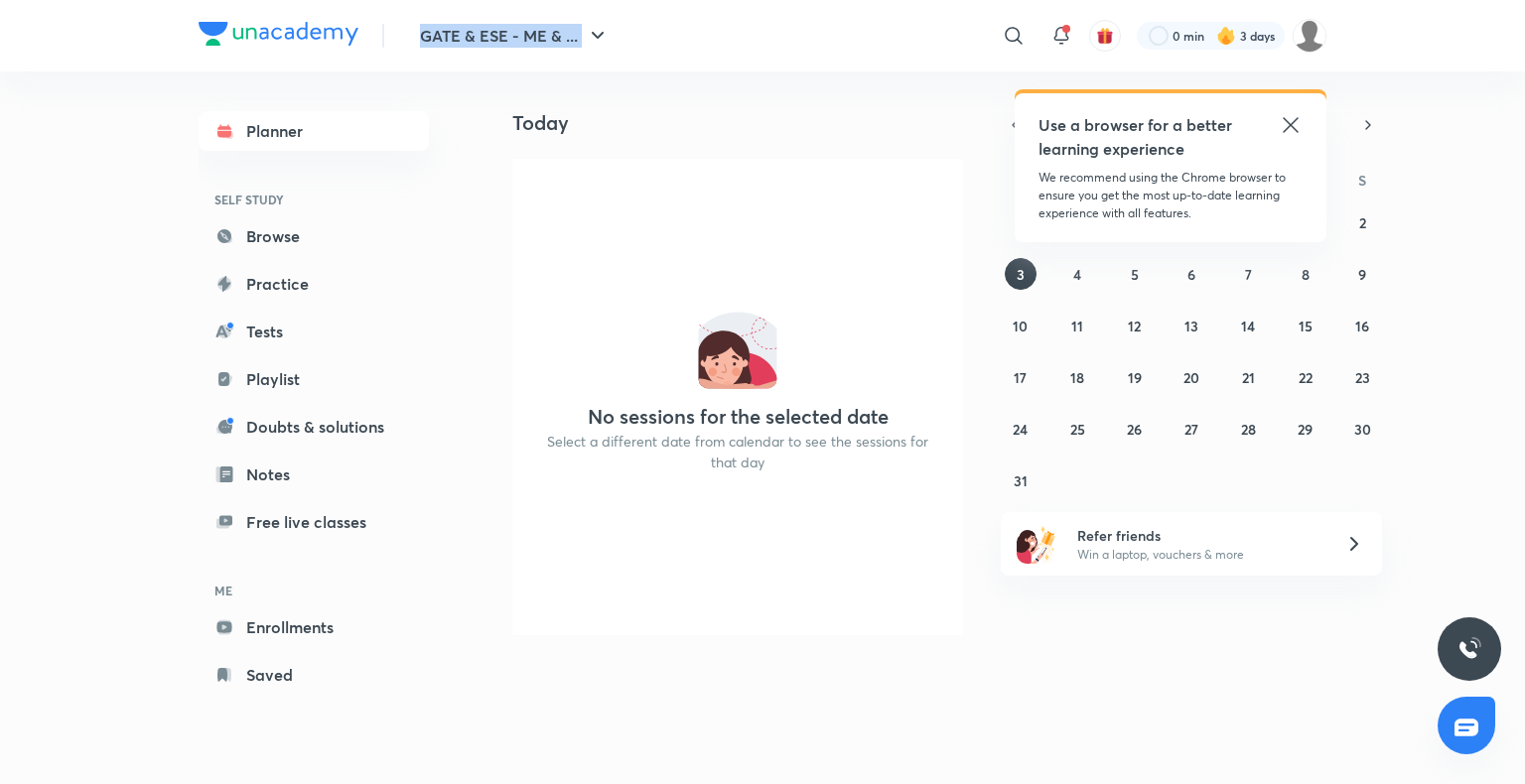 click 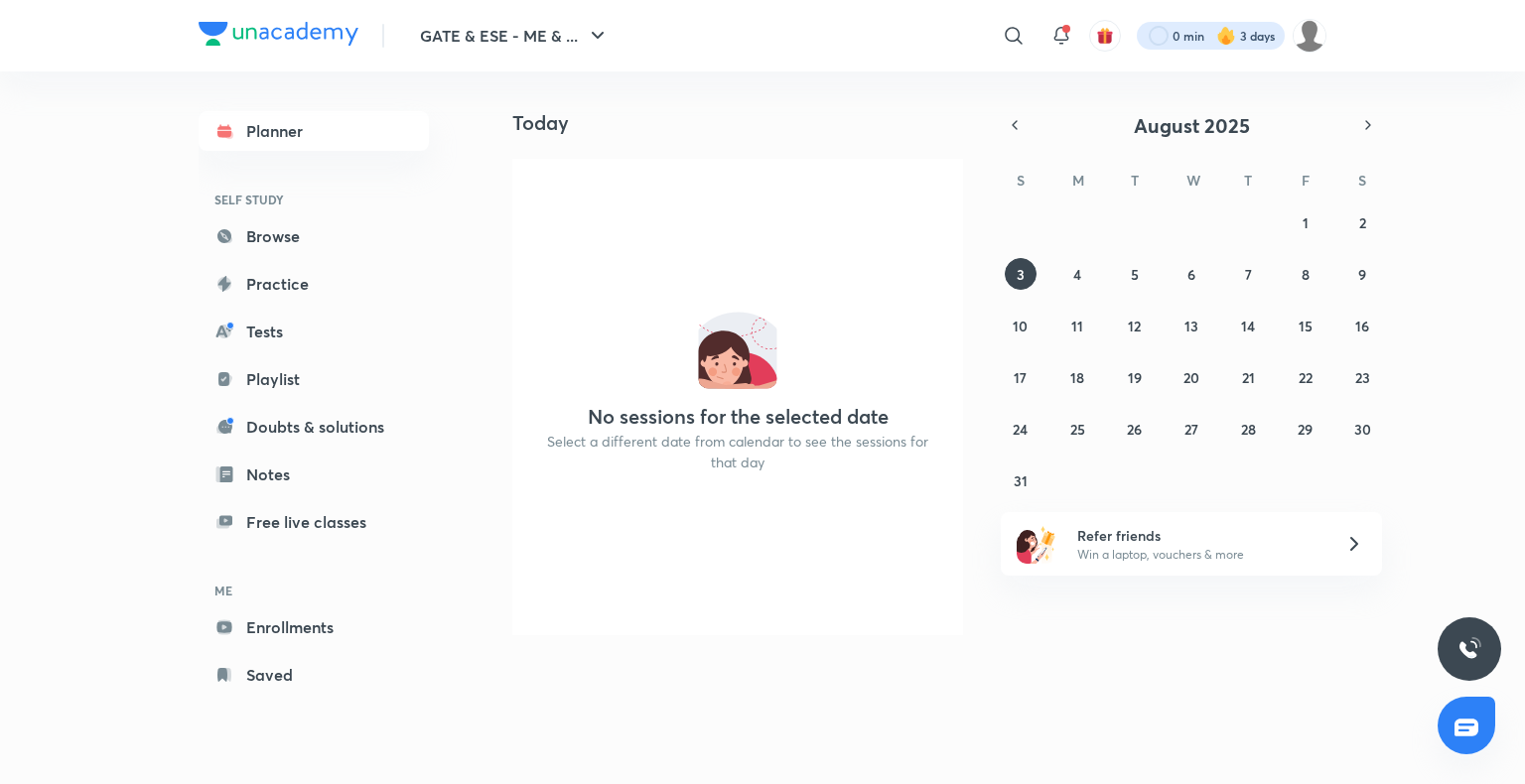 click at bounding box center (1210, 36) 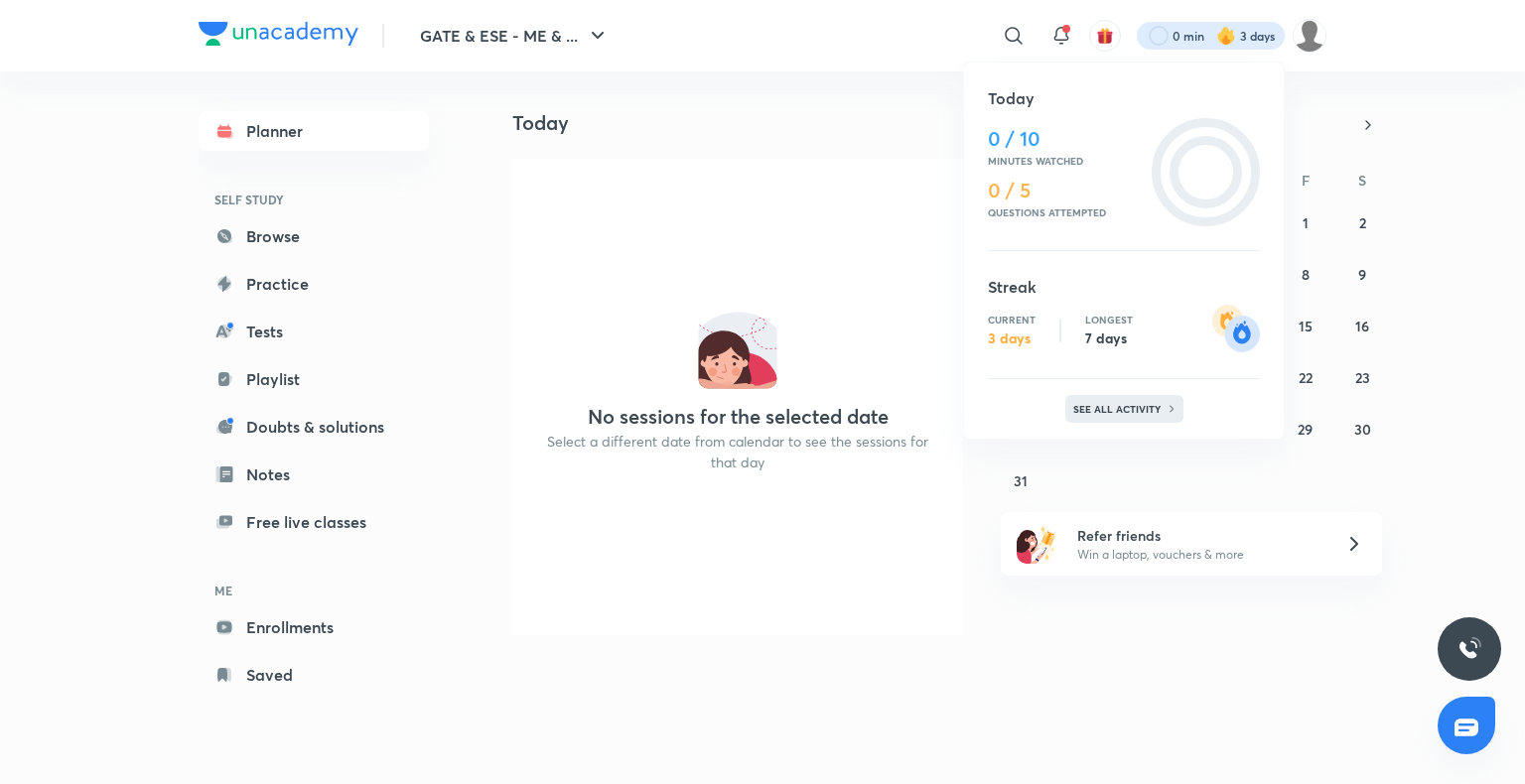 click on "See all activity" at bounding box center (1119, 409) 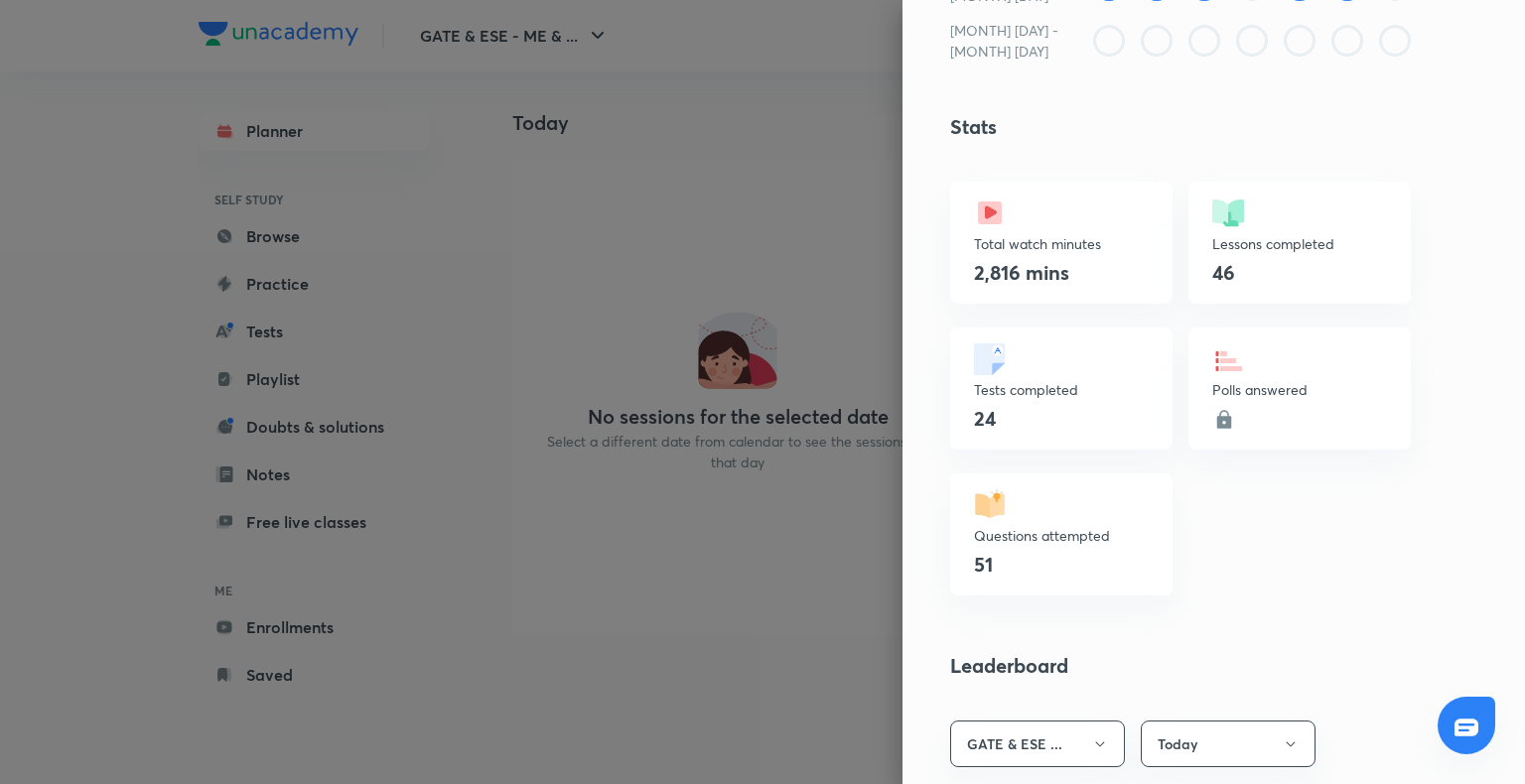 scroll, scrollTop: 488, scrollLeft: 0, axis: vertical 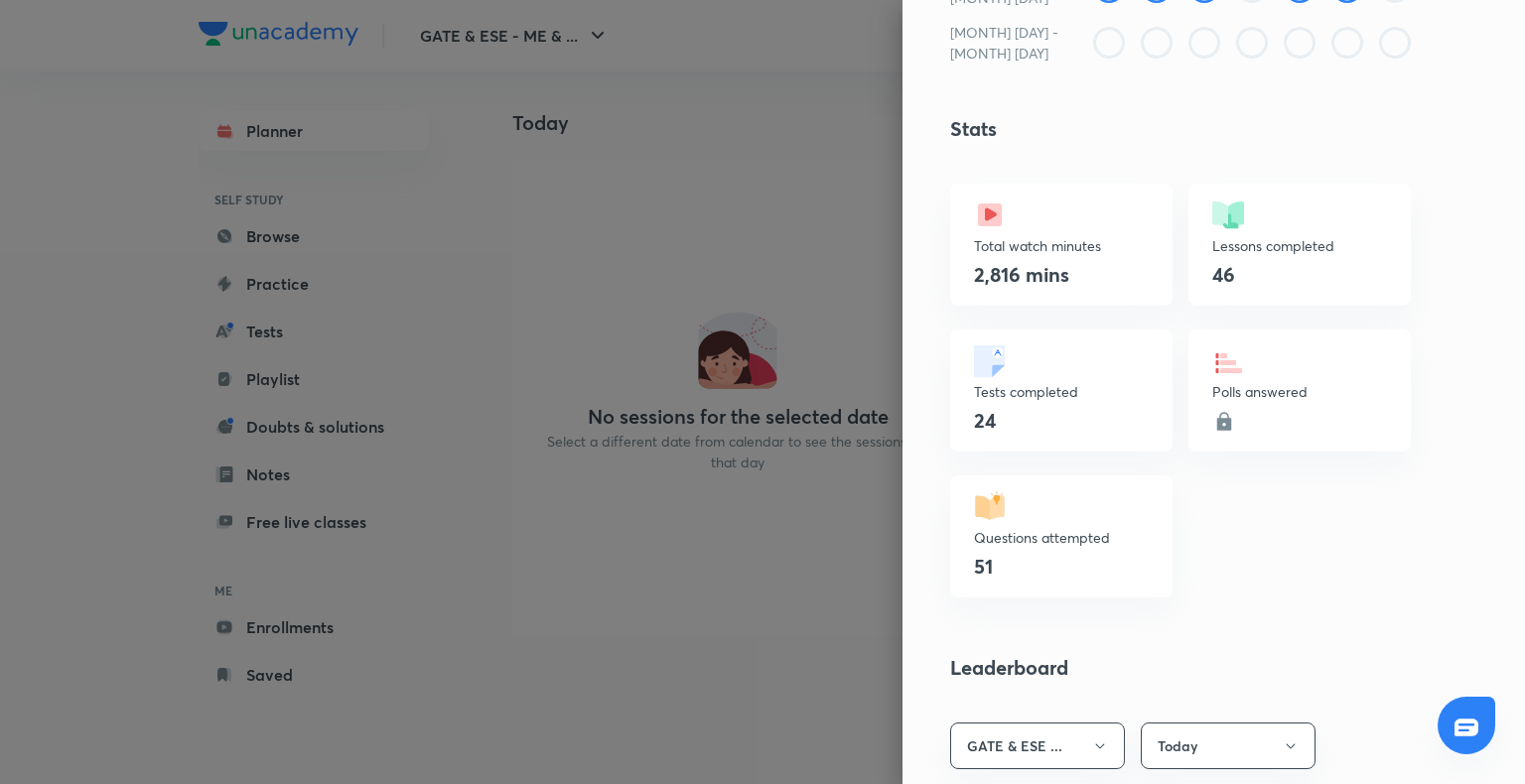 click on "Polls answered" at bounding box center (1300, 390) 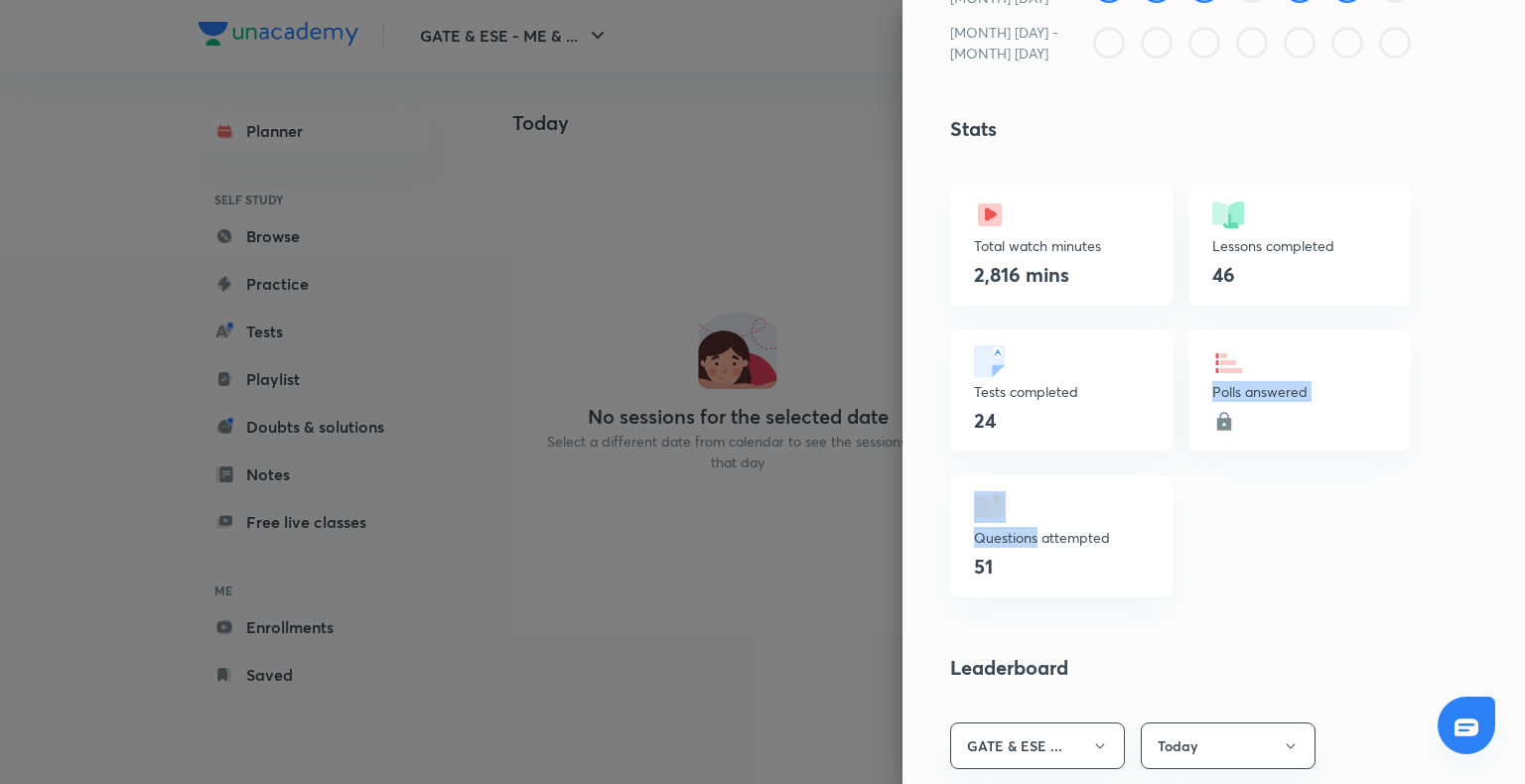 drag, startPoint x: 1207, startPoint y: 402, endPoint x: 1207, endPoint y: 415, distance: 13 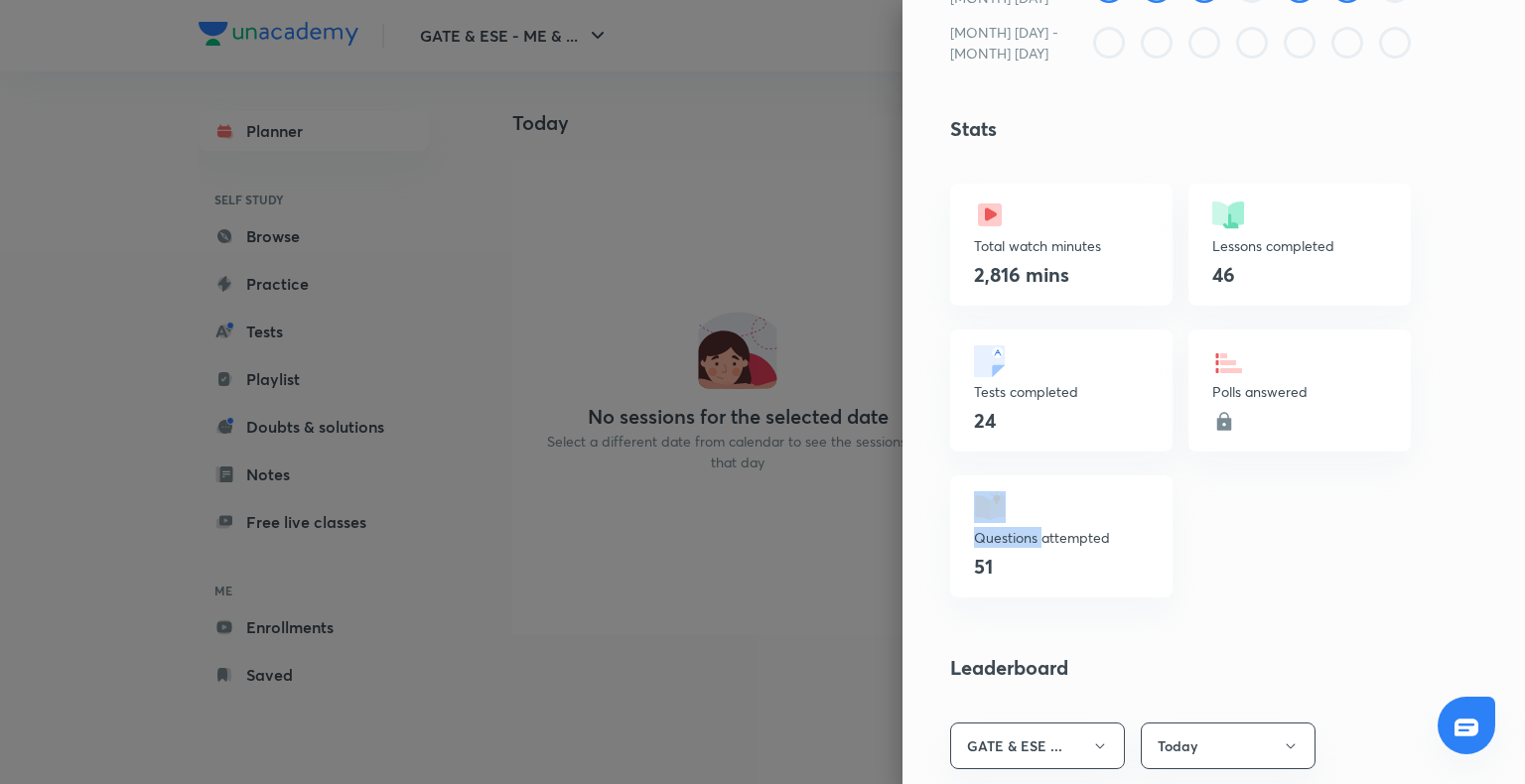 click 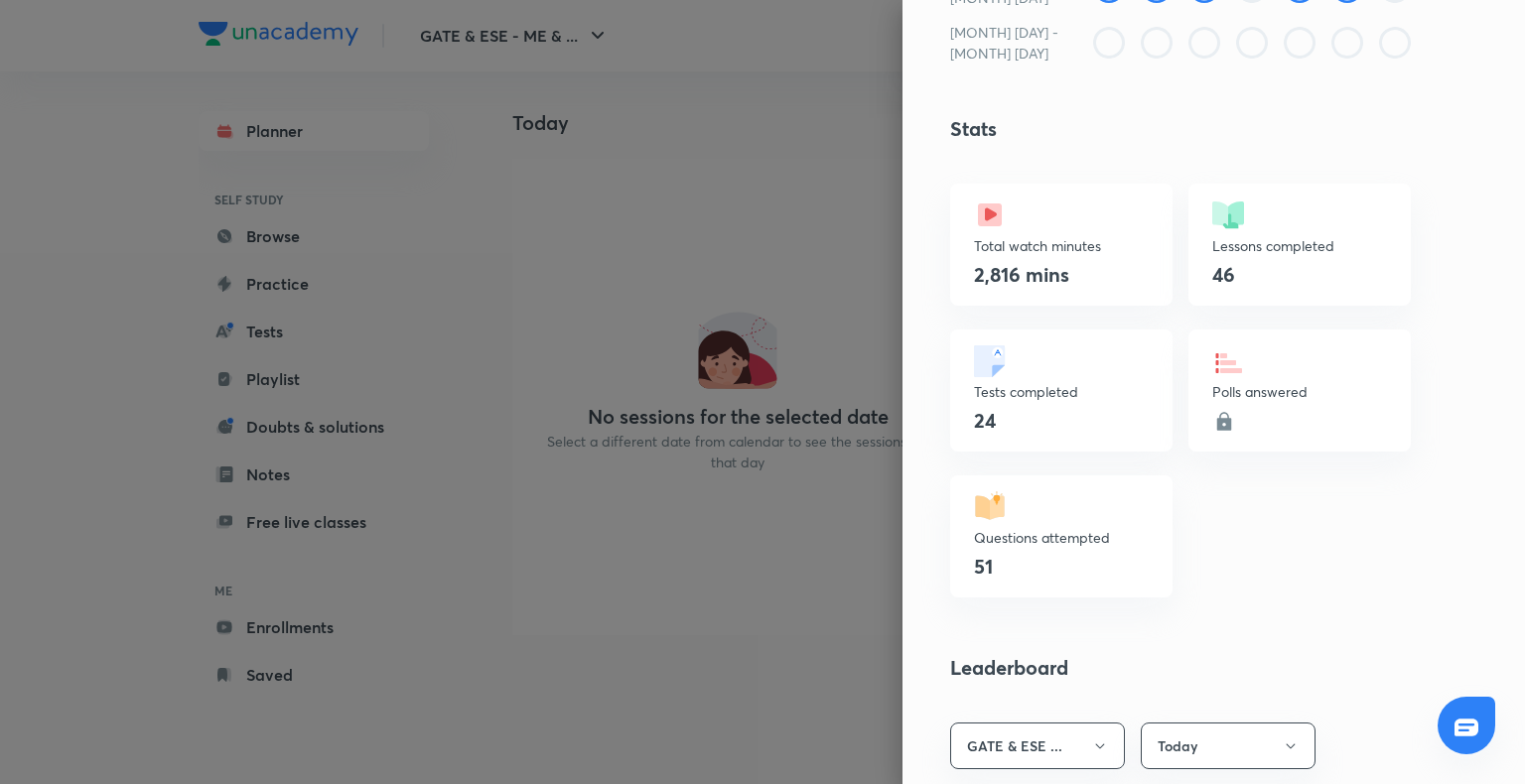 click on "Tests completed 24" at bounding box center (1061, 390) 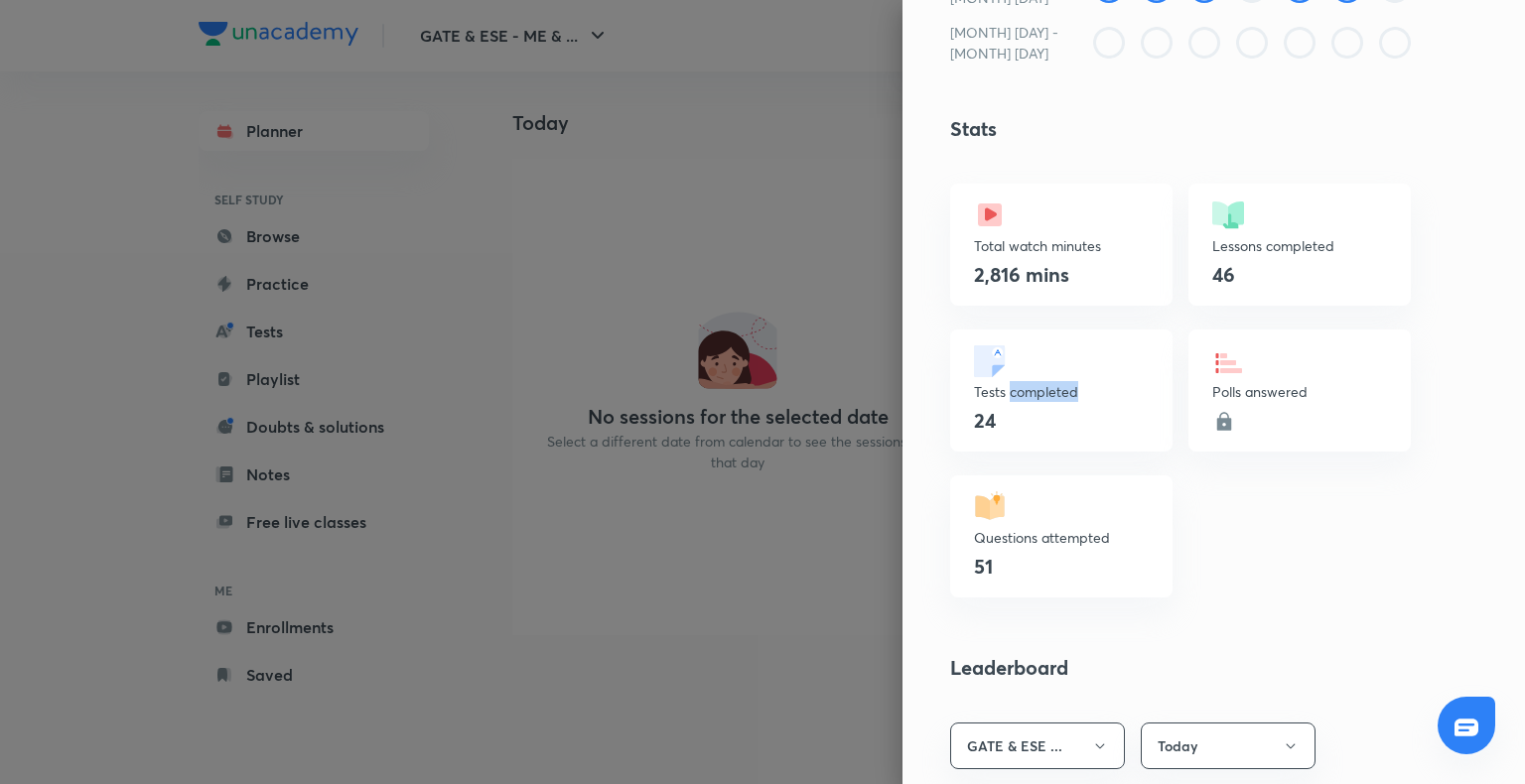 click on "Tests completed 24" at bounding box center (1061, 390) 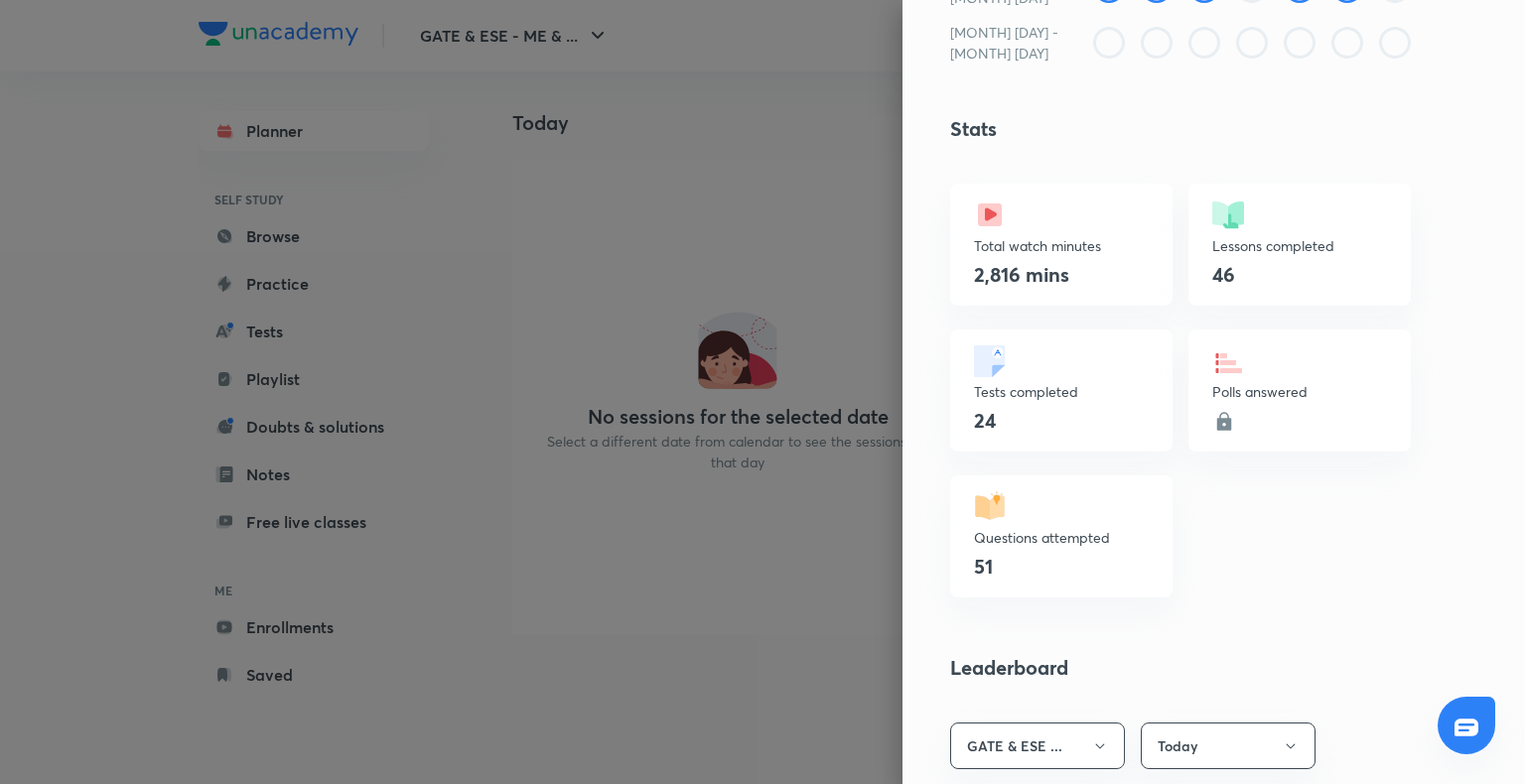 click on "Learning streak Watch 10 mins to achieve the daily goal Current 3 days Longest 7 days S M T W T F S Jul 13 - 19 Jul 20 - 26 Jul 27 - Aug 2 Aug 3 - 9 Stats Total watch minutes 2,816 mins Lessons completed 46 Tests completed 24 Polls answered Questions attempted 51 Leaderboard GATE & ESE  ... Today Mansi
MansiKumari pawan 60 mins  •  0 days streak nidhi Ahirwar 39 mins  •  0 days streak Ars Hid 38 mins  •  0 days streak N/A You + See full leaderboard Knowledge hats Teachers' Day hat Unlocked on Sep 1, 2023 Dedicate Blue Hat Unlocked on Jul 20, 2025 Dedicate Green Hat Unlocked on Jul 20, 2025 Dedicate Orange Hat Unlocked on May 29, 2025 Dedicate Yellow Hat Unlocked on May 29, 2025 Dedicate White Hat Unlocked on May 29, 2025 Dedicate Welcome to Unacademy! Joined on May 20, 2024 Purple Hat Unlock at 5K learning minutes" at bounding box center [1213, 392] 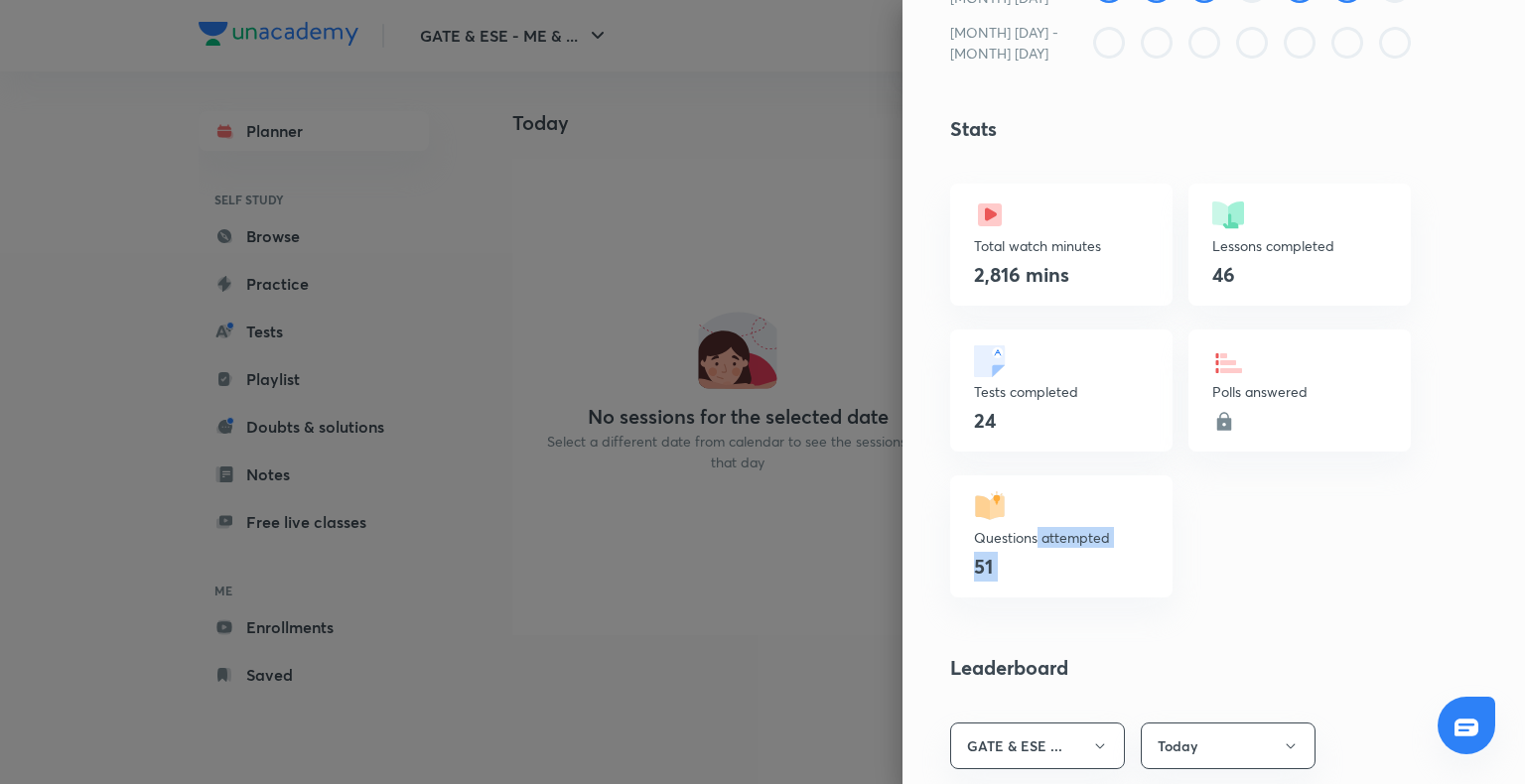 drag, startPoint x: 1021, startPoint y: 533, endPoint x: 993, endPoint y: 554, distance: 35 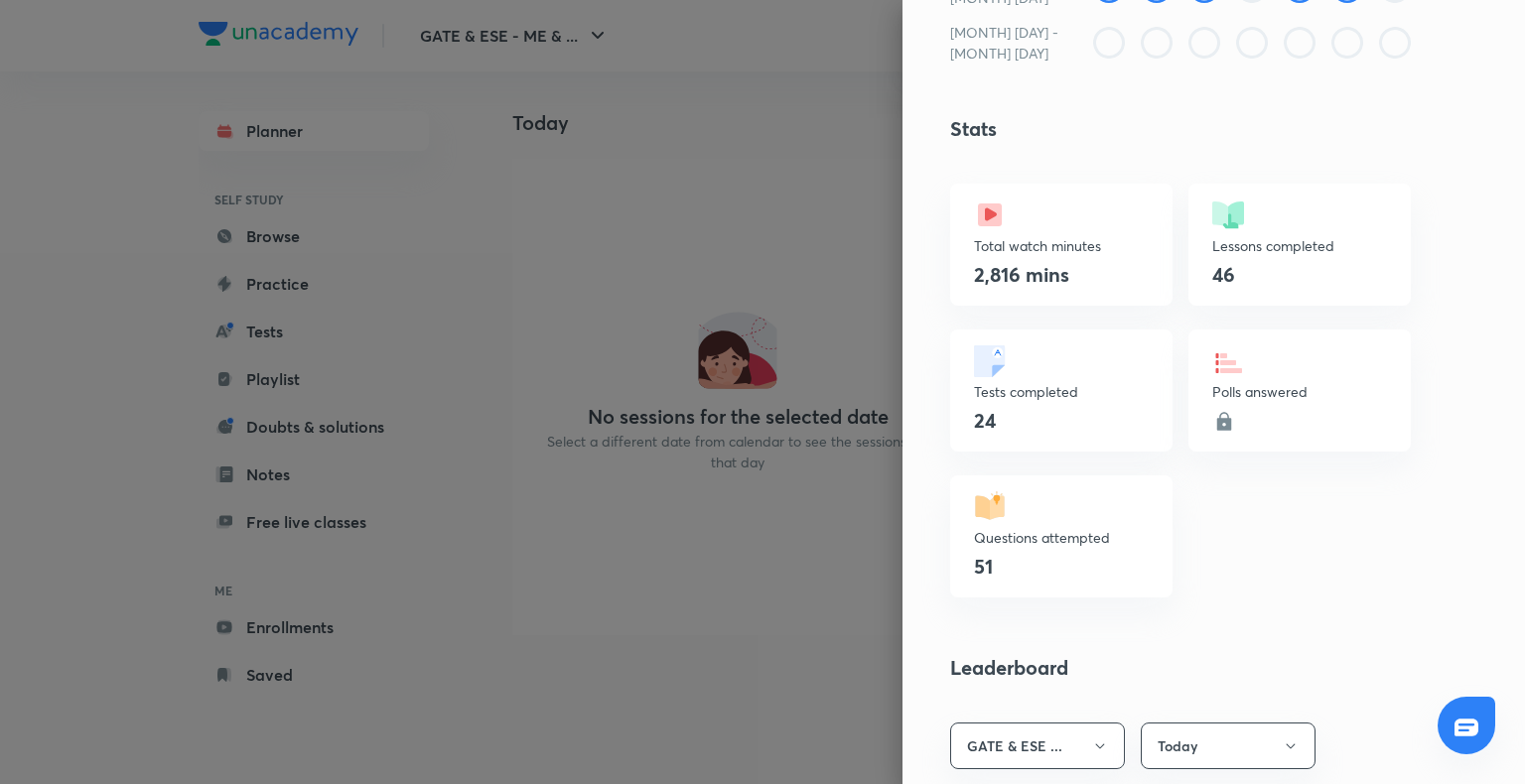 click on "51" at bounding box center (1061, 567) 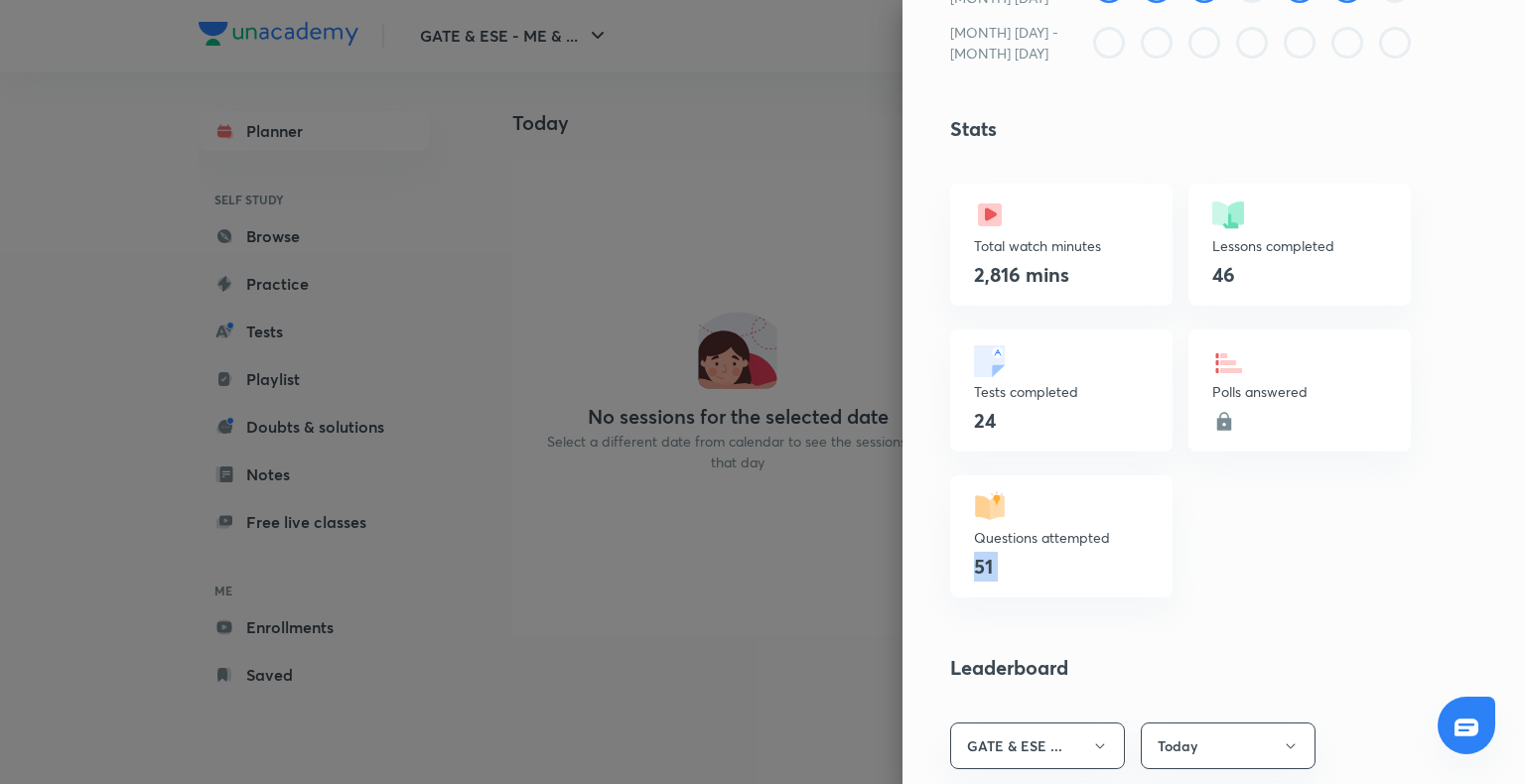 click on "51" at bounding box center [1061, 567] 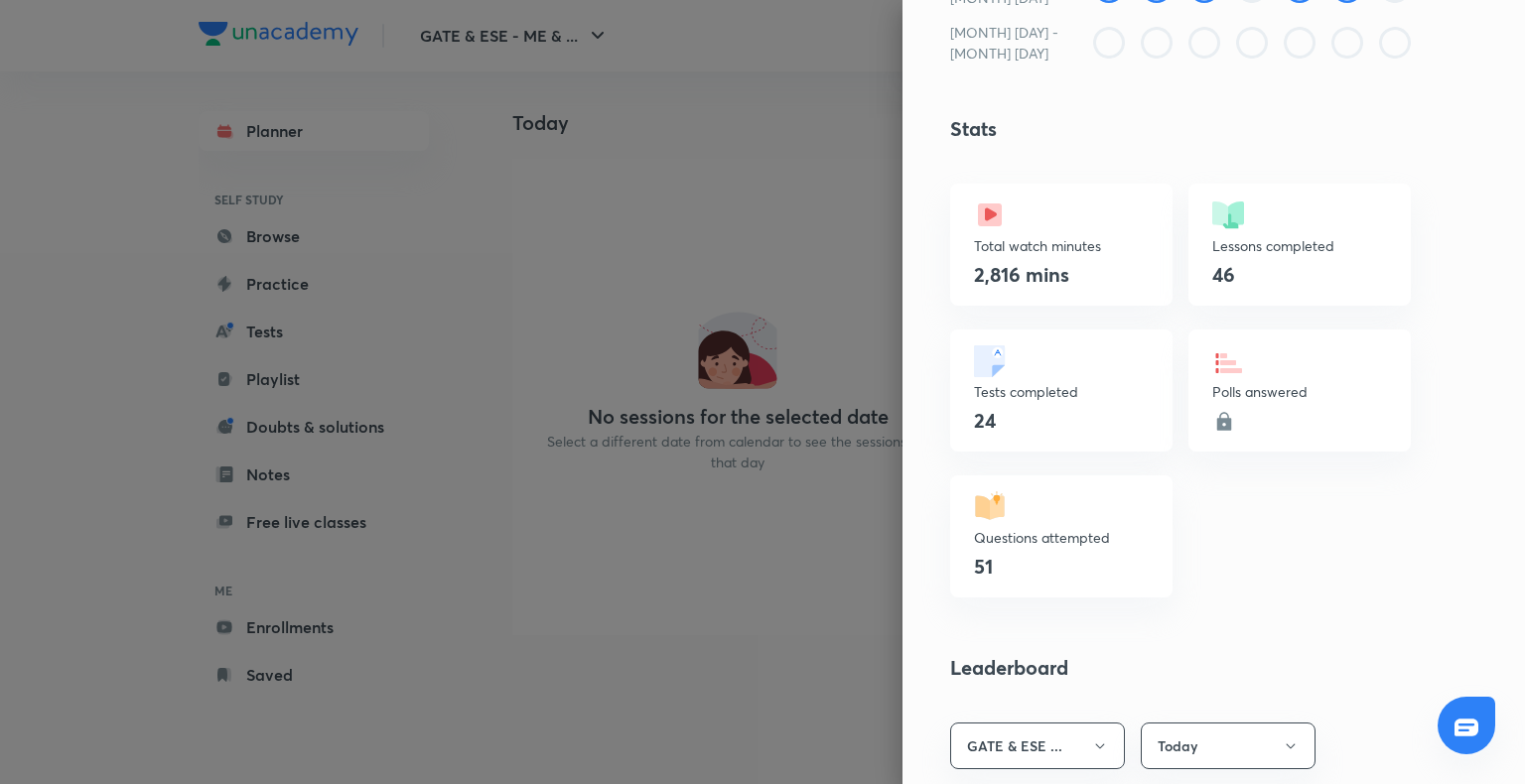 click on "46" at bounding box center (1300, 275) 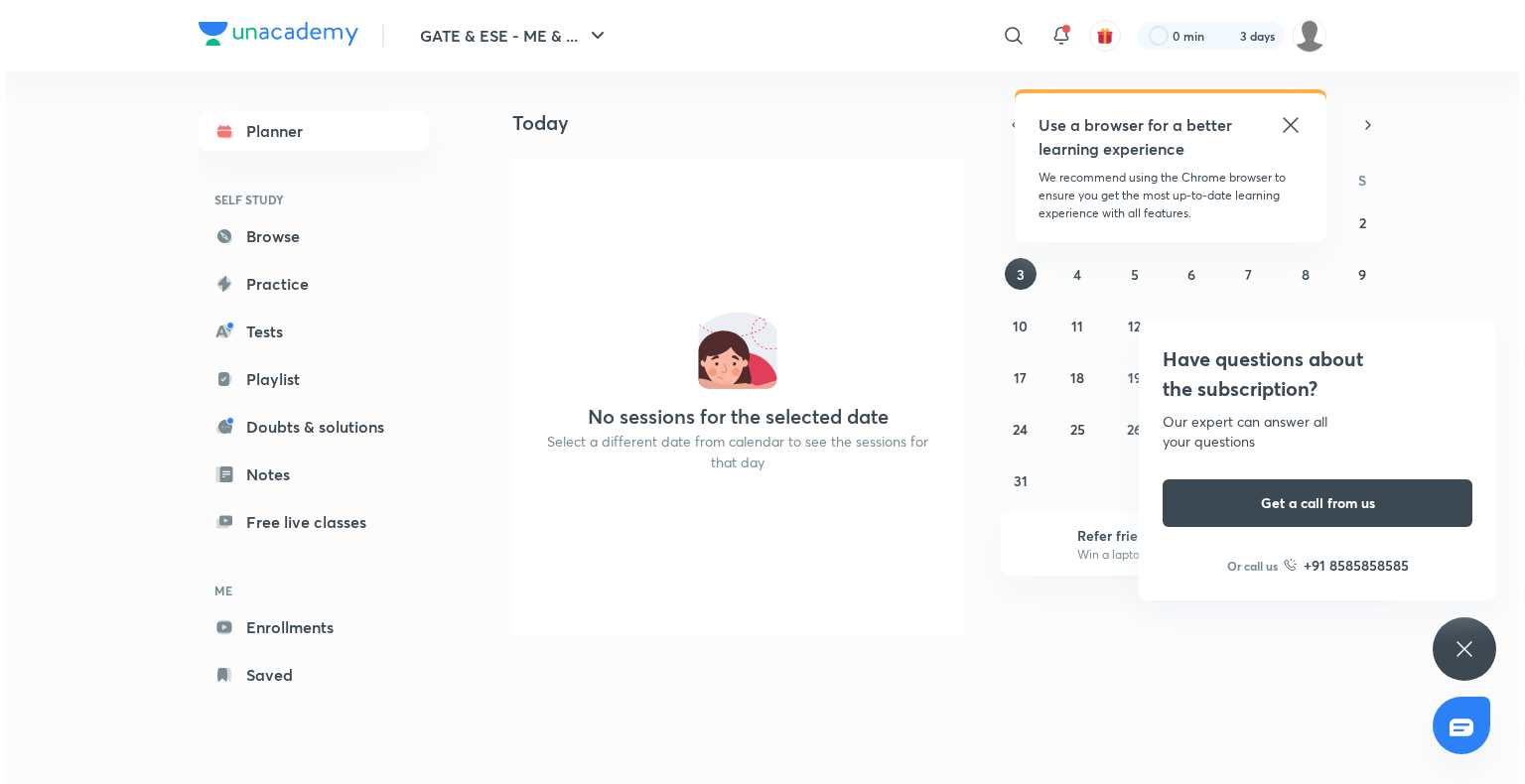 scroll, scrollTop: 0, scrollLeft: 0, axis: both 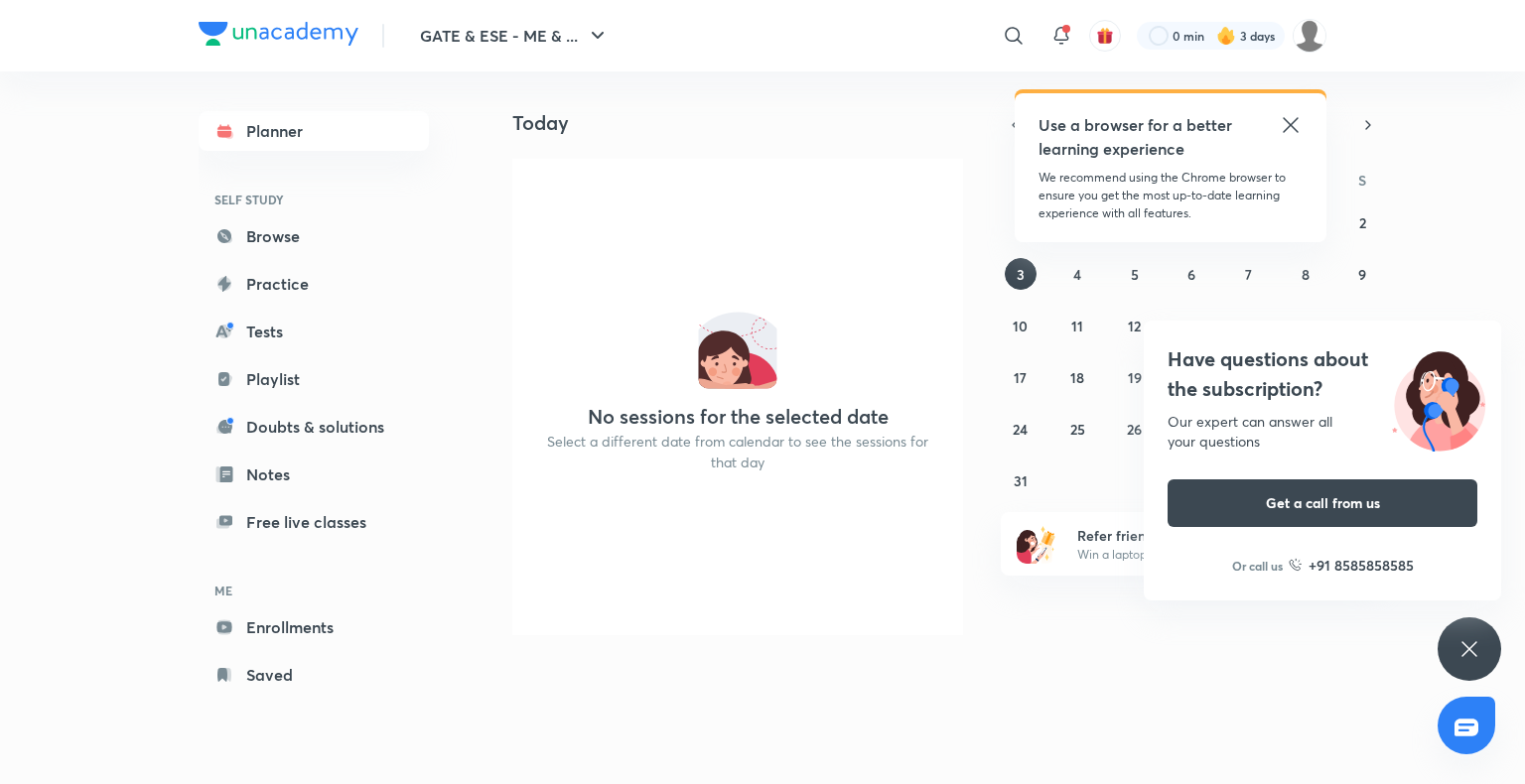 click 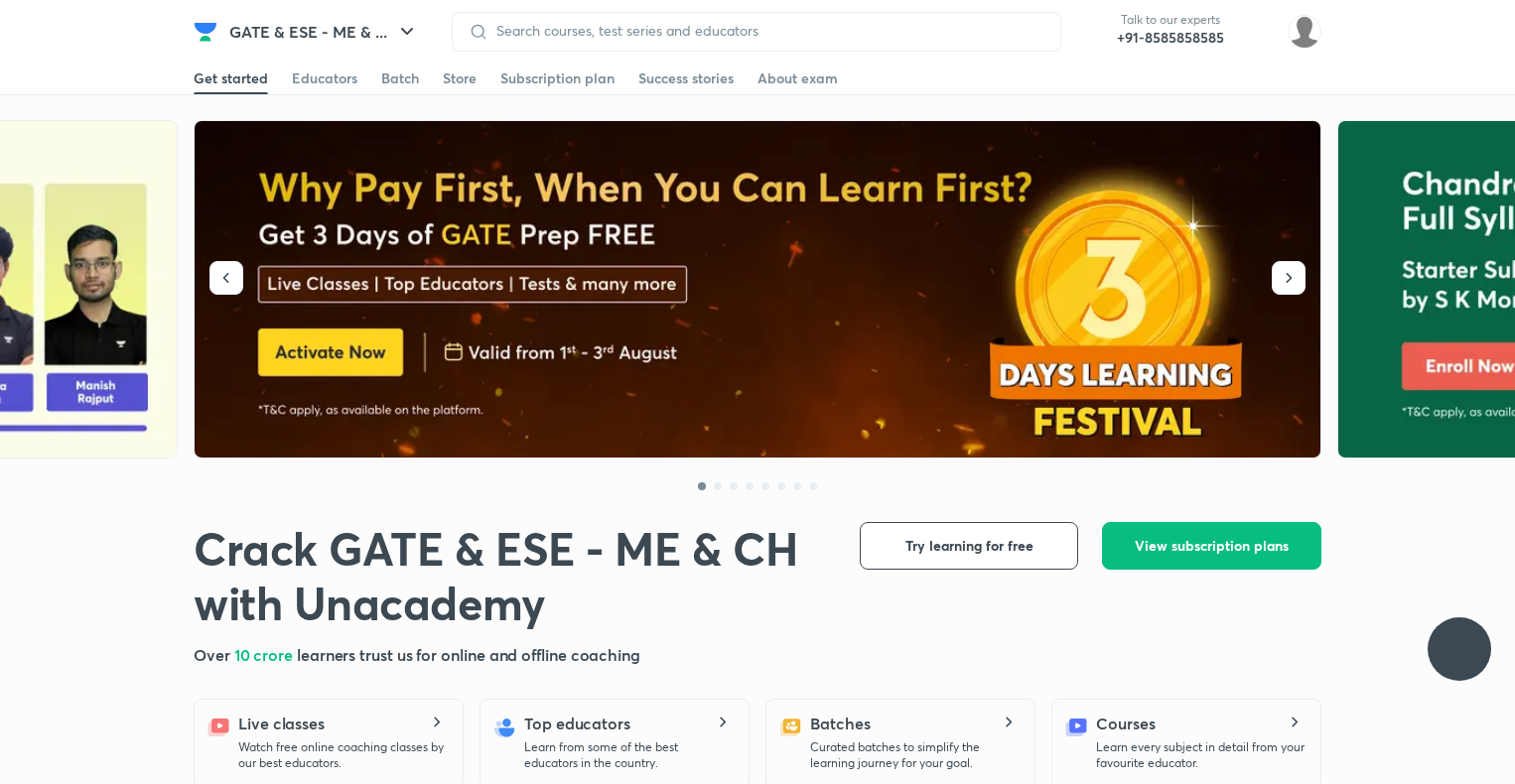 scroll, scrollTop: 0, scrollLeft: 0, axis: both 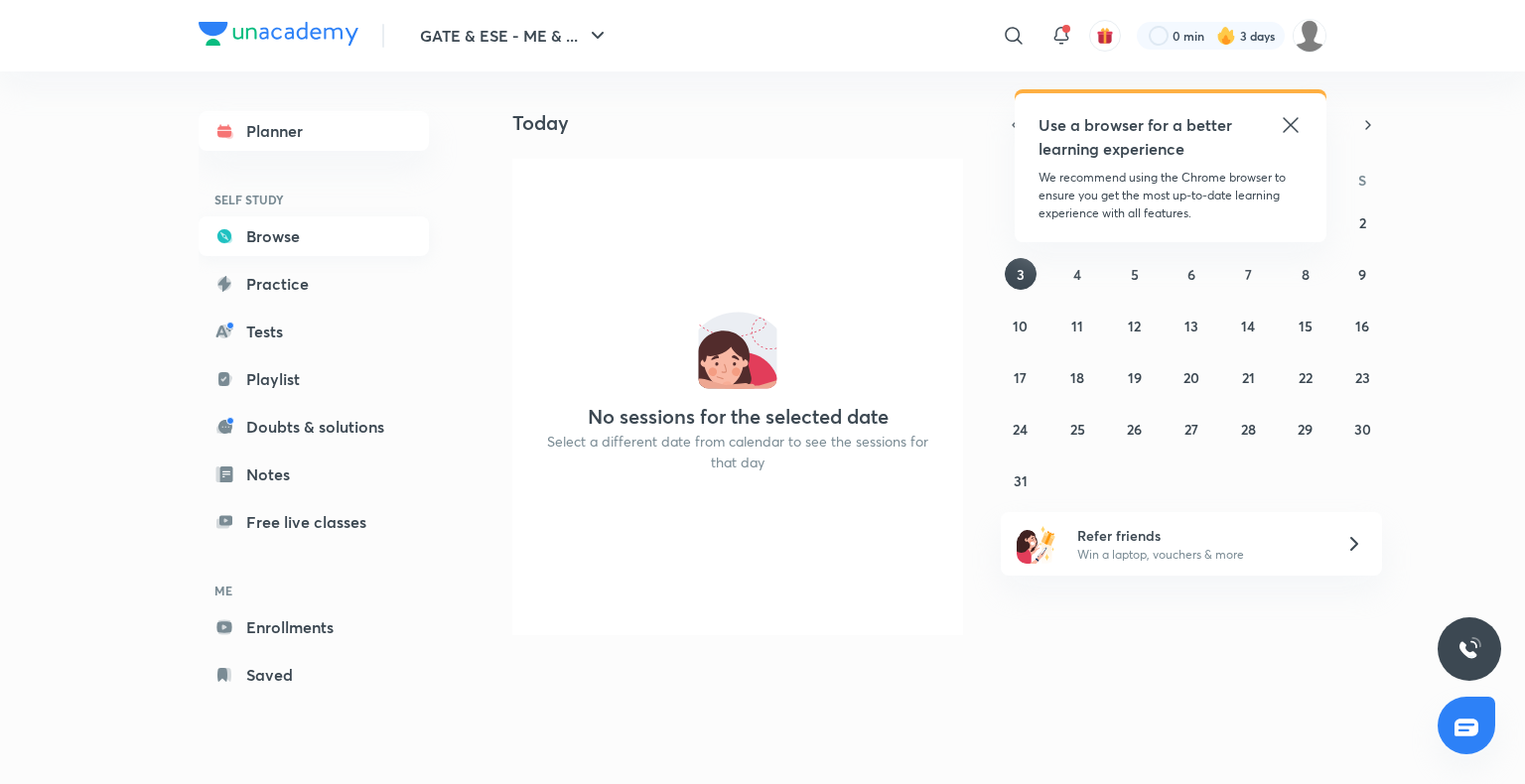 click on "Browse" at bounding box center [314, 236] 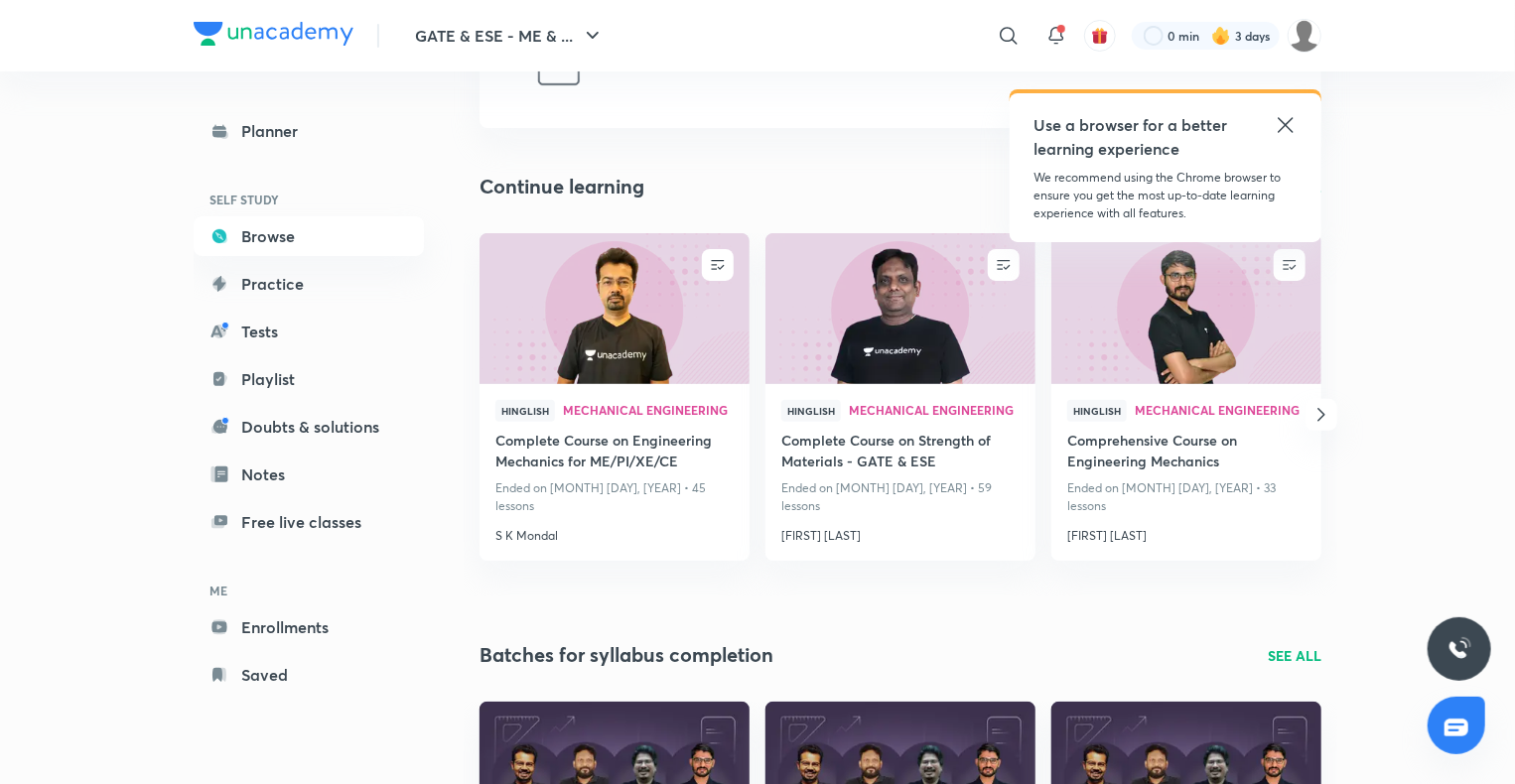 scroll, scrollTop: 103, scrollLeft: 0, axis: vertical 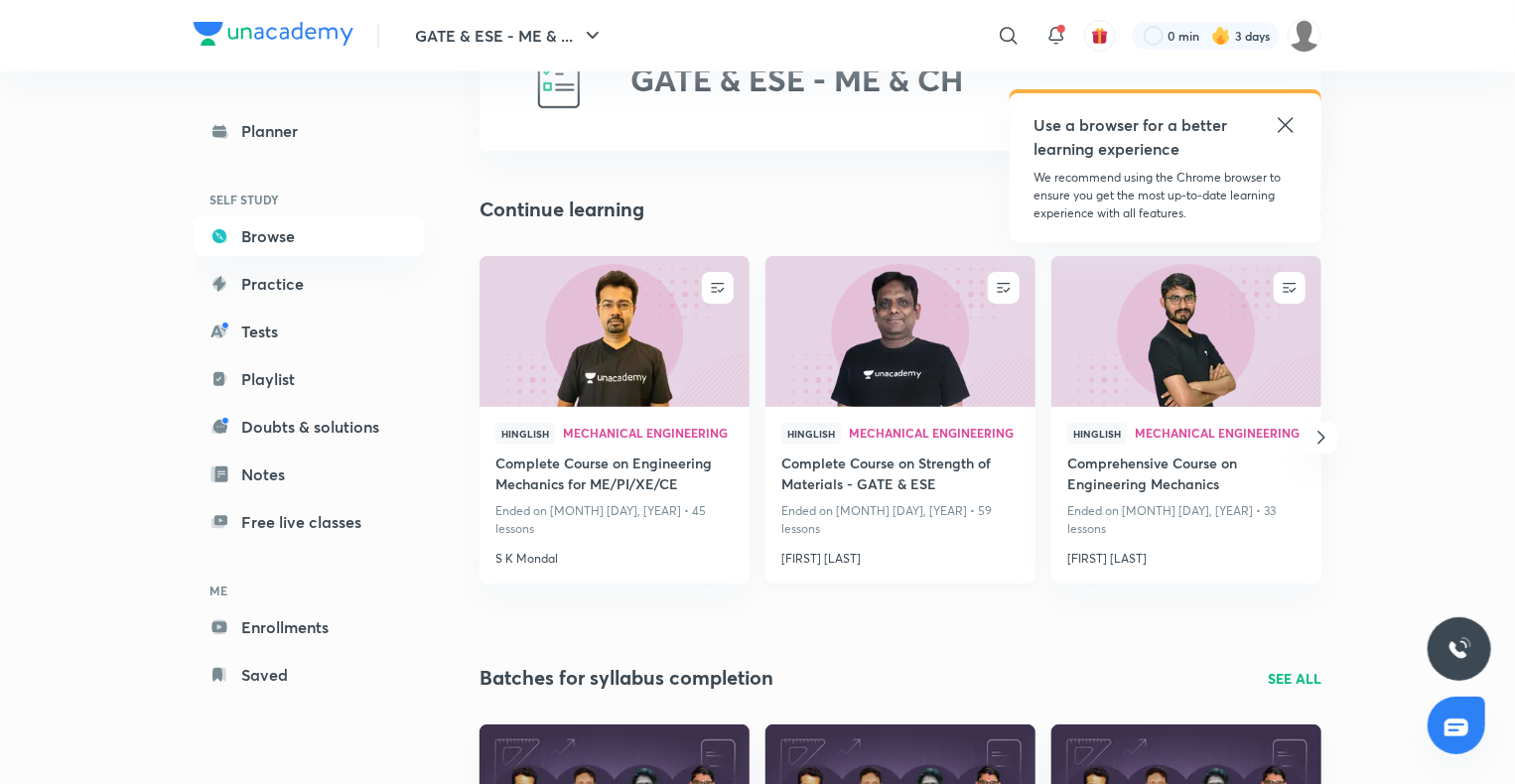 click at bounding box center (899, 330) 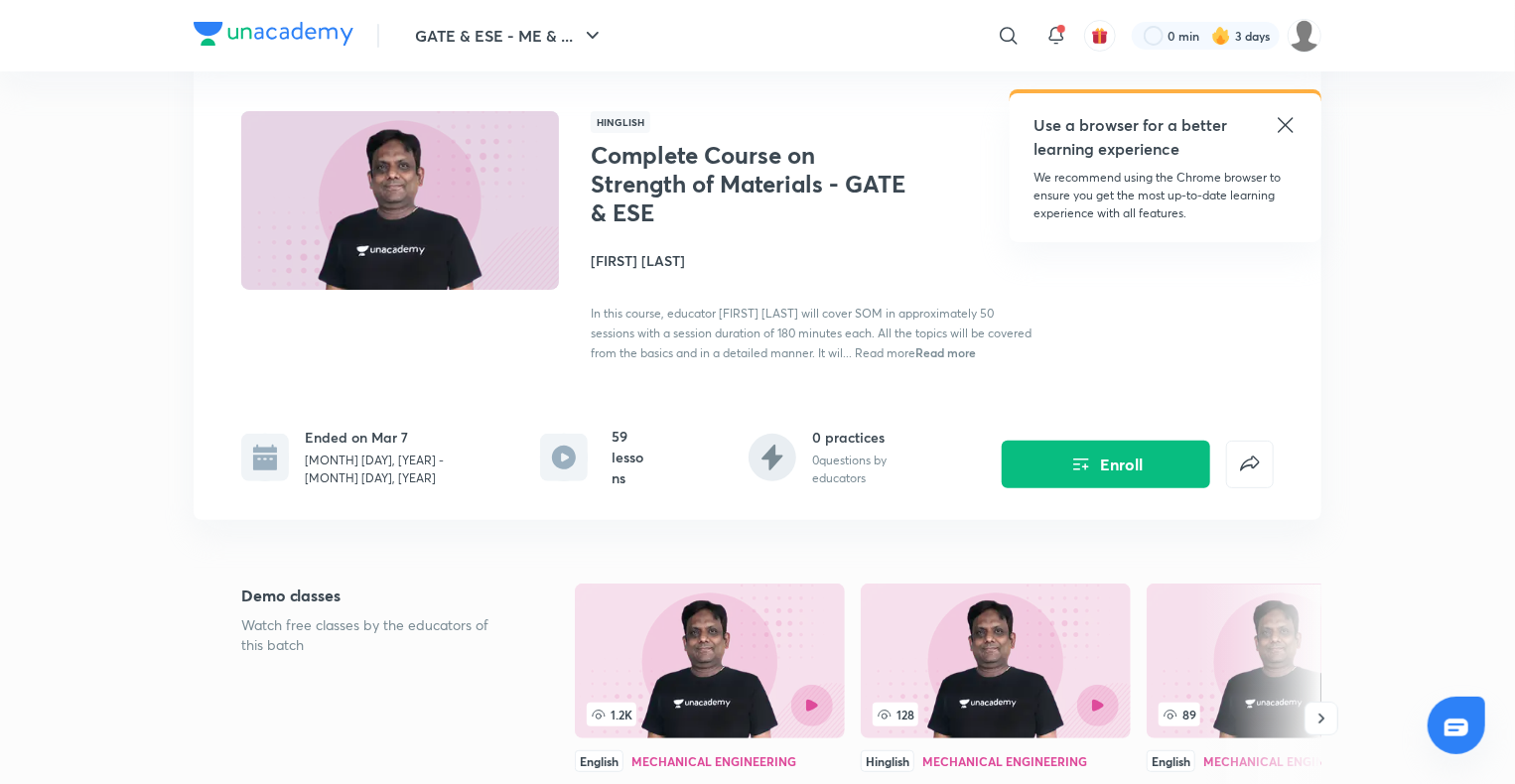 scroll, scrollTop: 0, scrollLeft: 0, axis: both 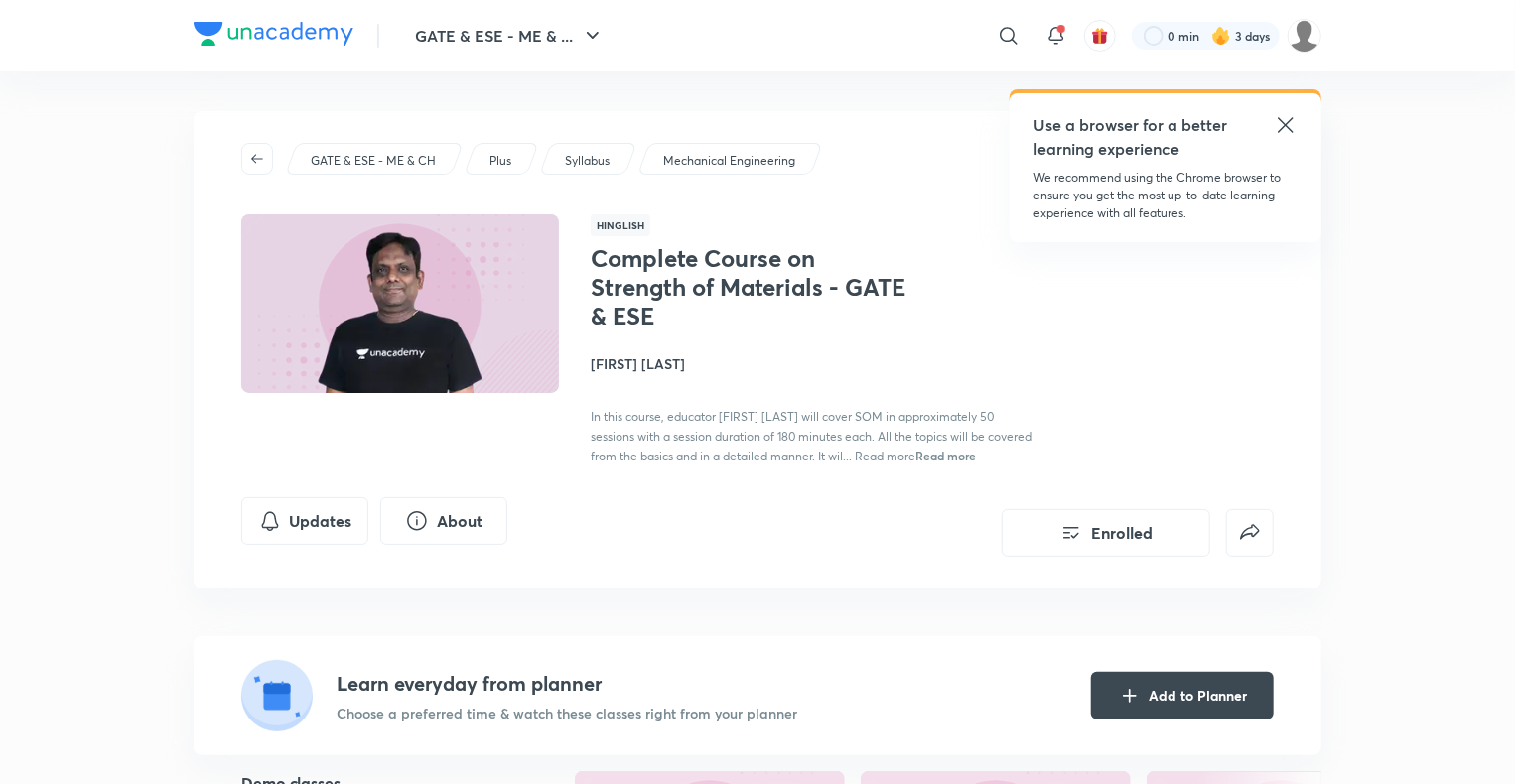 click on "Complete Course on Strength of Materials - GATE & ESE Praveen Kulkarni In this course, educator Praveen Kulkarni will cover SOM  in approximately 50 sessions with a session duration of 180 minutes each. All the topics will be covered from the basics and in a detailed manner. It wil...  Read more" at bounding box center [932, 354] 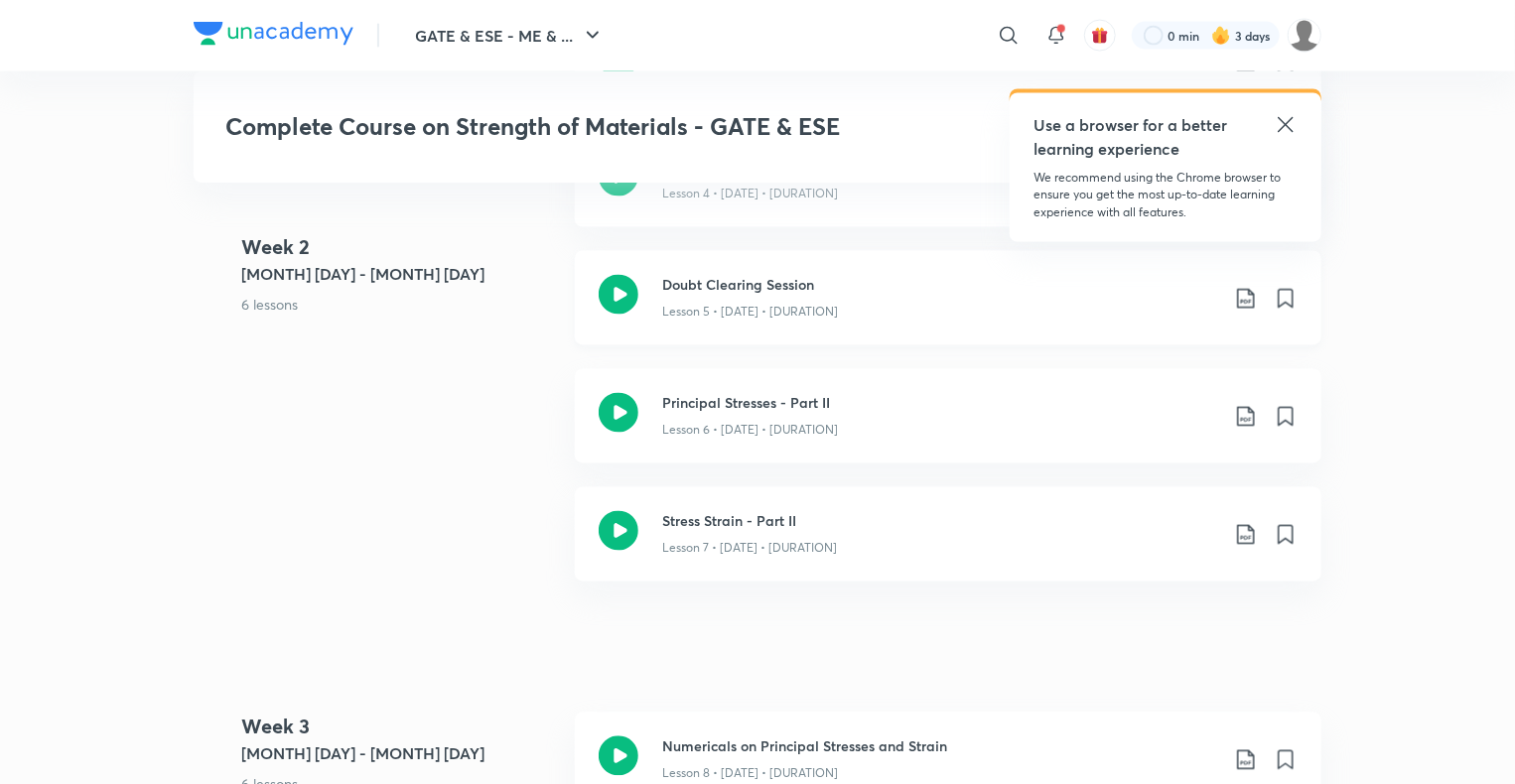 scroll, scrollTop: 1697, scrollLeft: 0, axis: vertical 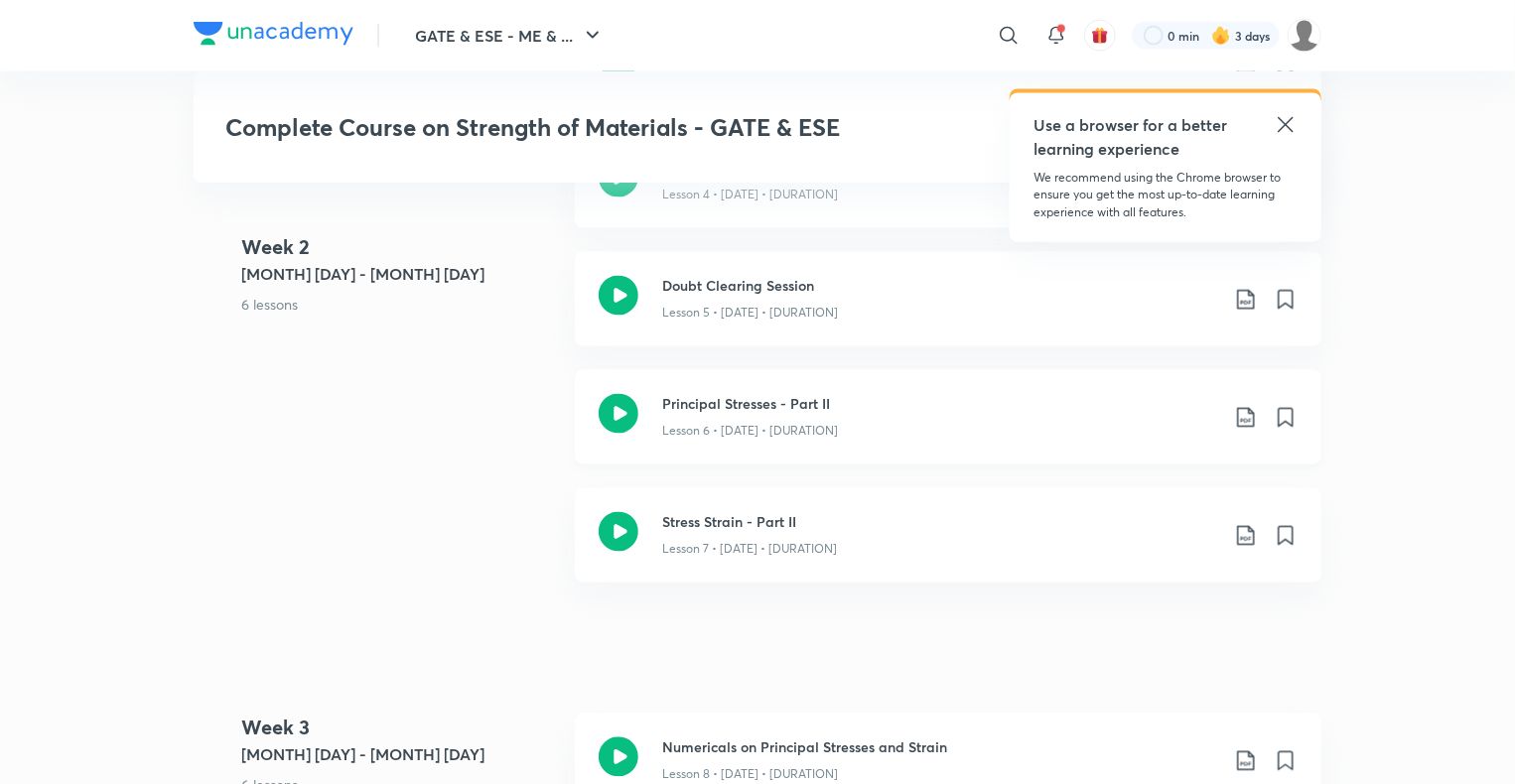 click on "Principal Stresses - Part II" at bounding box center (940, 404) 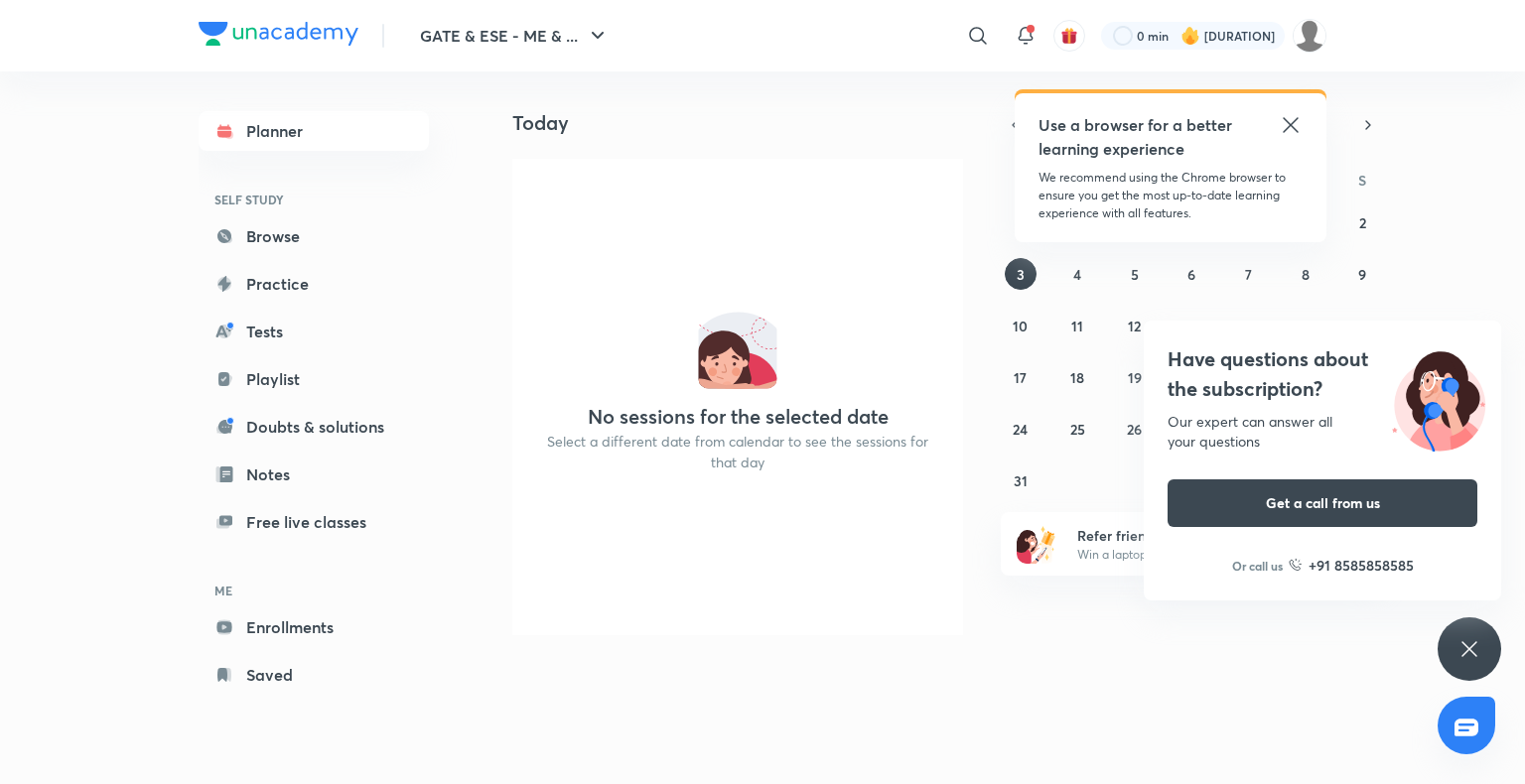 scroll, scrollTop: 0, scrollLeft: 0, axis: both 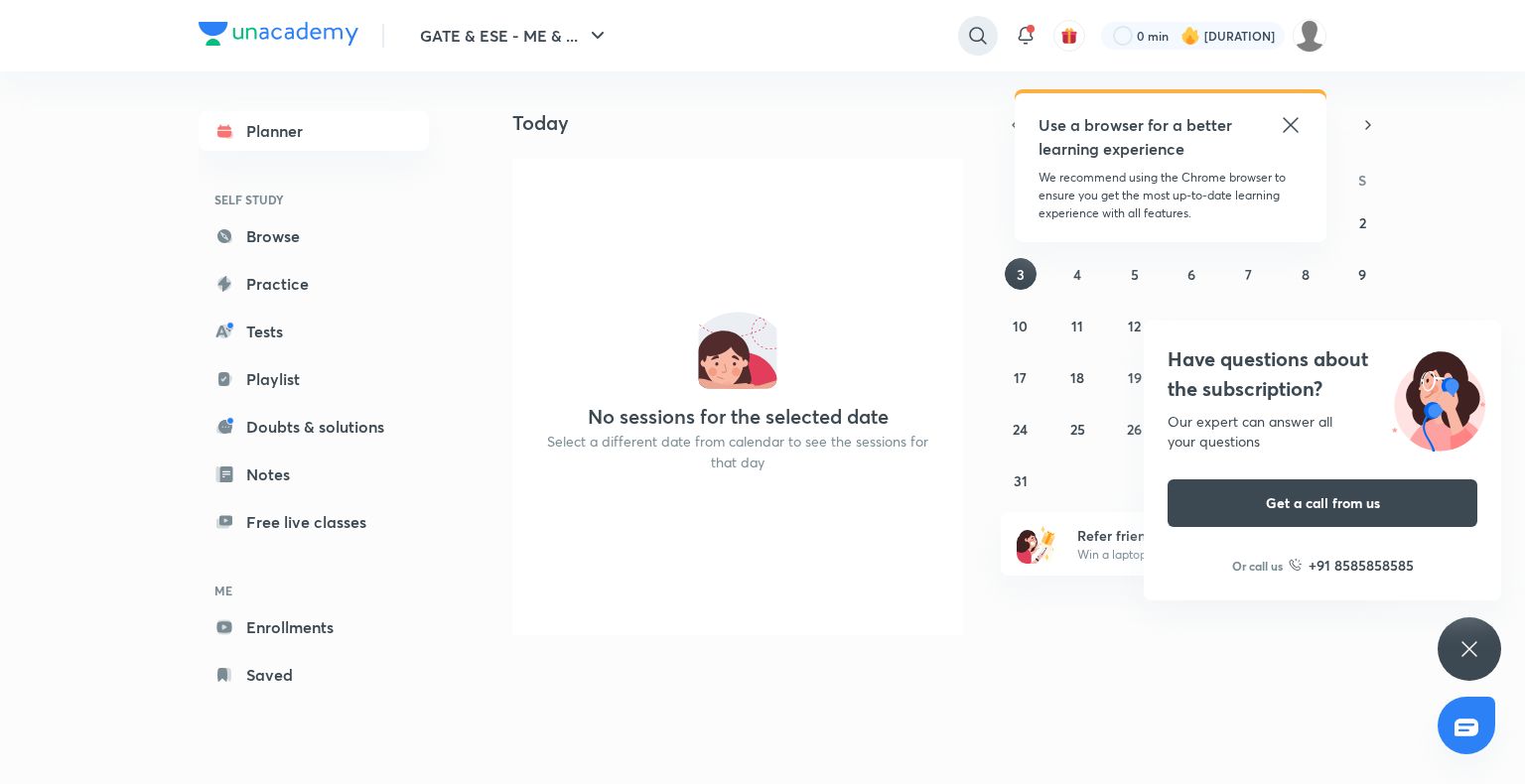 click 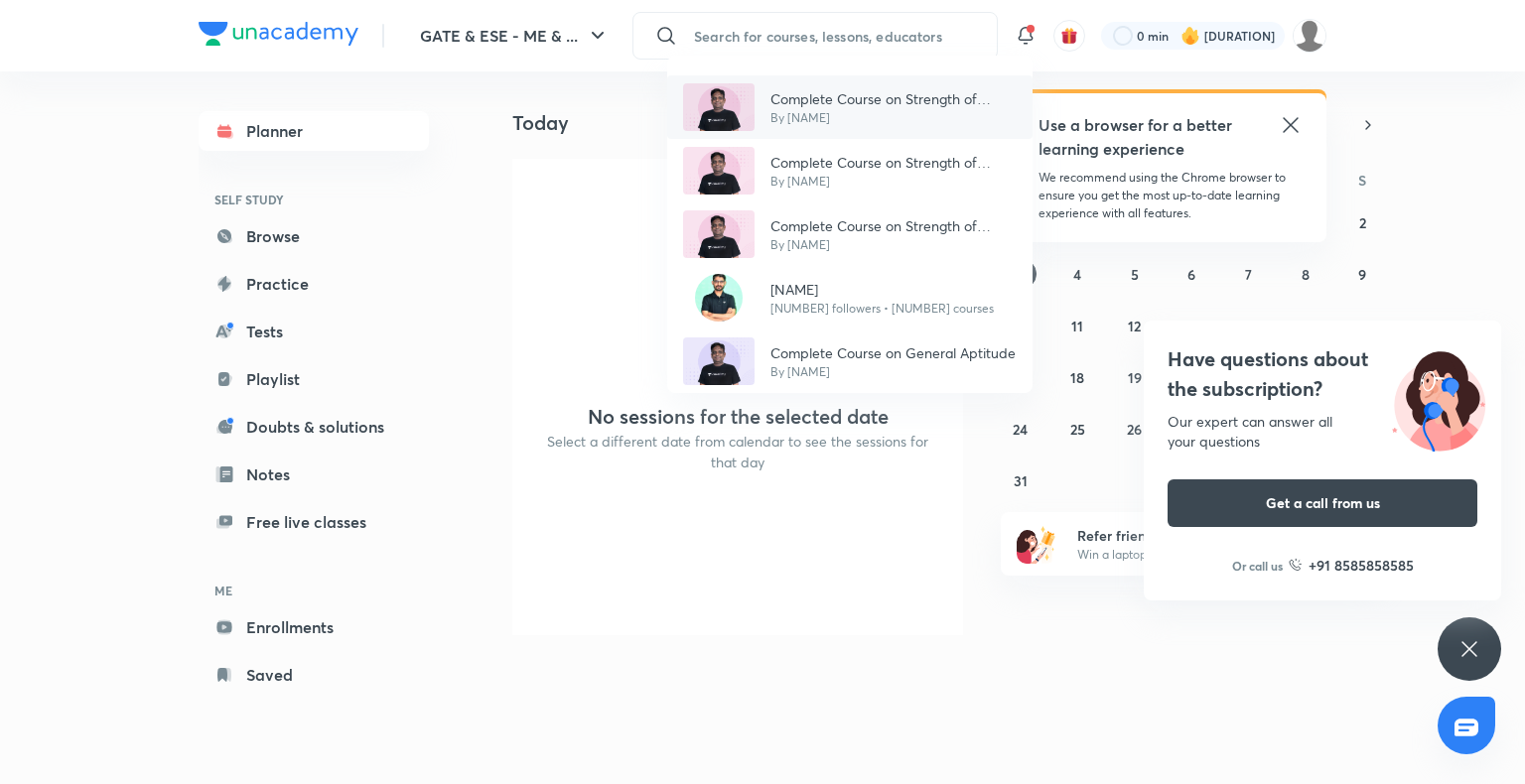 click on "By Praveen Kulkarni" at bounding box center (894, 118) 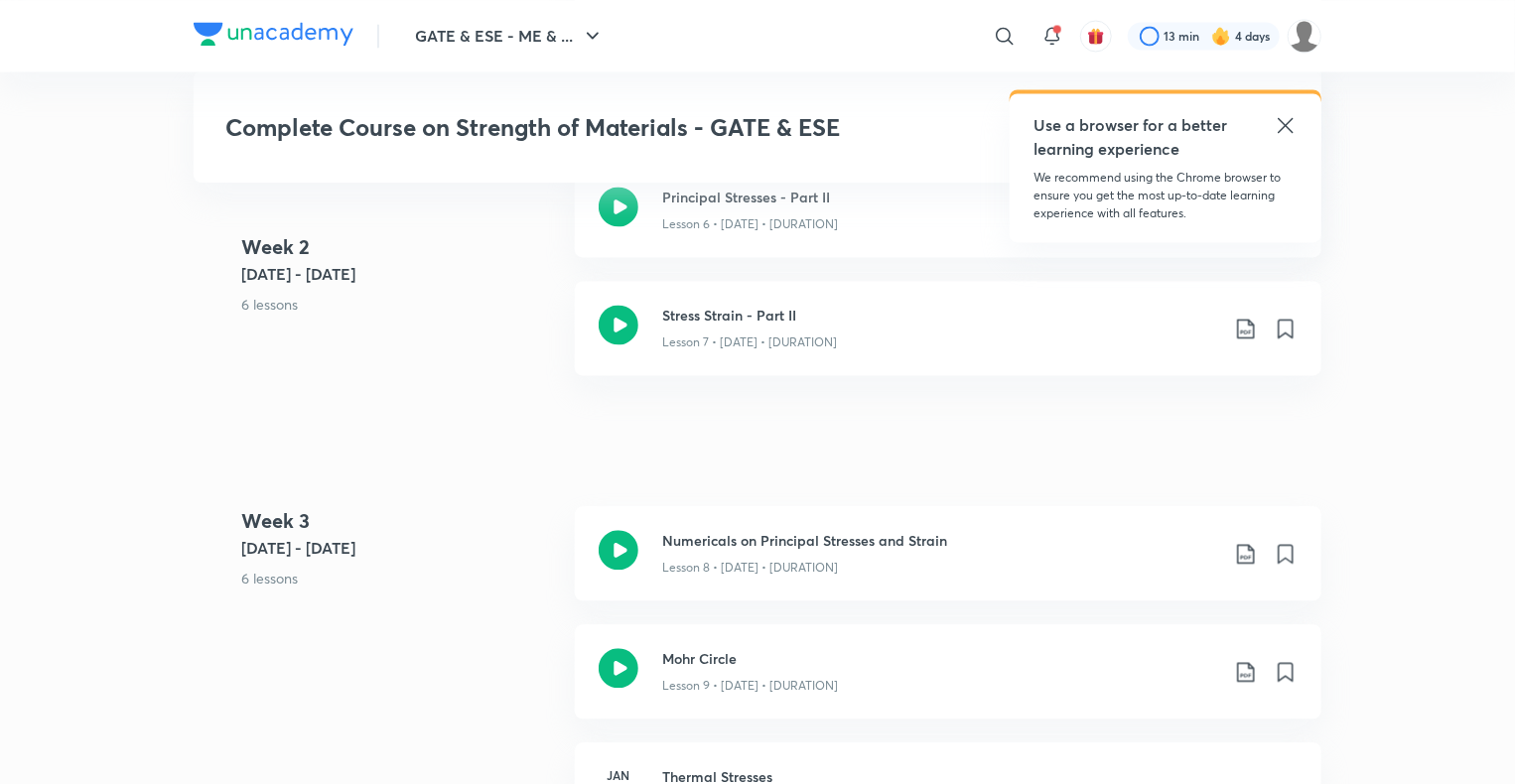 scroll, scrollTop: 1917, scrollLeft: 0, axis: vertical 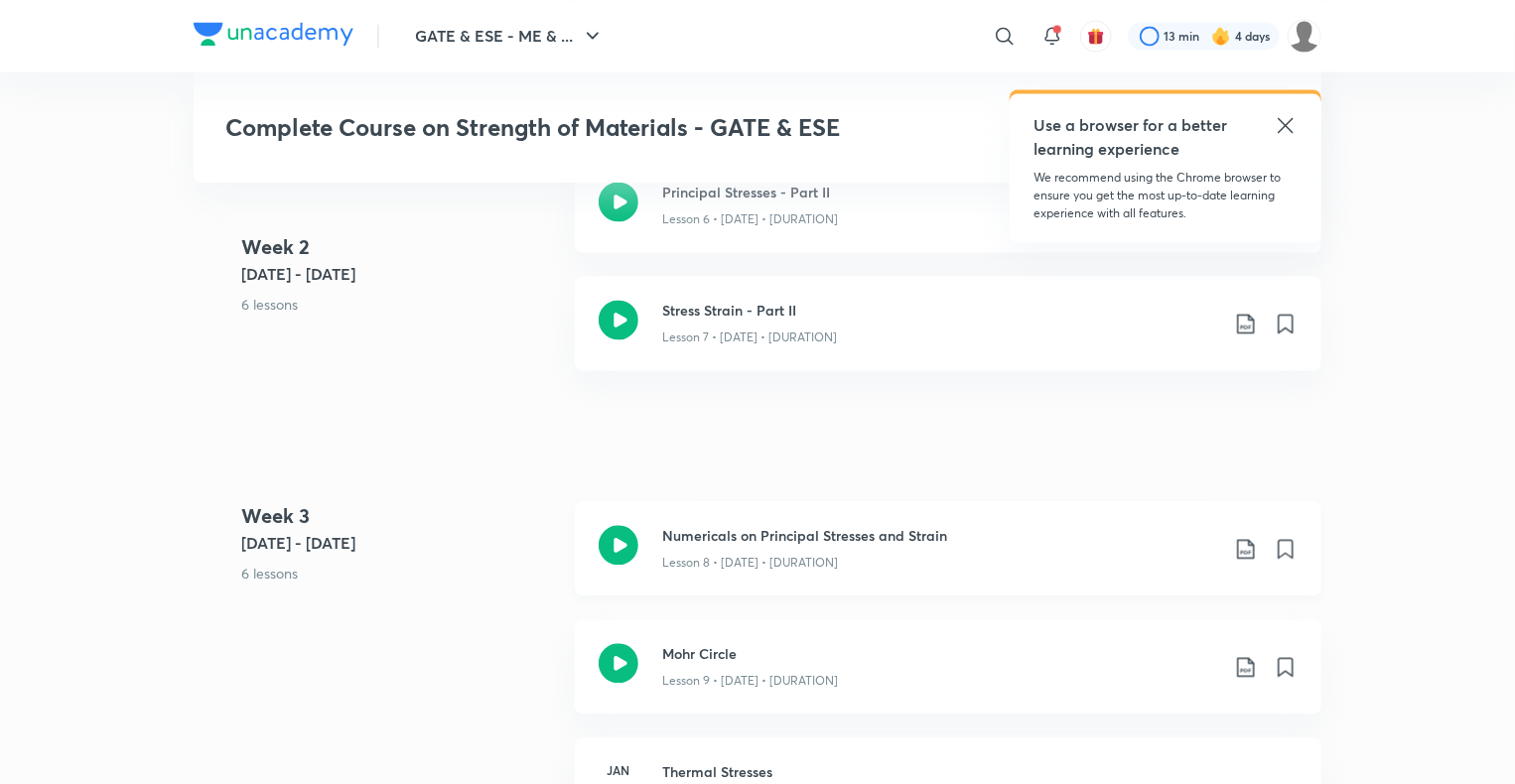 click 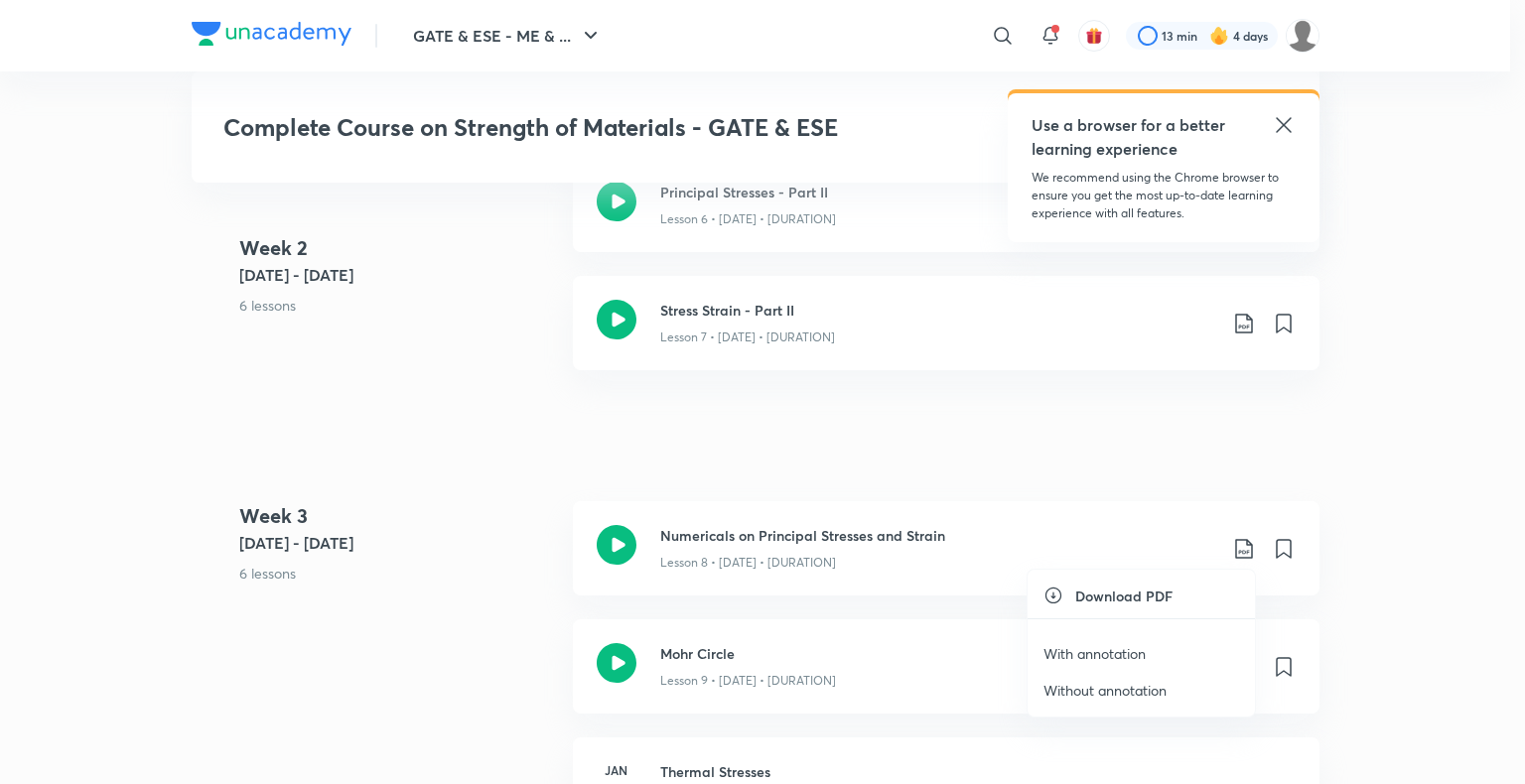click on "With annotation" at bounding box center (1094, 653) 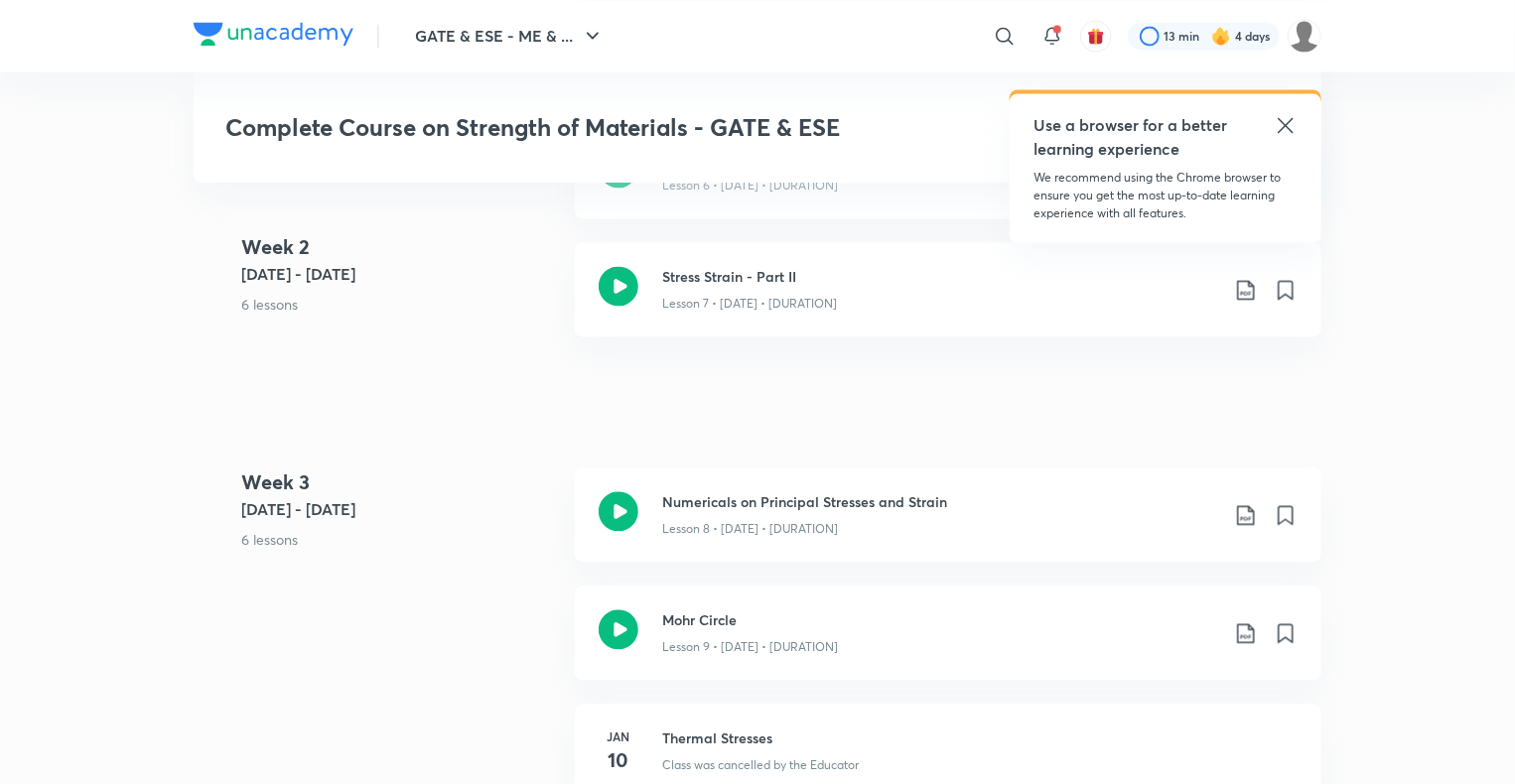 scroll, scrollTop: 1949, scrollLeft: 0, axis: vertical 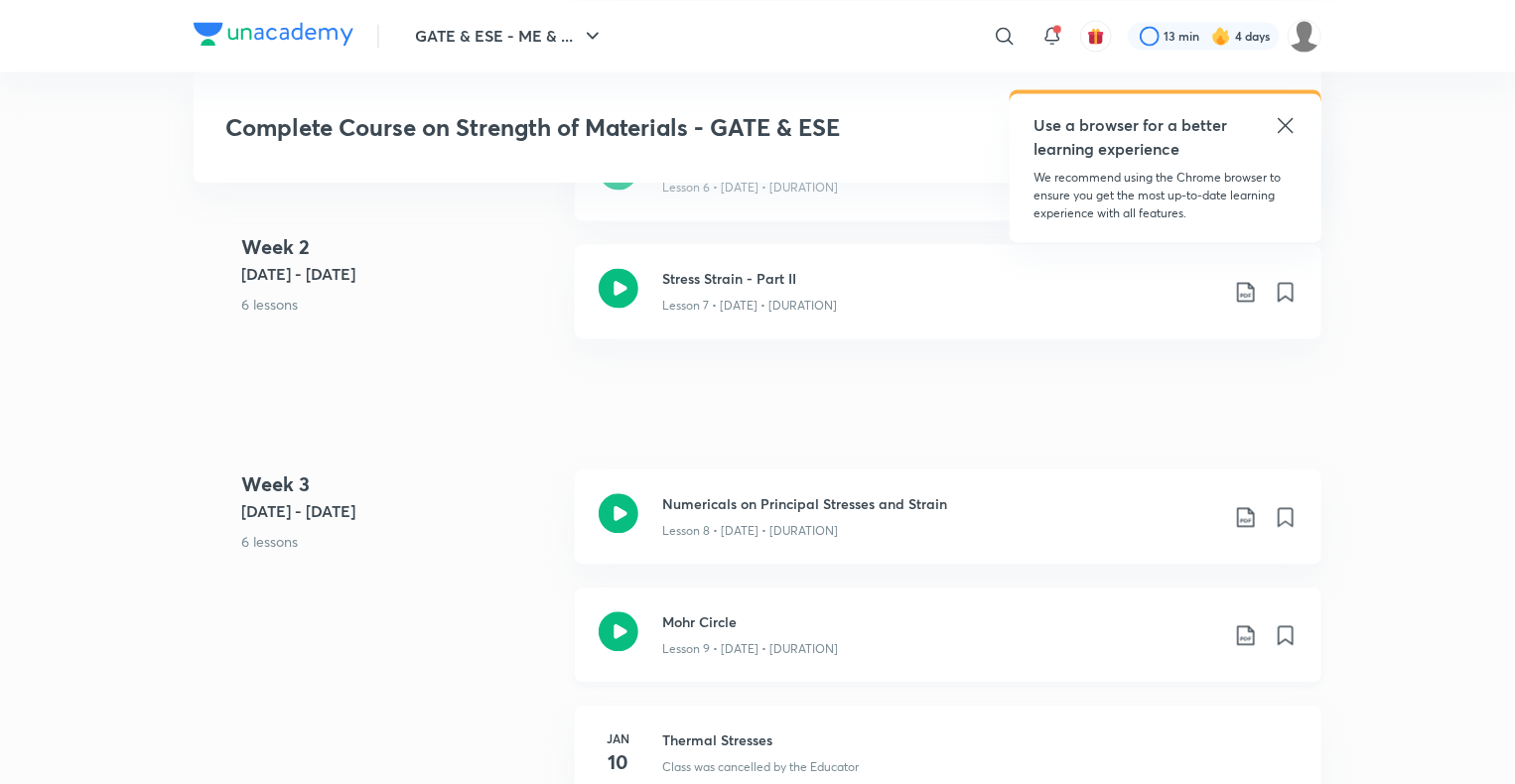 click 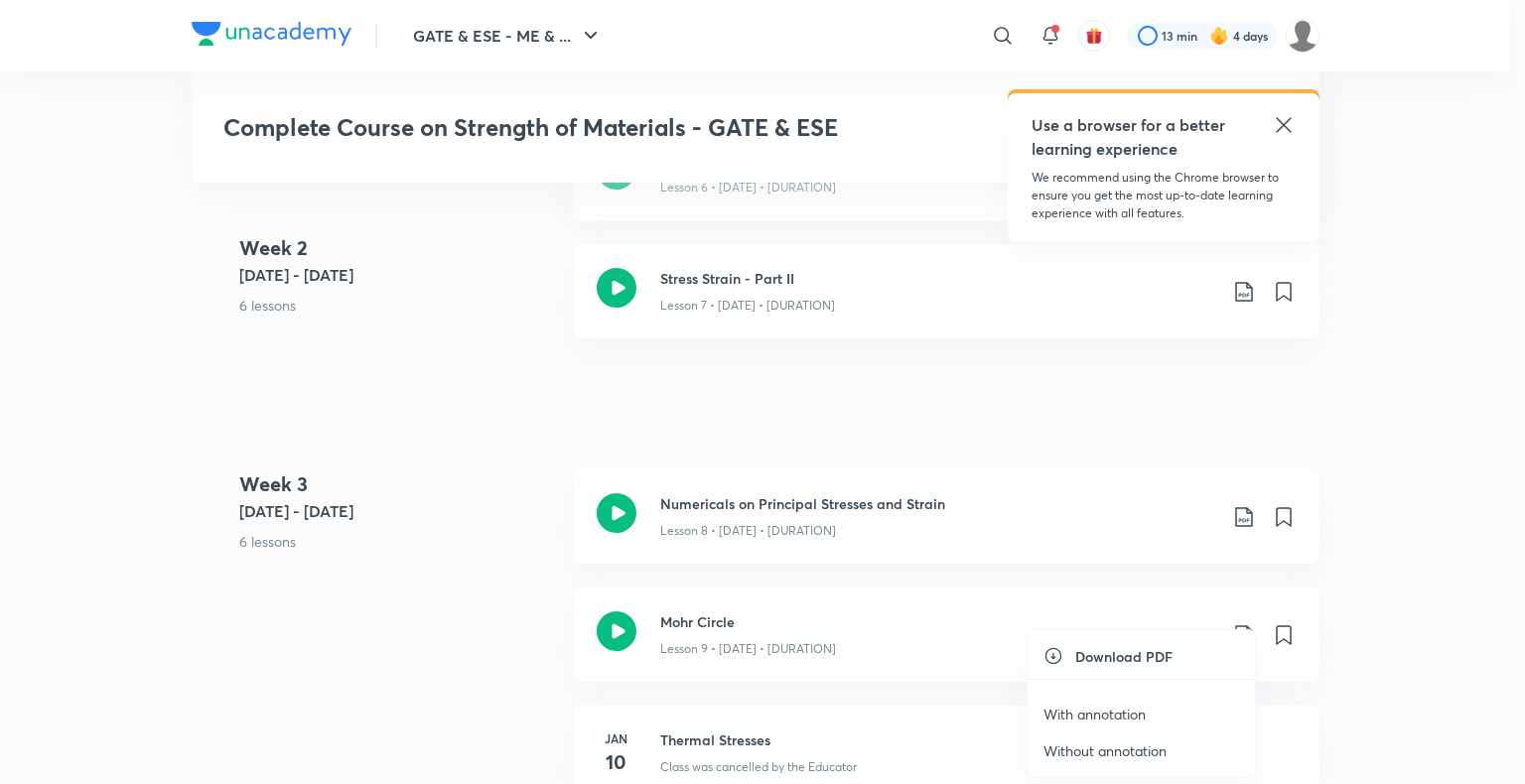 click on "With annotation" at bounding box center (1094, 714) 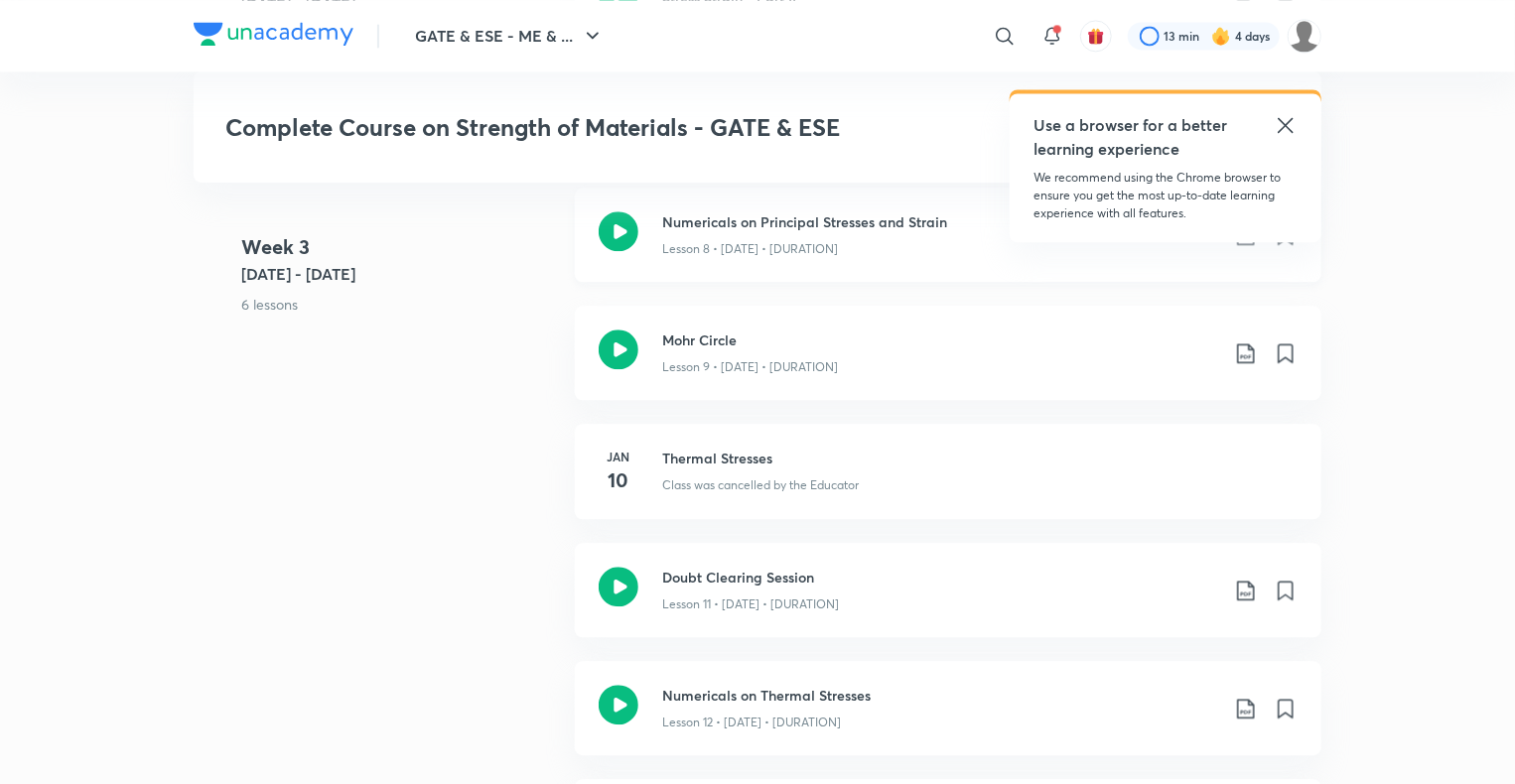scroll, scrollTop: 2235, scrollLeft: 0, axis: vertical 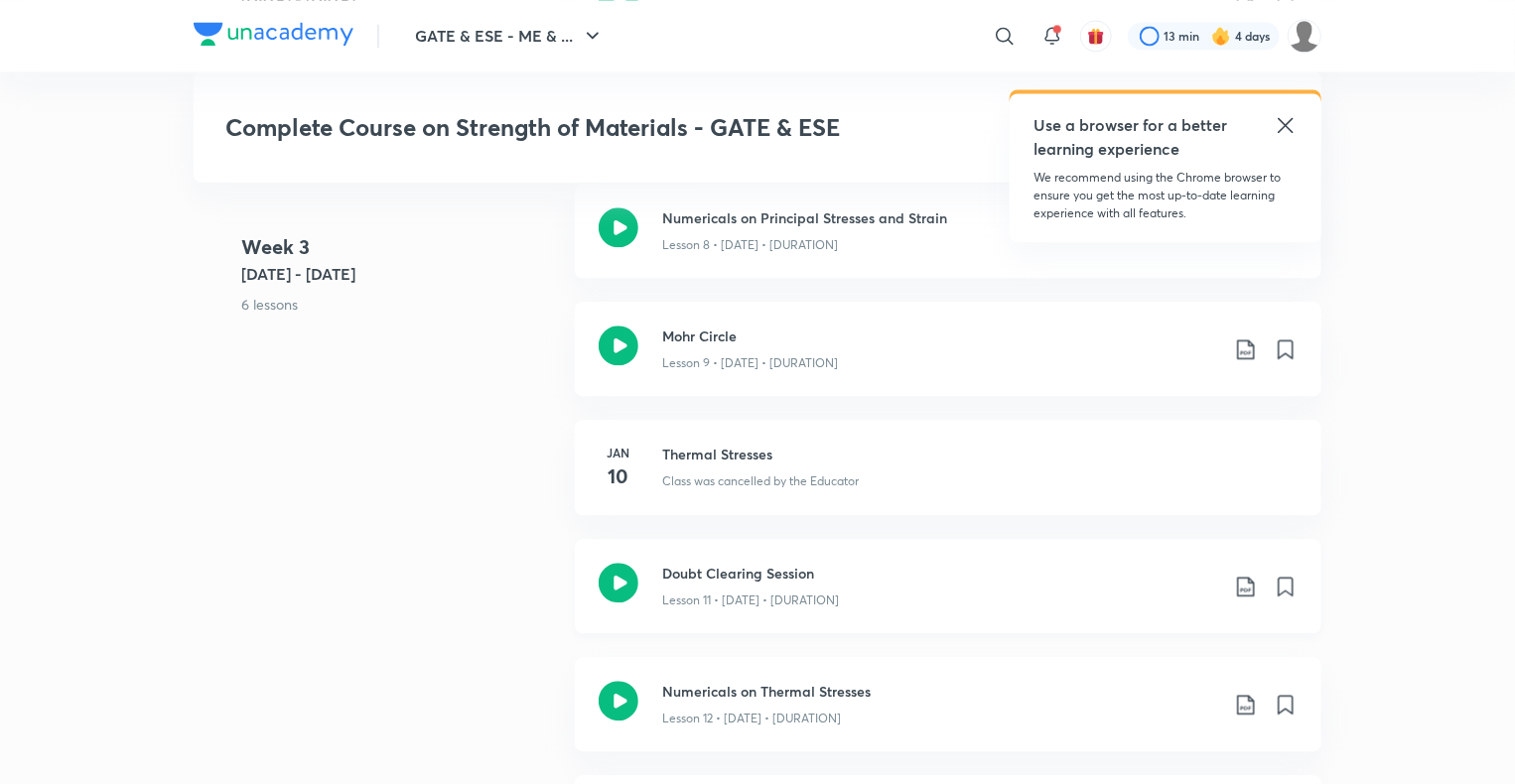 click 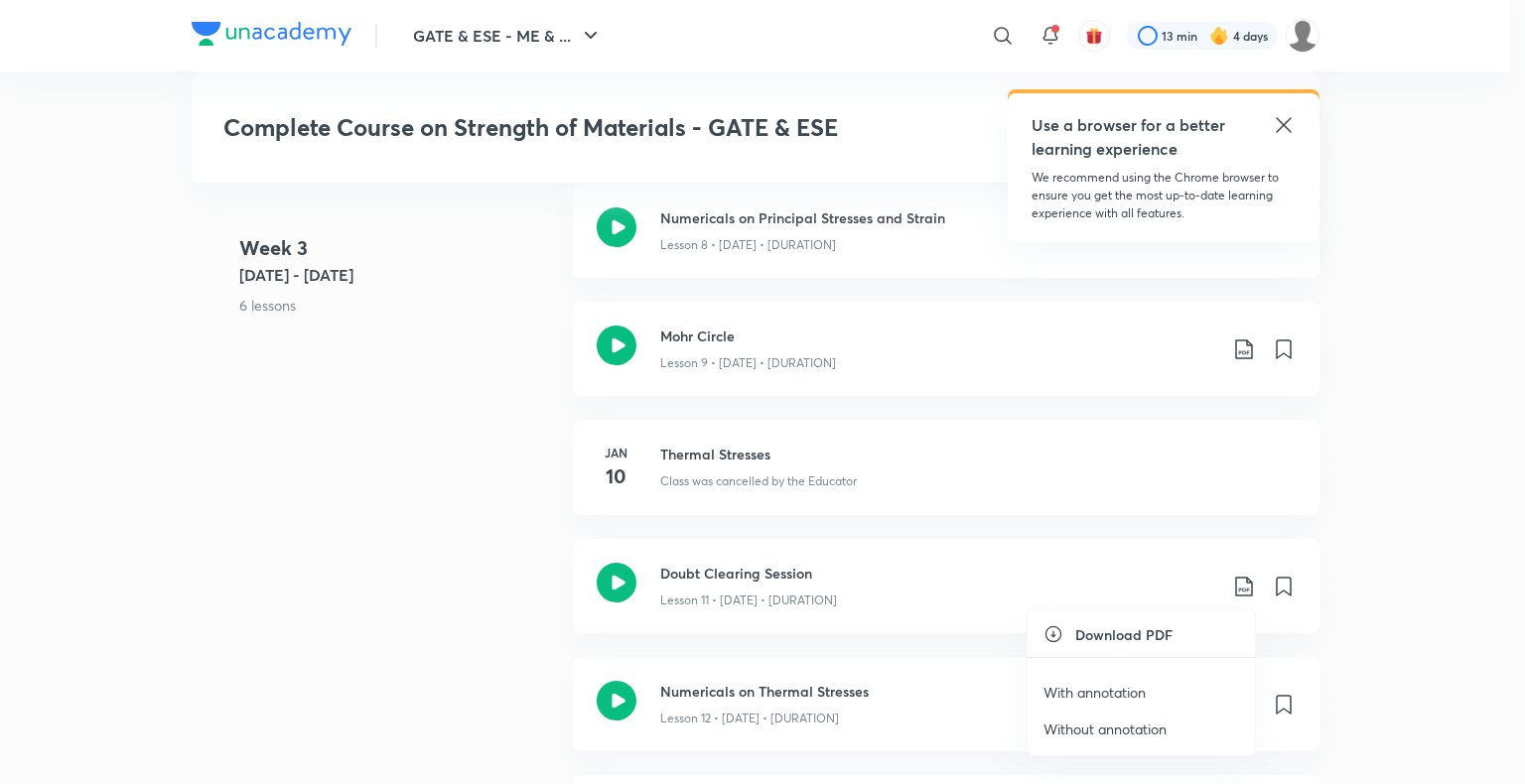 click on "With annotation" at bounding box center [1094, 692] 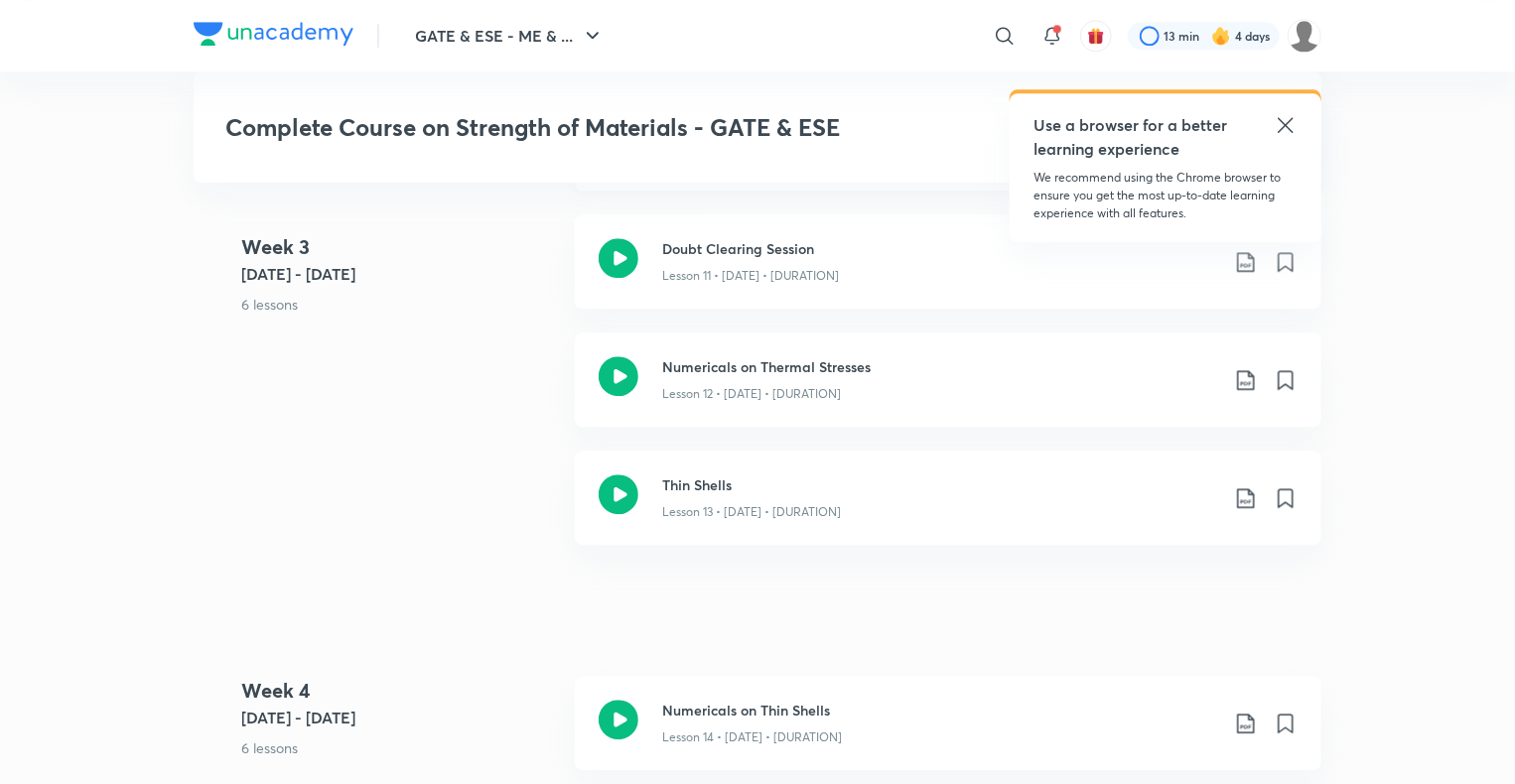 scroll, scrollTop: 2560, scrollLeft: 0, axis: vertical 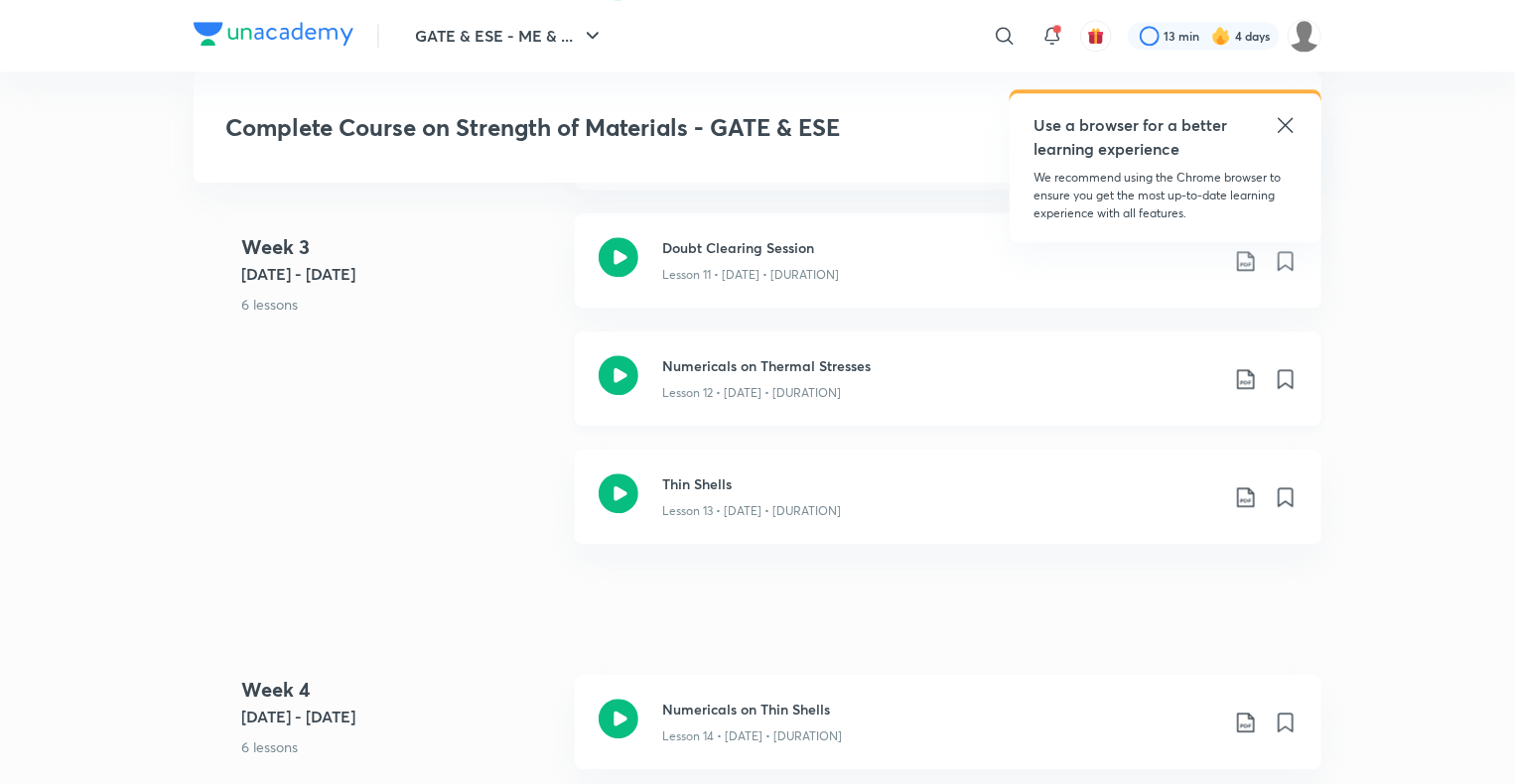 click 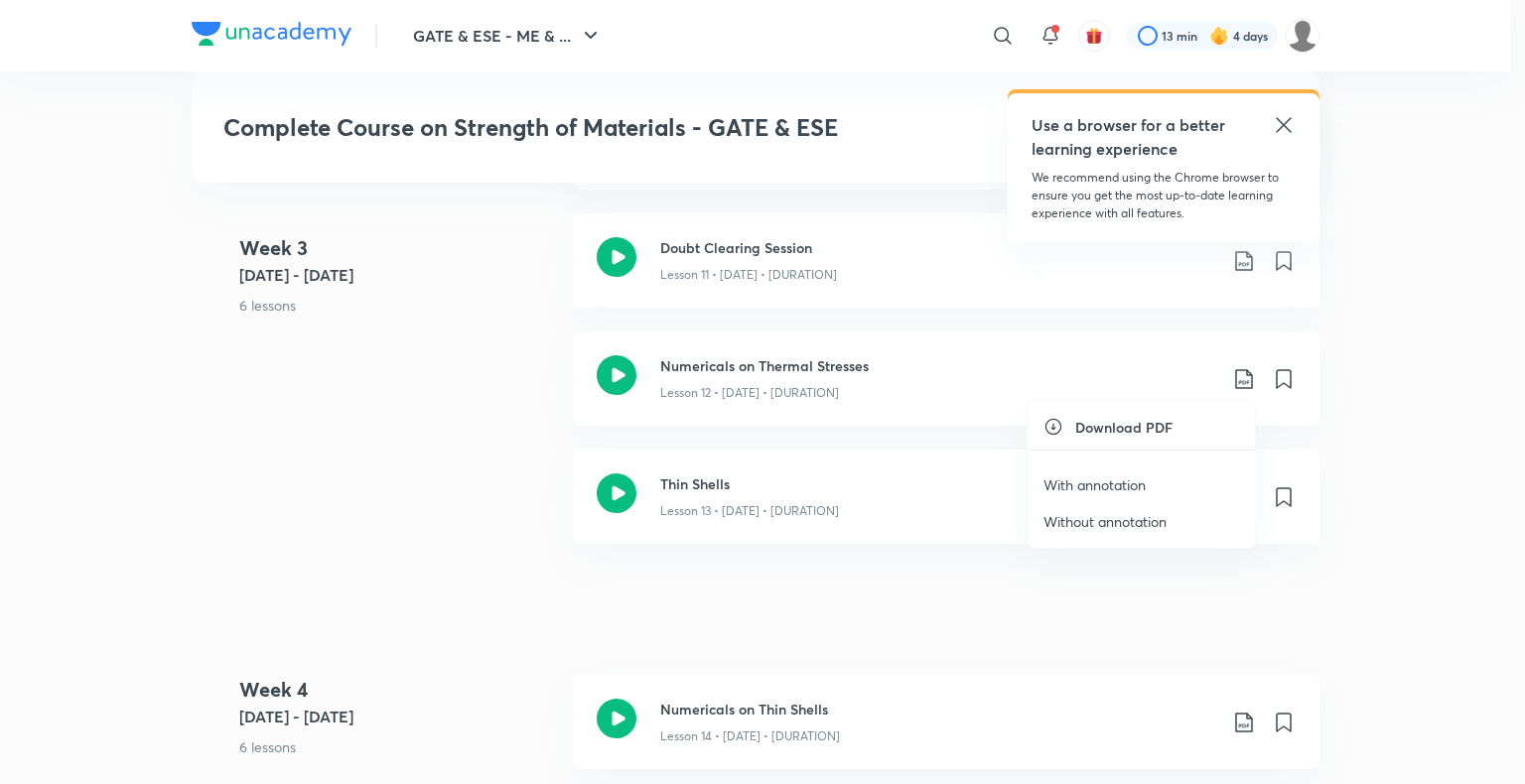 click on "With annotation" at bounding box center [1094, 484] 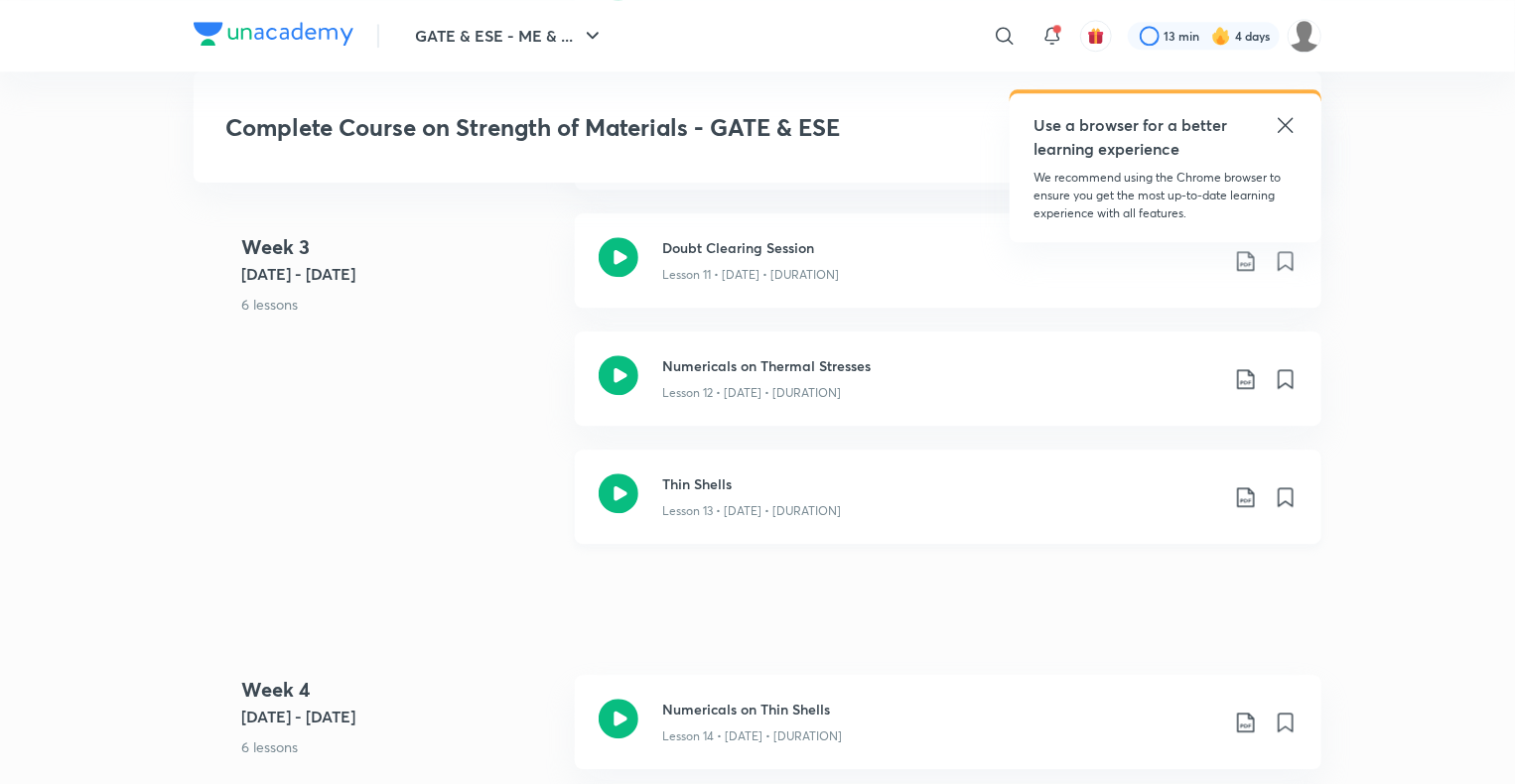 click 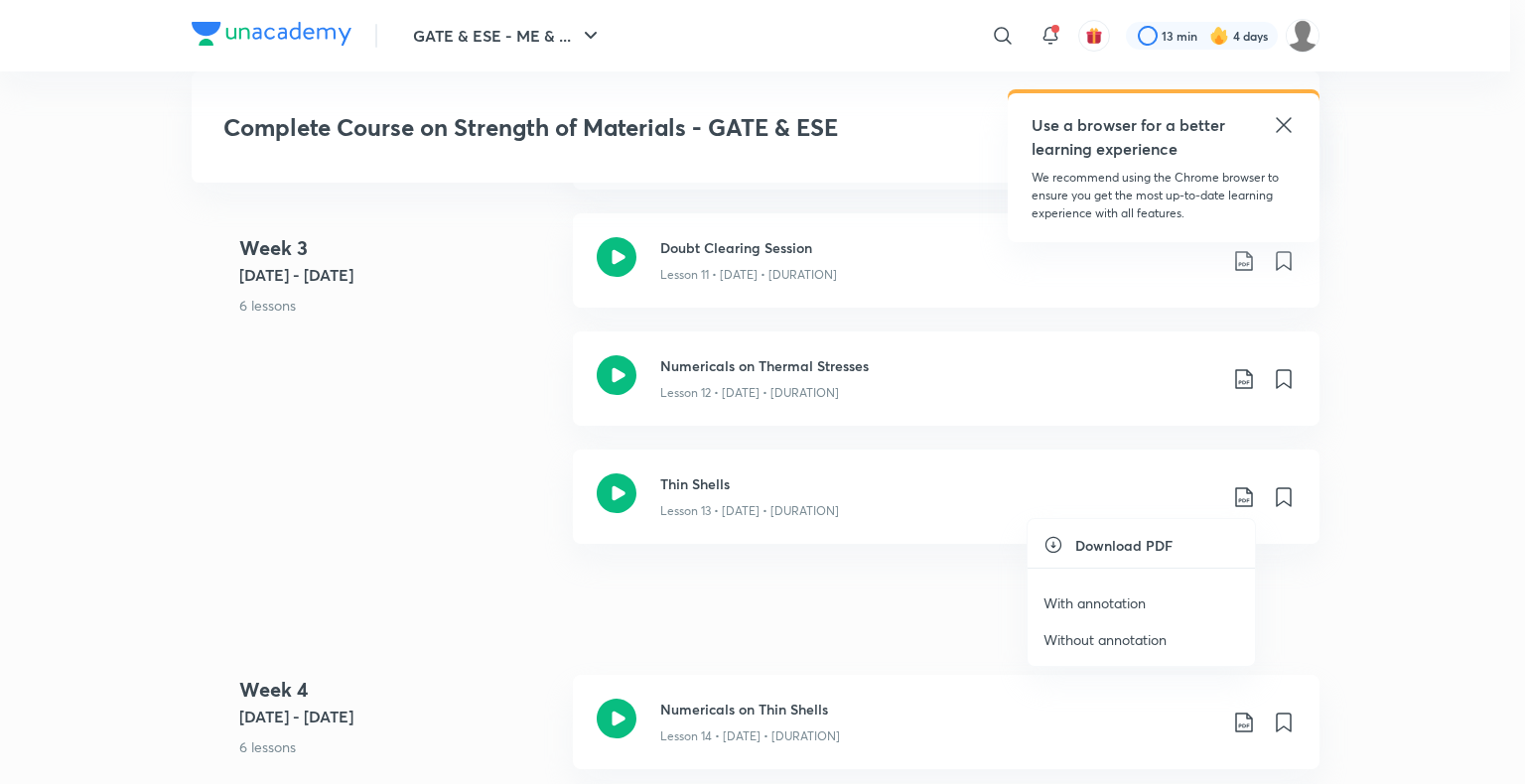 click on "With annotation" at bounding box center (1141, 602) 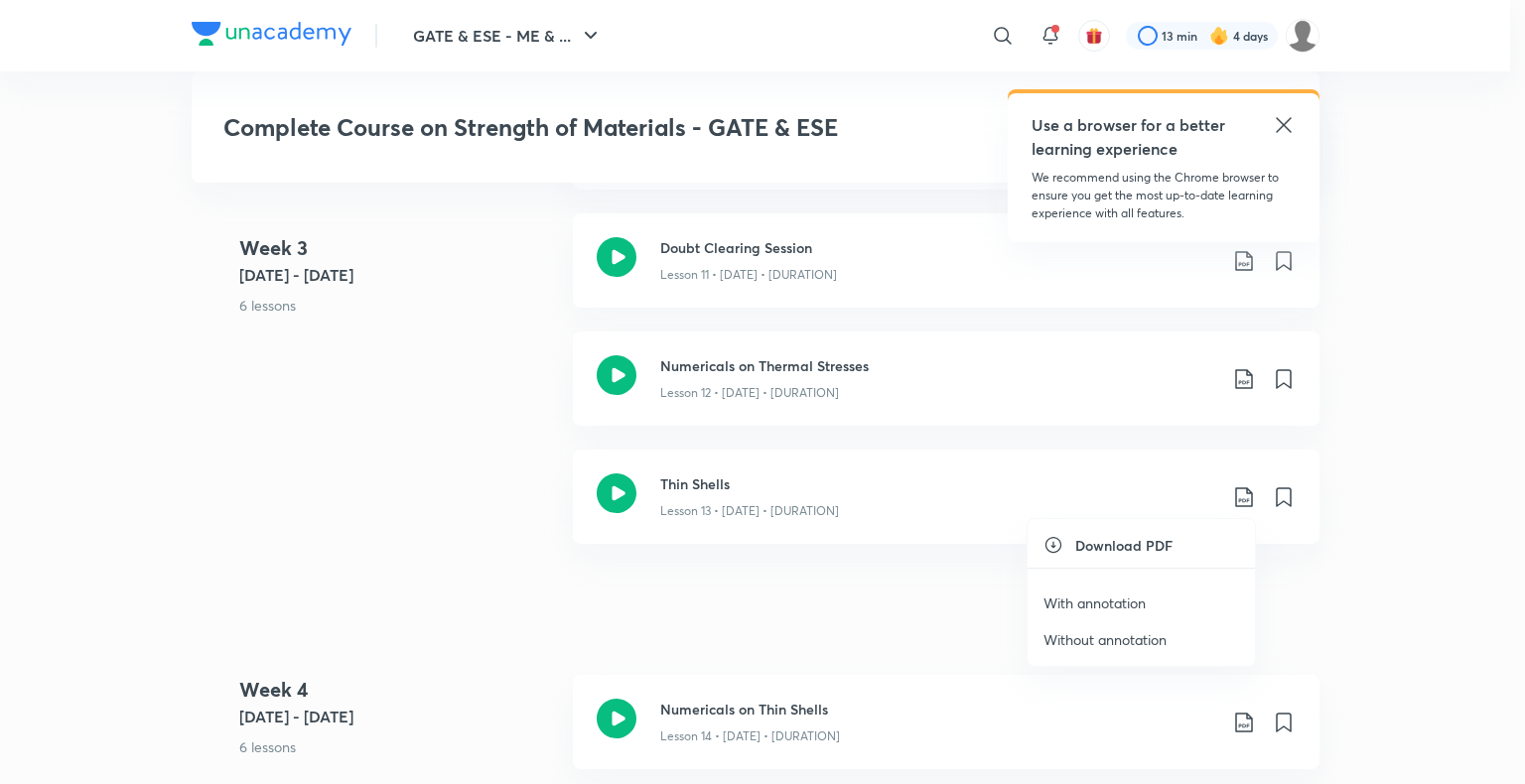 click on "With annotation" at bounding box center [1094, 602] 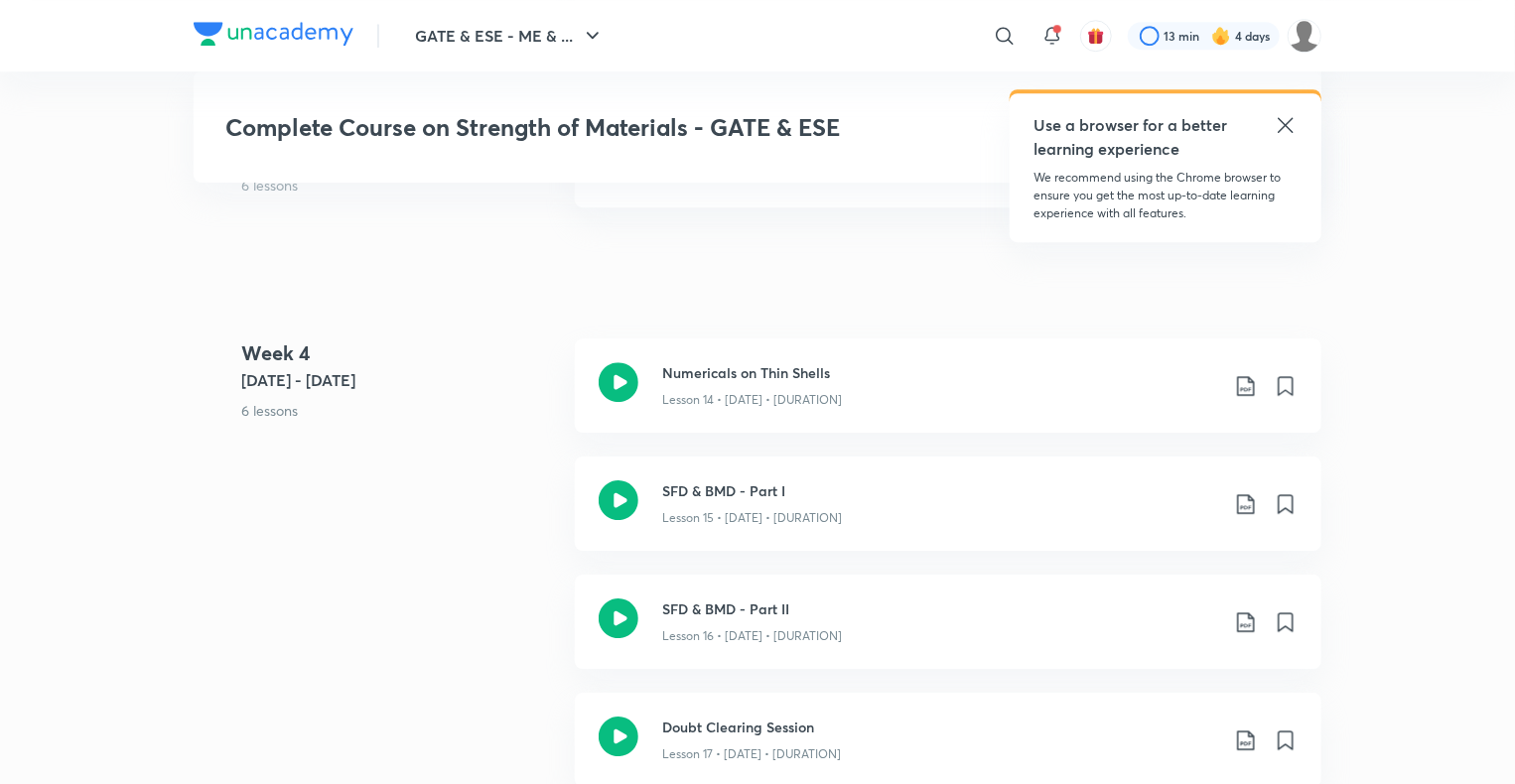 scroll, scrollTop: 2898, scrollLeft: 0, axis: vertical 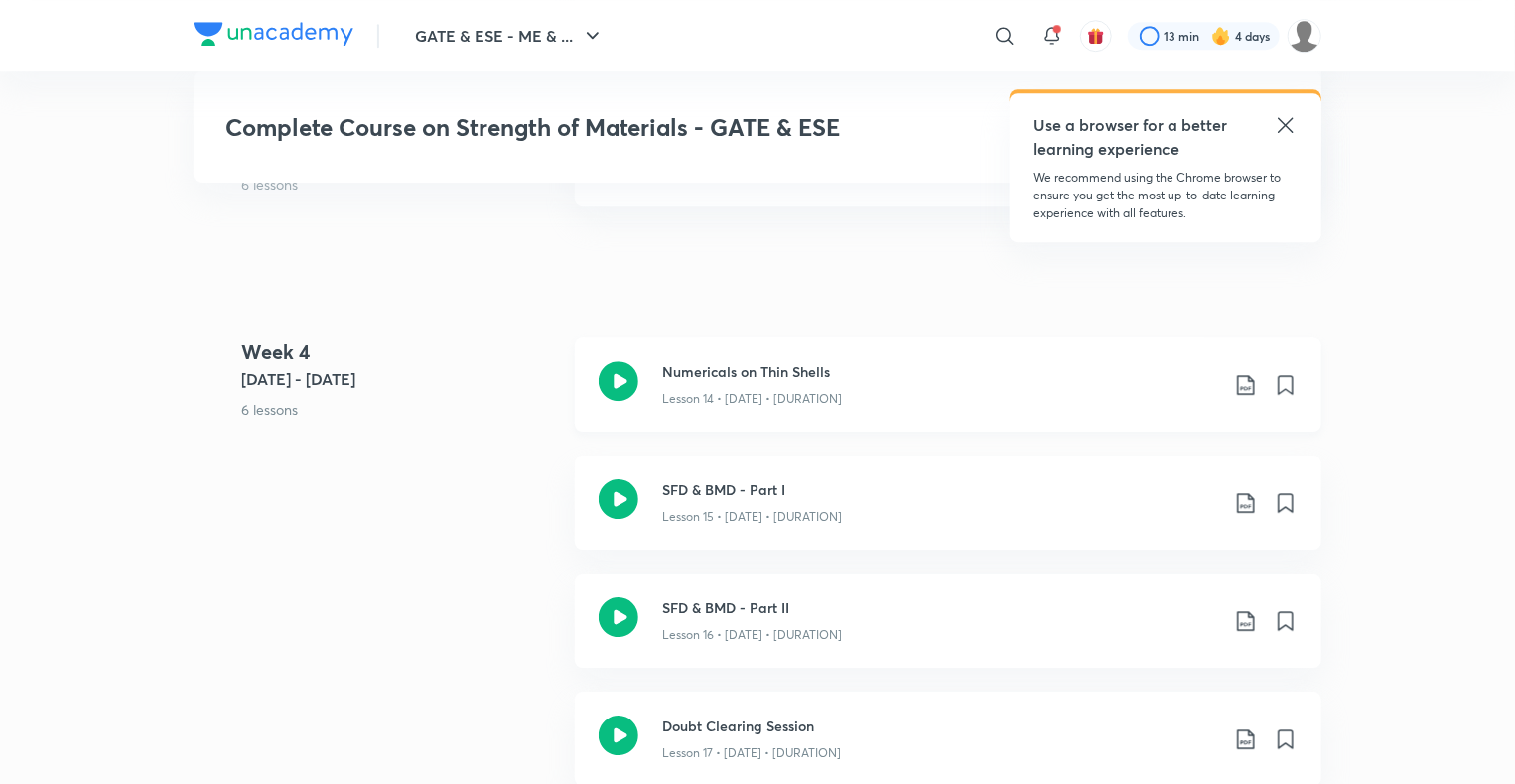 click 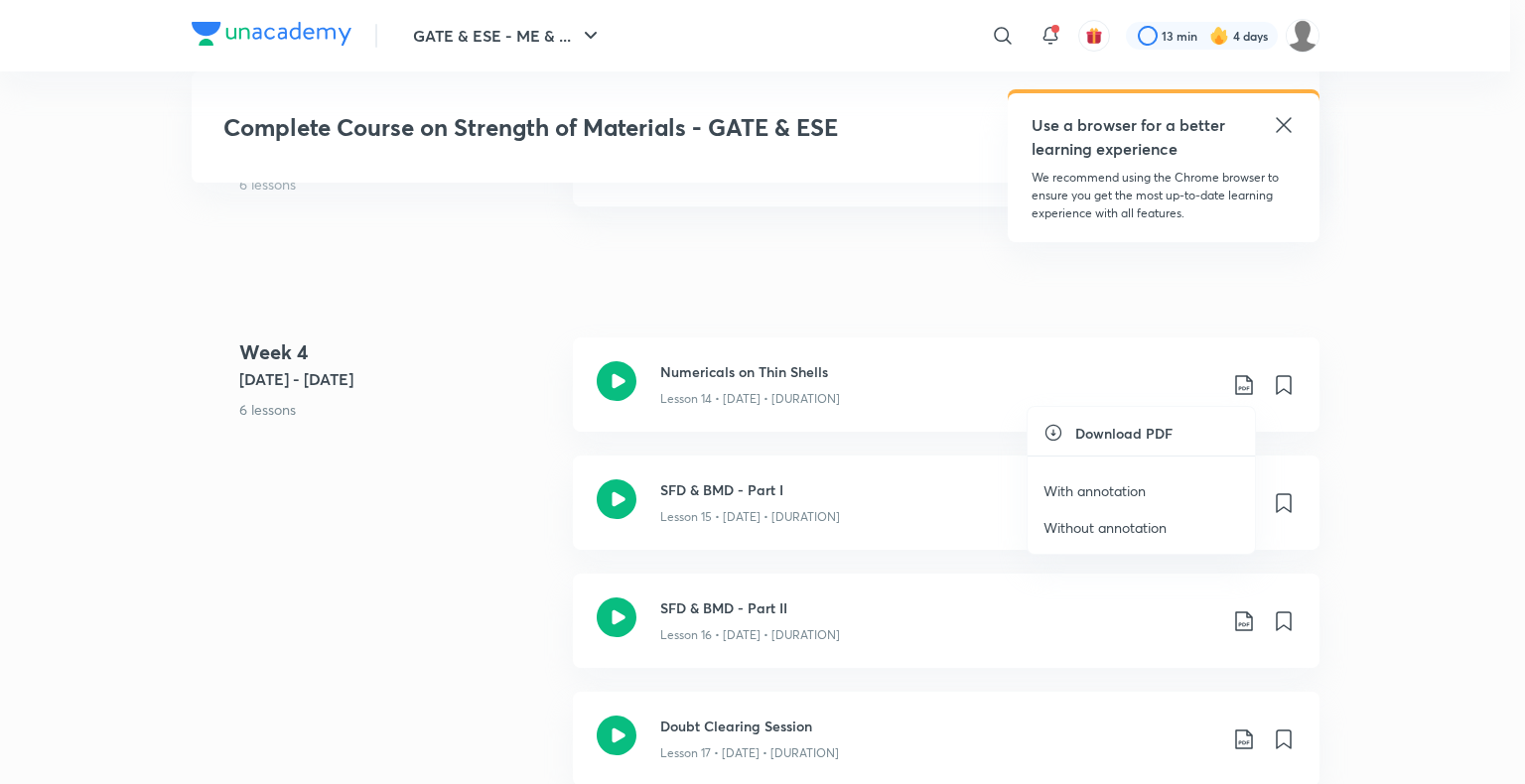click on "With annotation" at bounding box center (1094, 490) 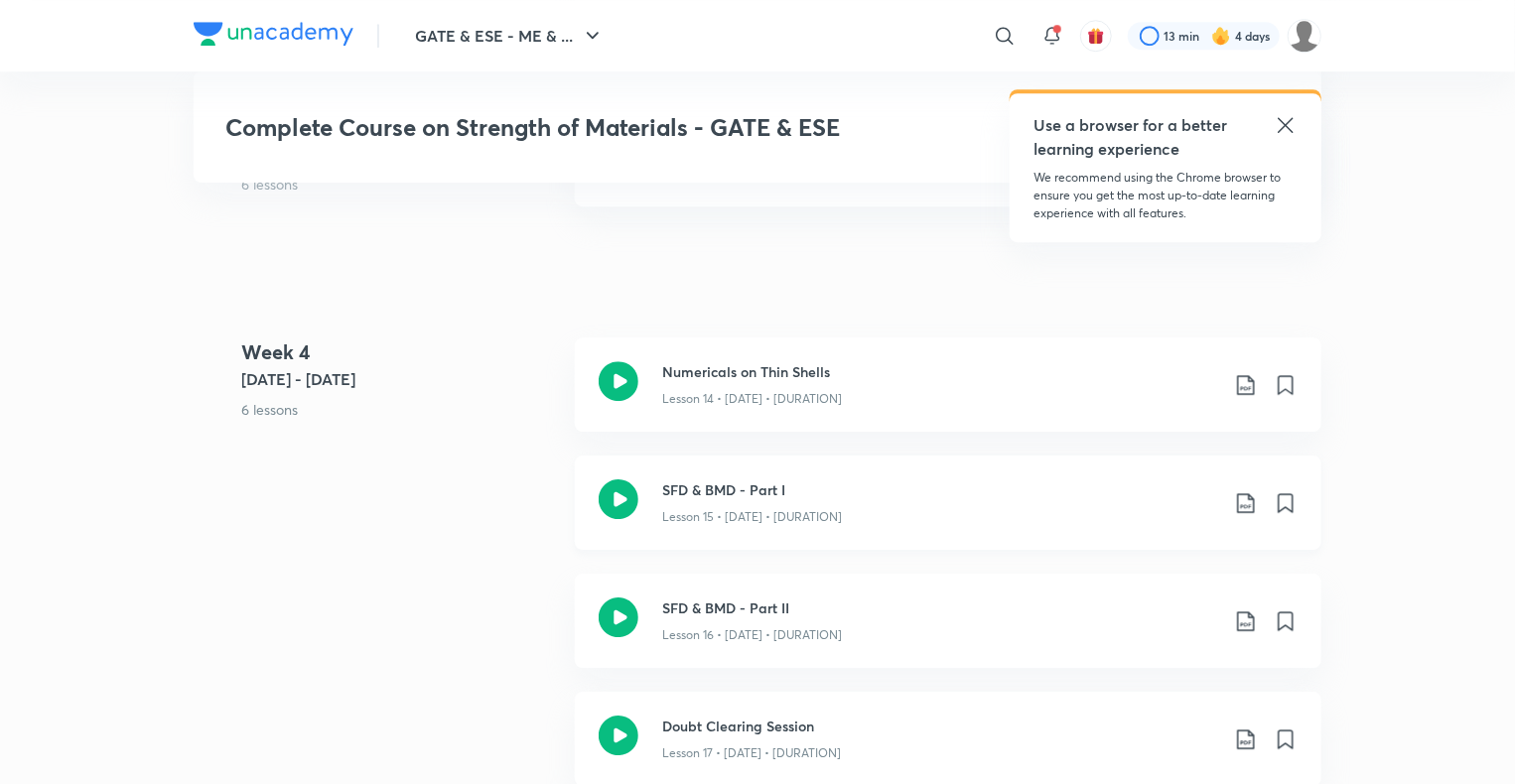 click 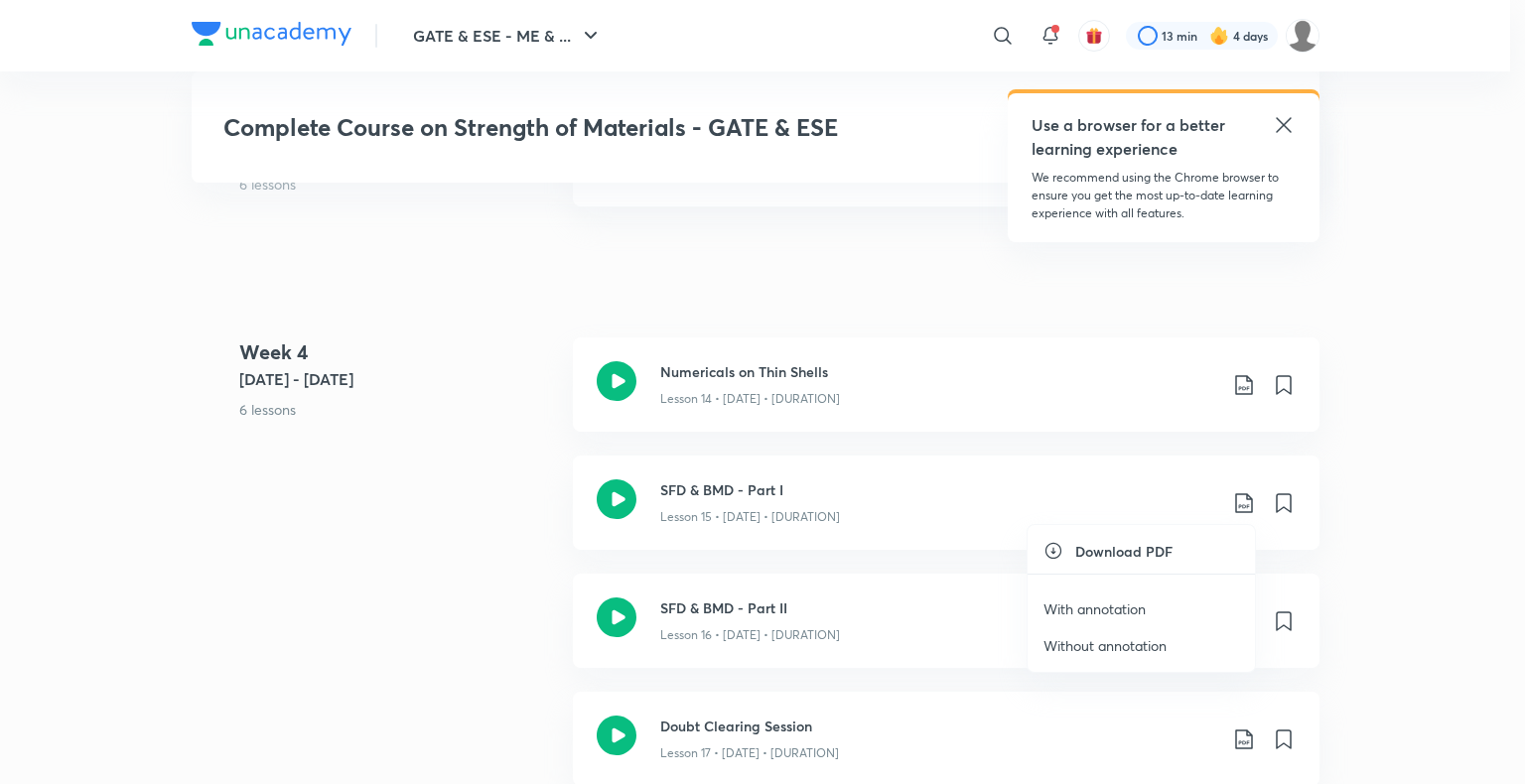 click on "With annotation" at bounding box center [1094, 608] 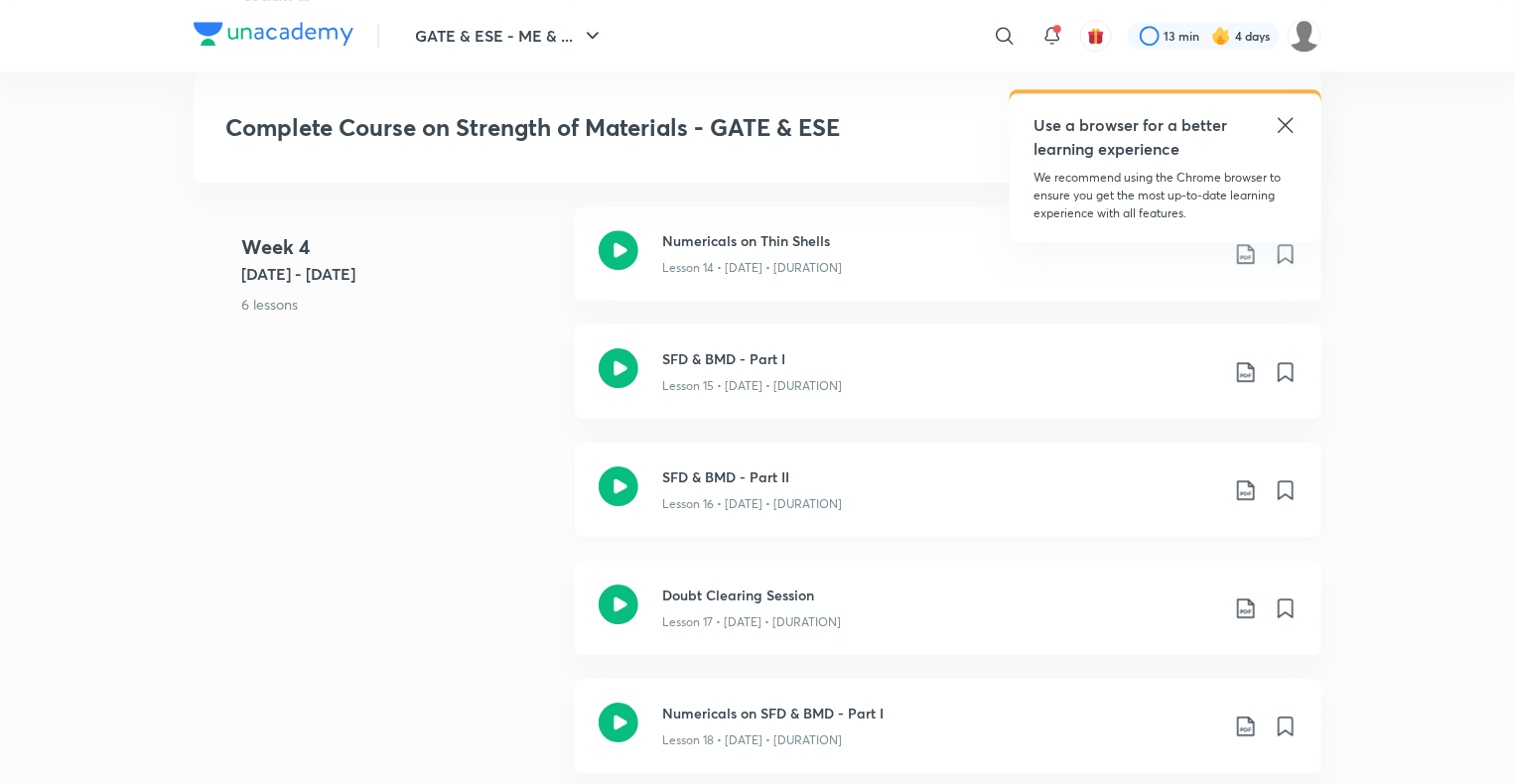 scroll, scrollTop: 3028, scrollLeft: 0, axis: vertical 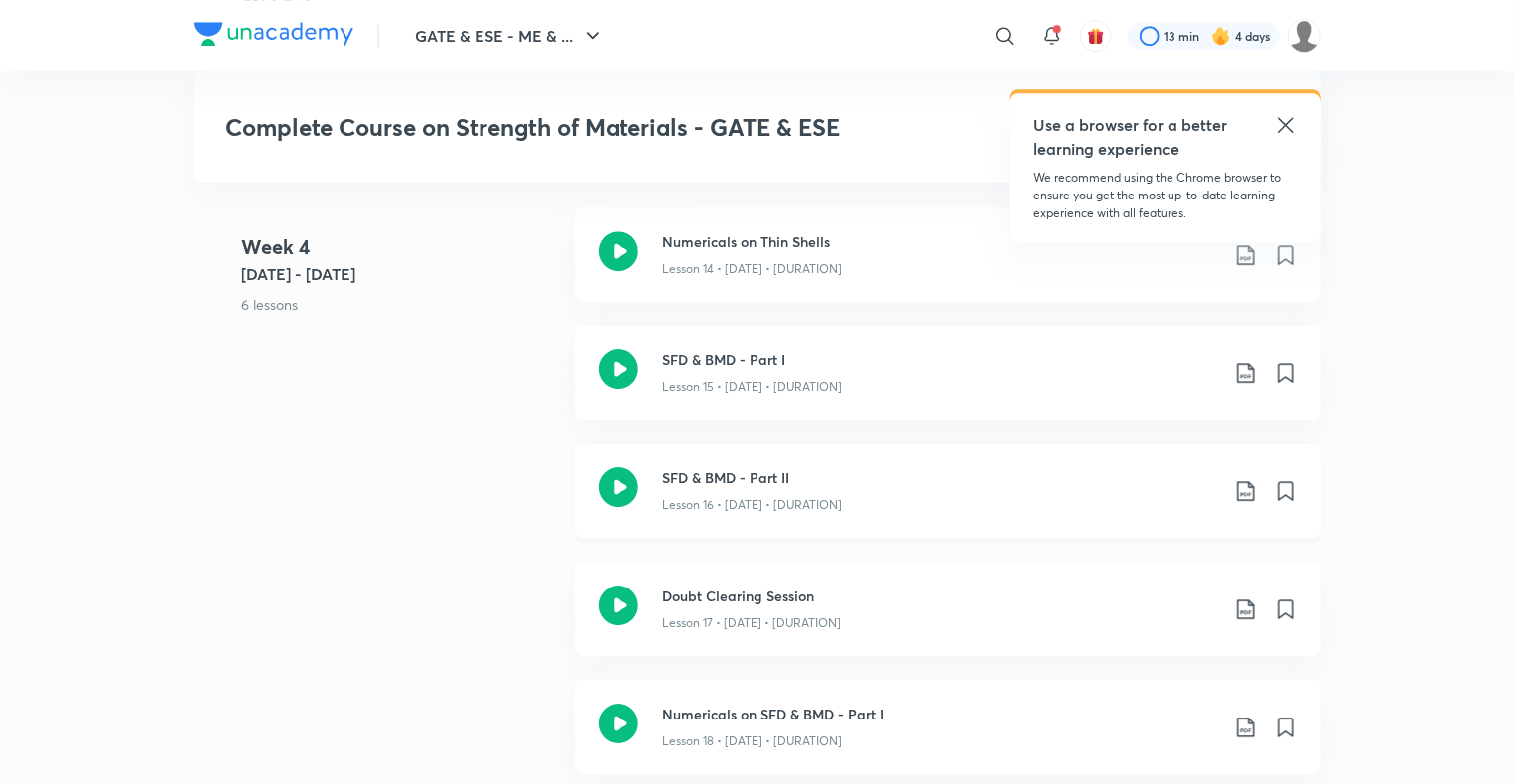 click 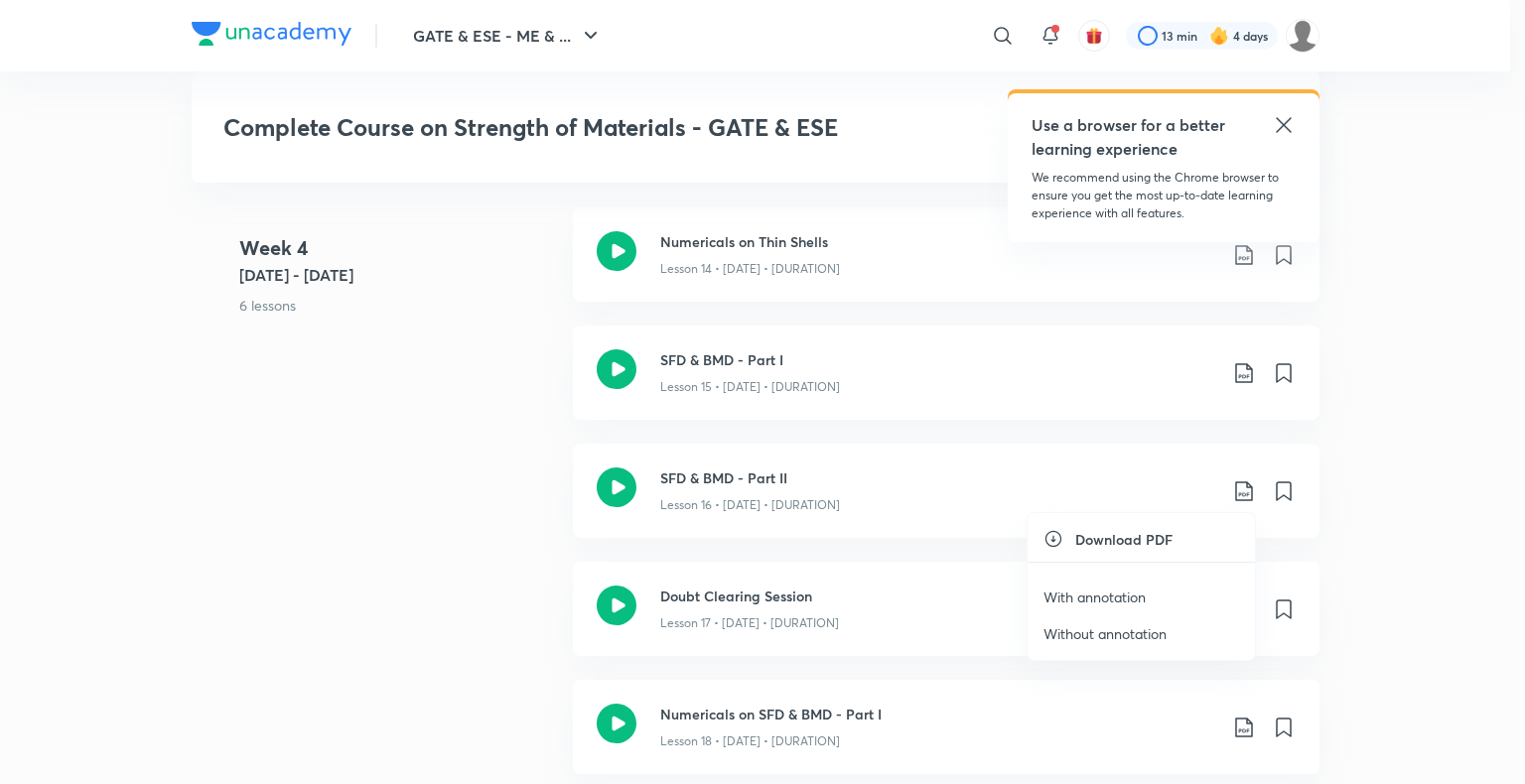 click on "With annotation" at bounding box center (1094, 596) 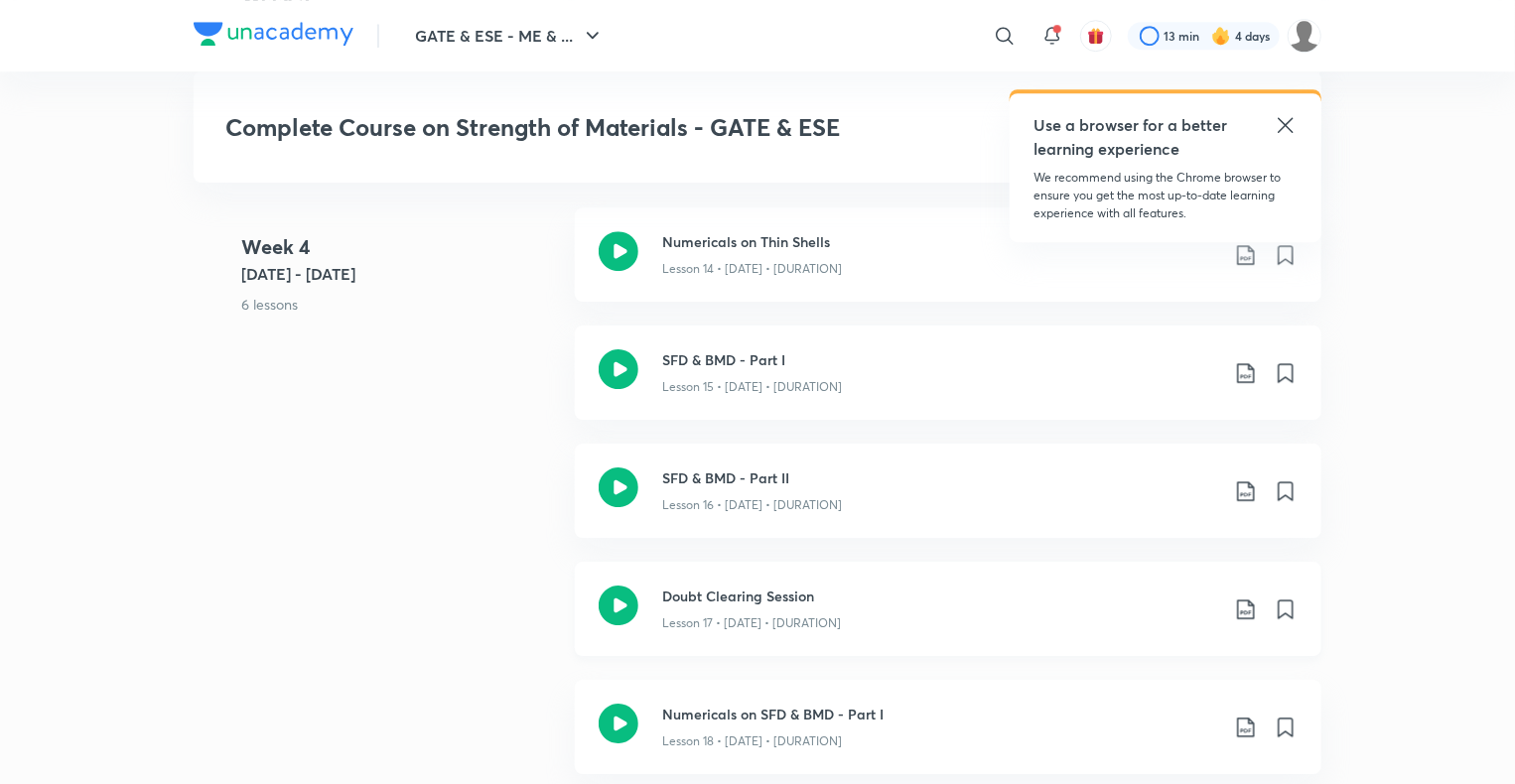 click 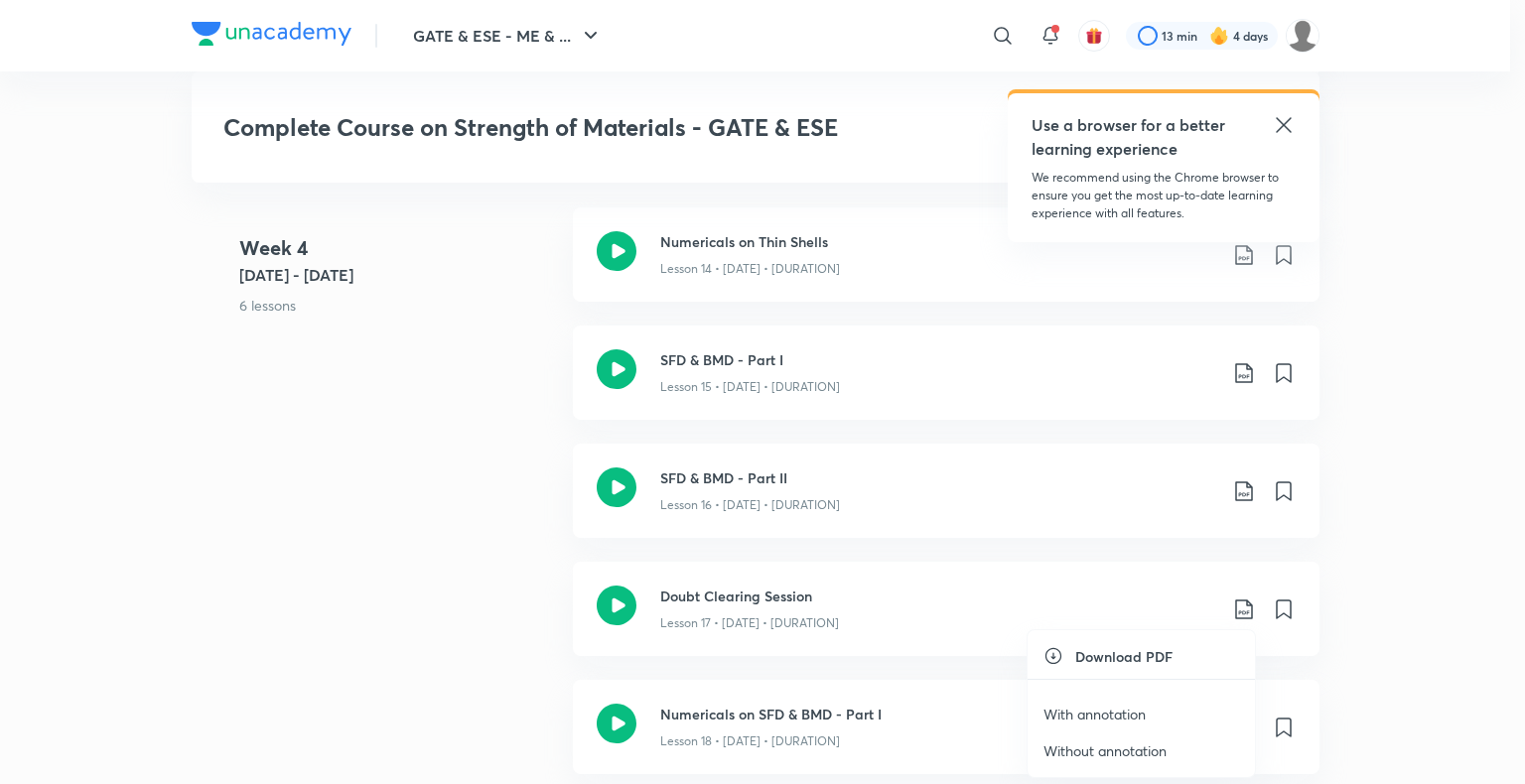click on "With annotation" at bounding box center (1094, 714) 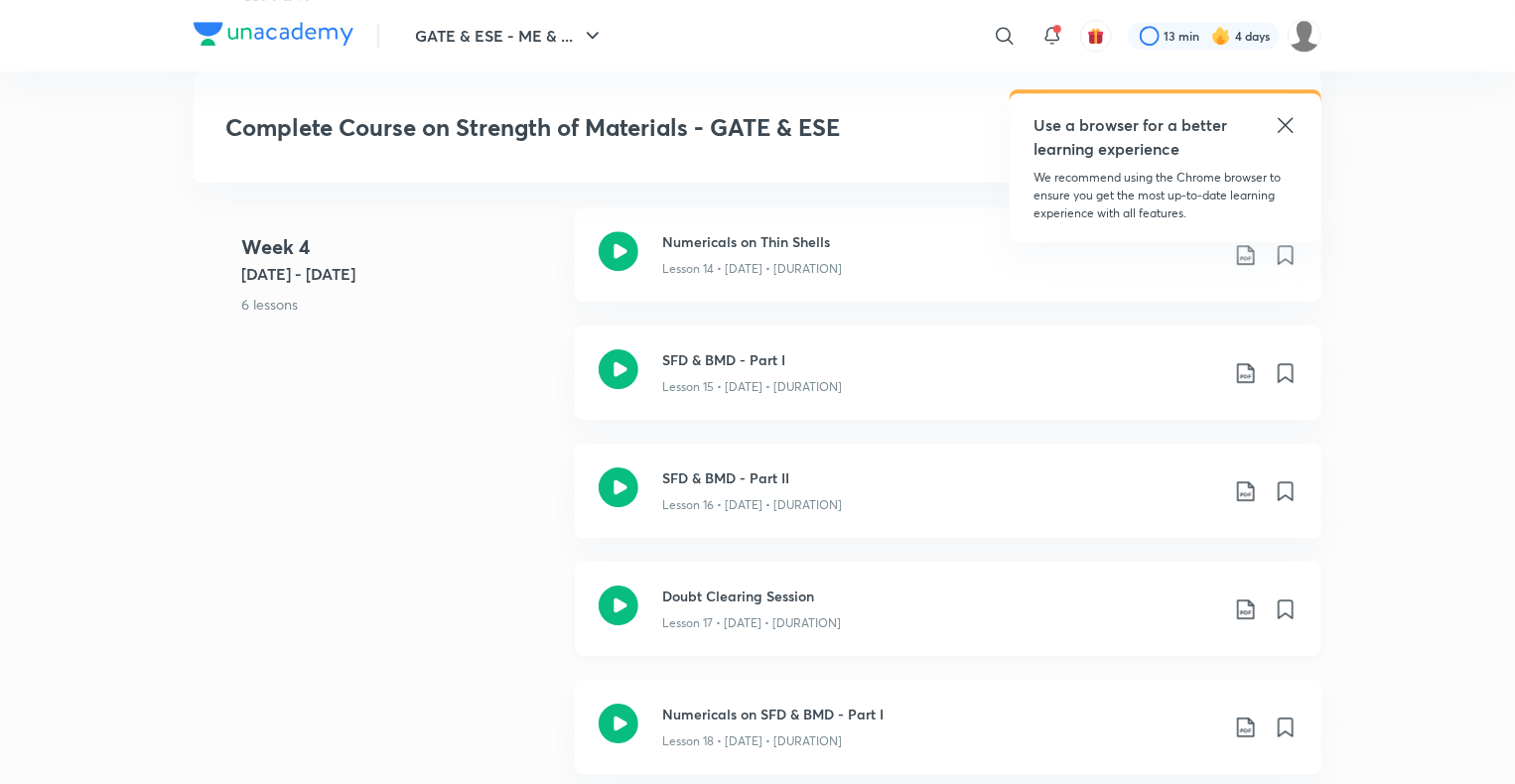 click 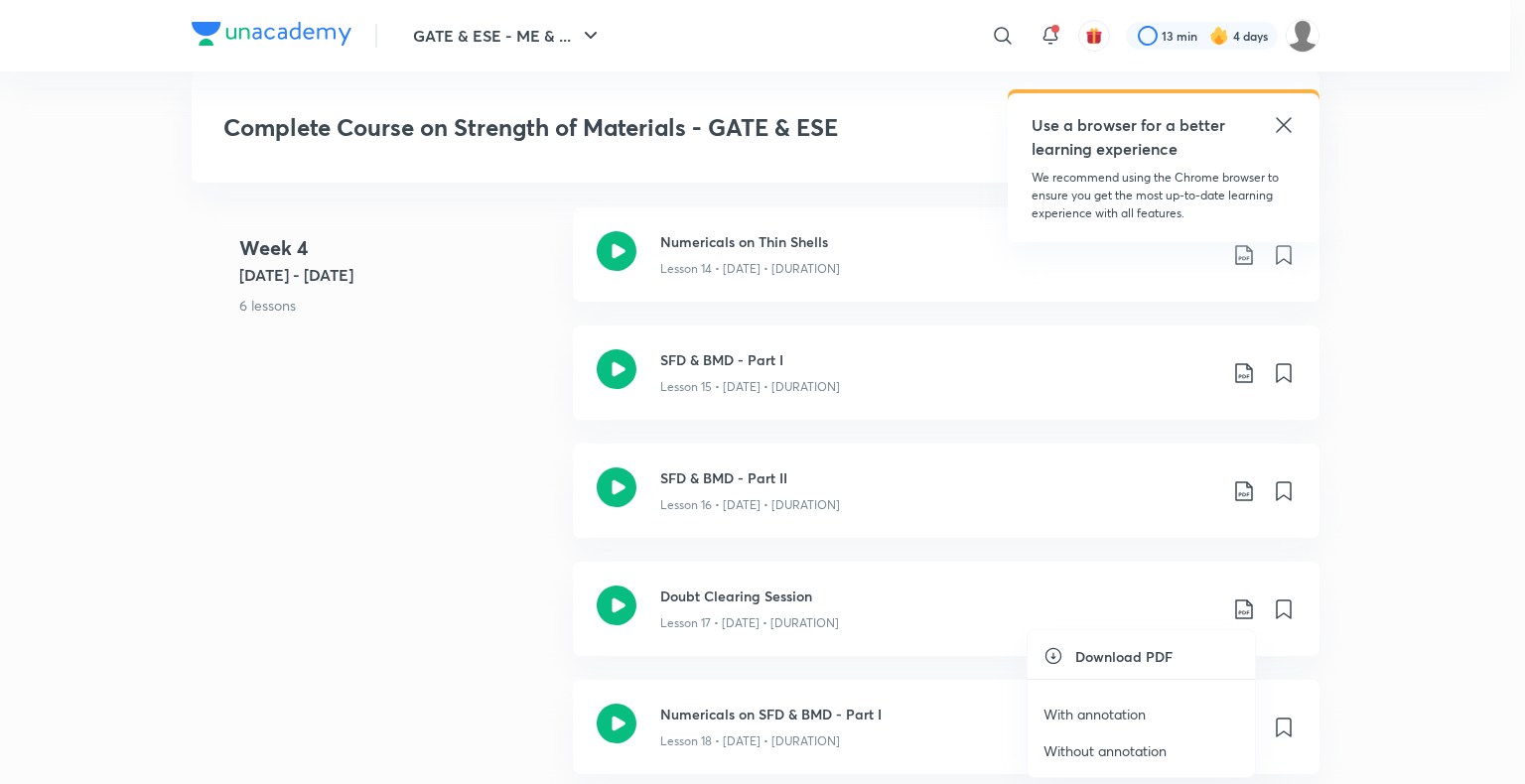 click on "With annotation" at bounding box center (1094, 714) 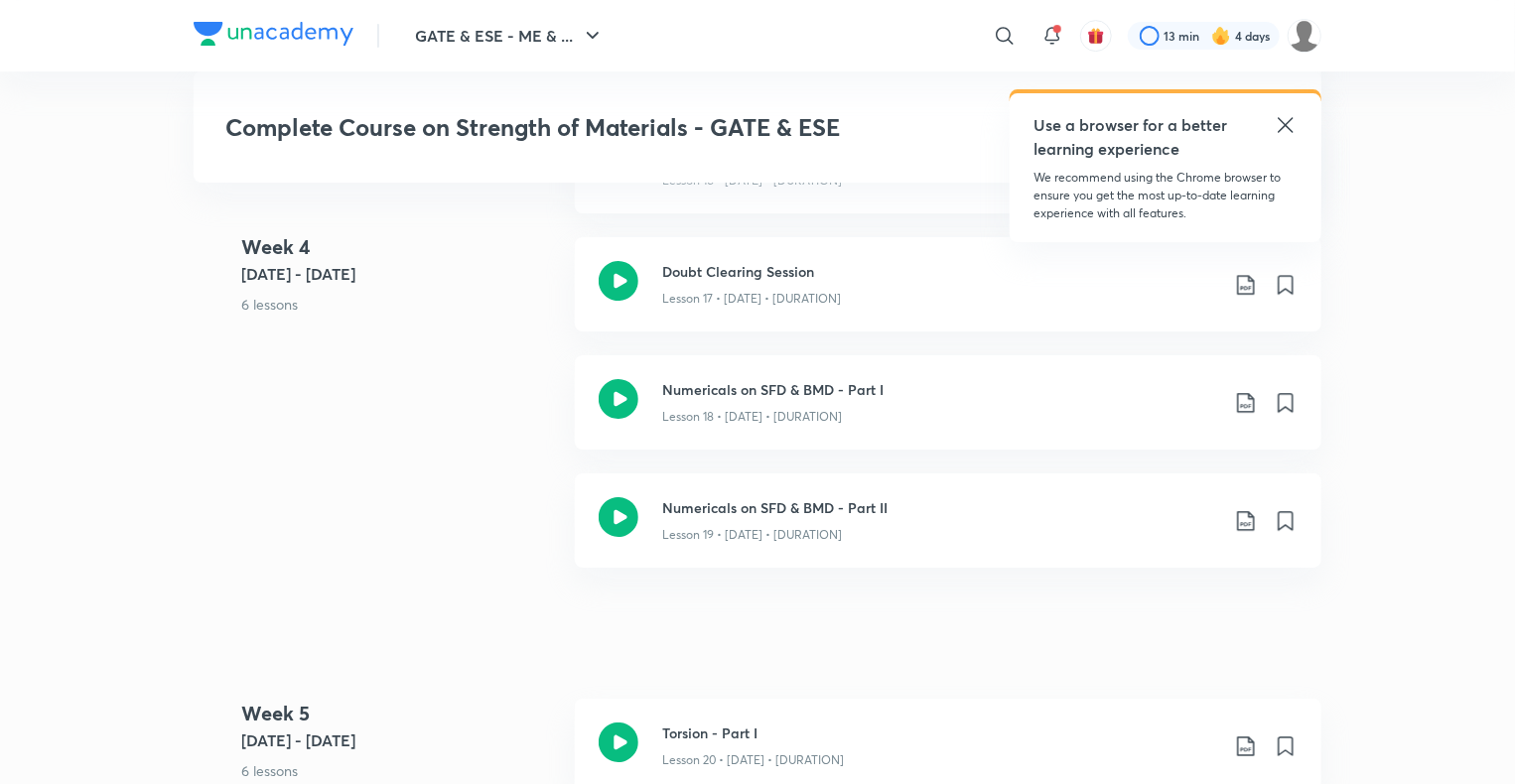 scroll, scrollTop: 3353, scrollLeft: 0, axis: vertical 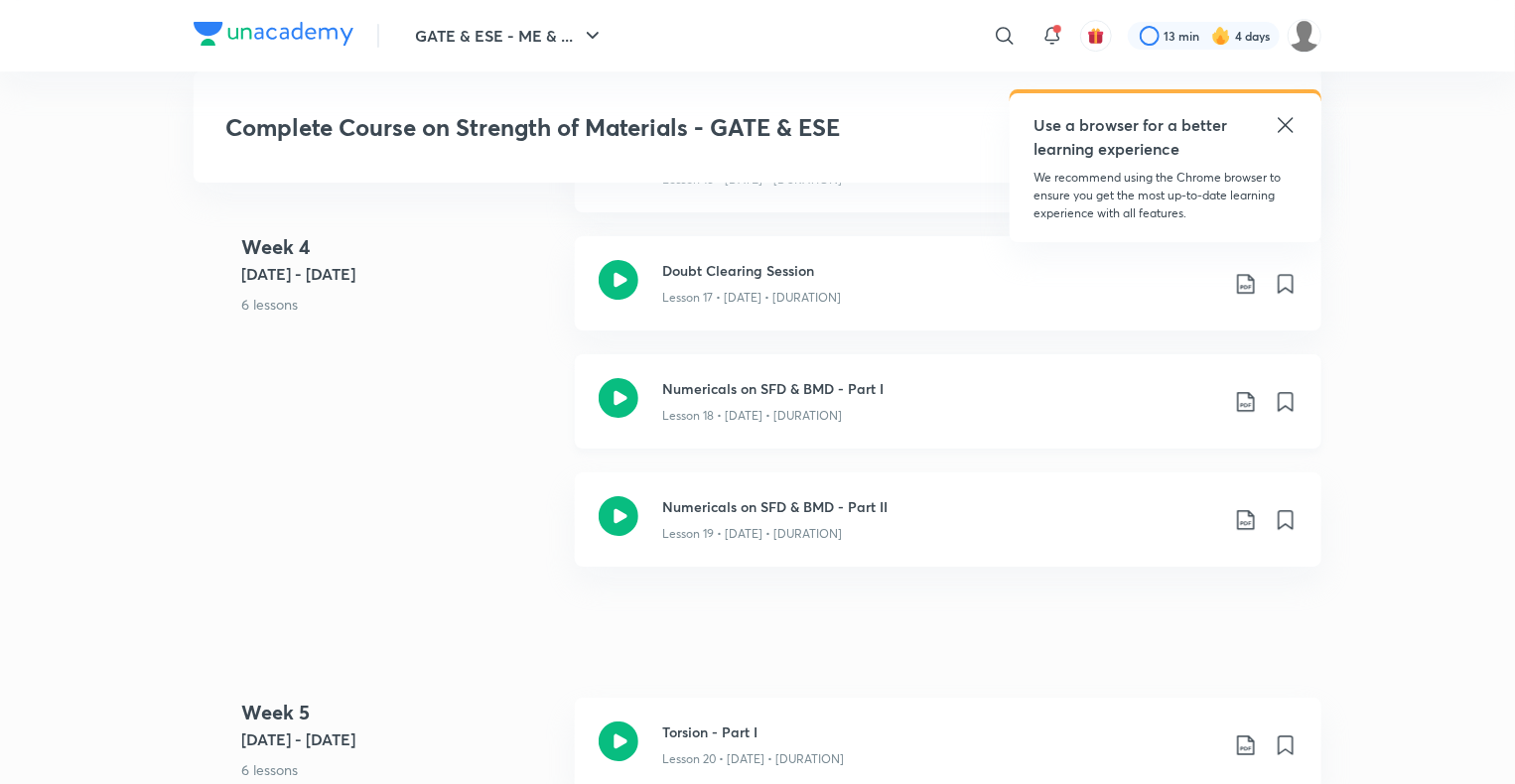 click 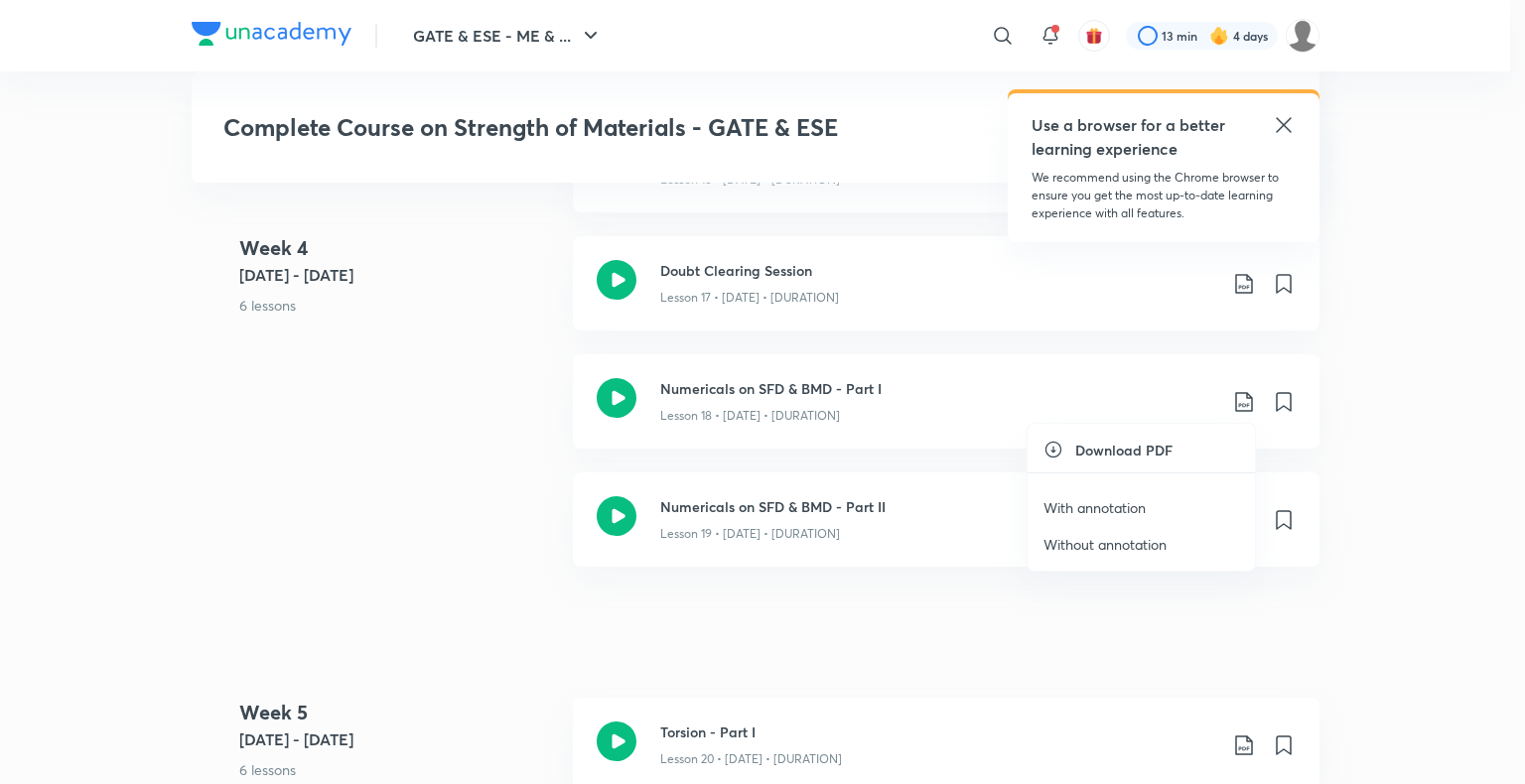 click on "With annotation" at bounding box center (1094, 507) 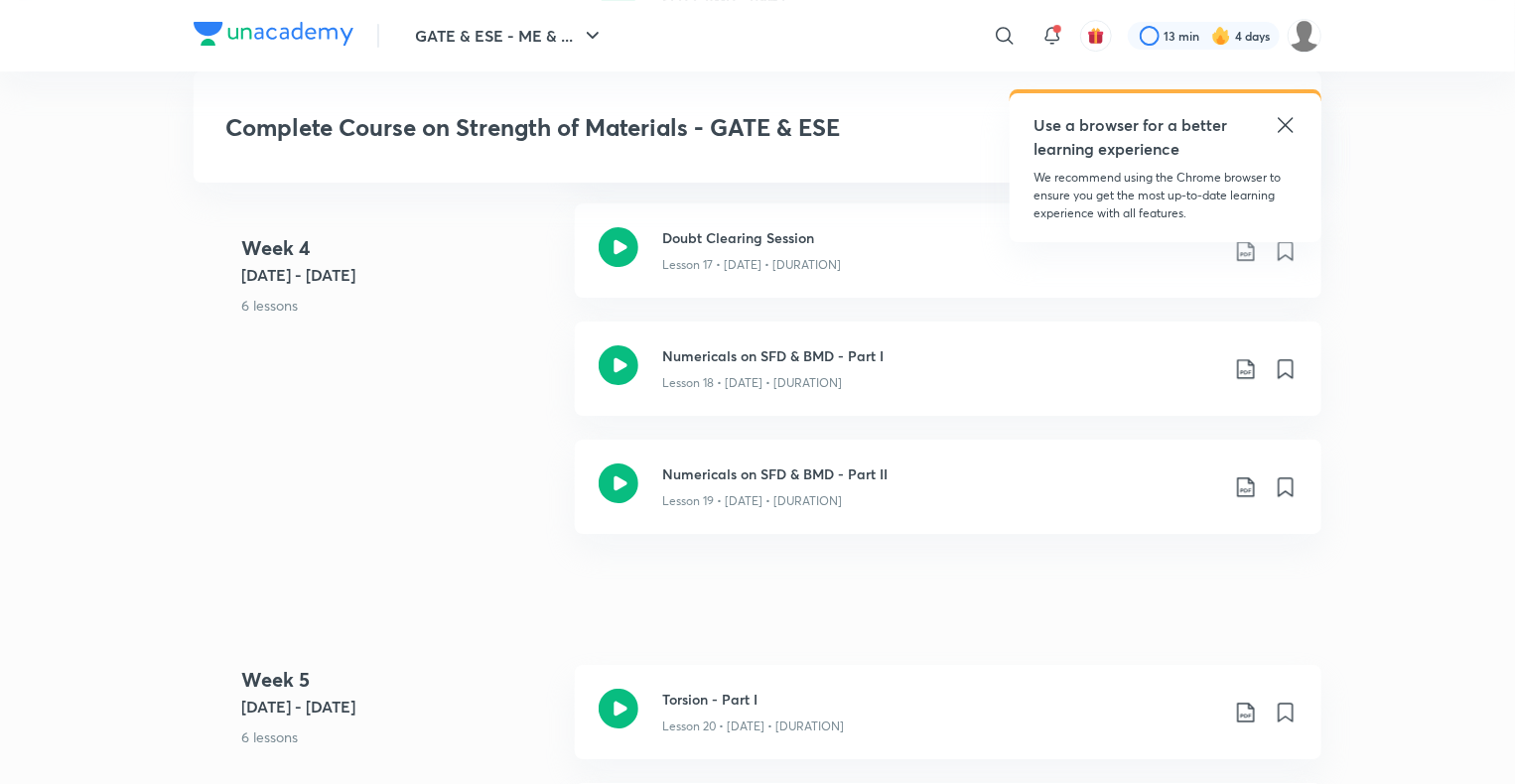 scroll, scrollTop: 3385, scrollLeft: 0, axis: vertical 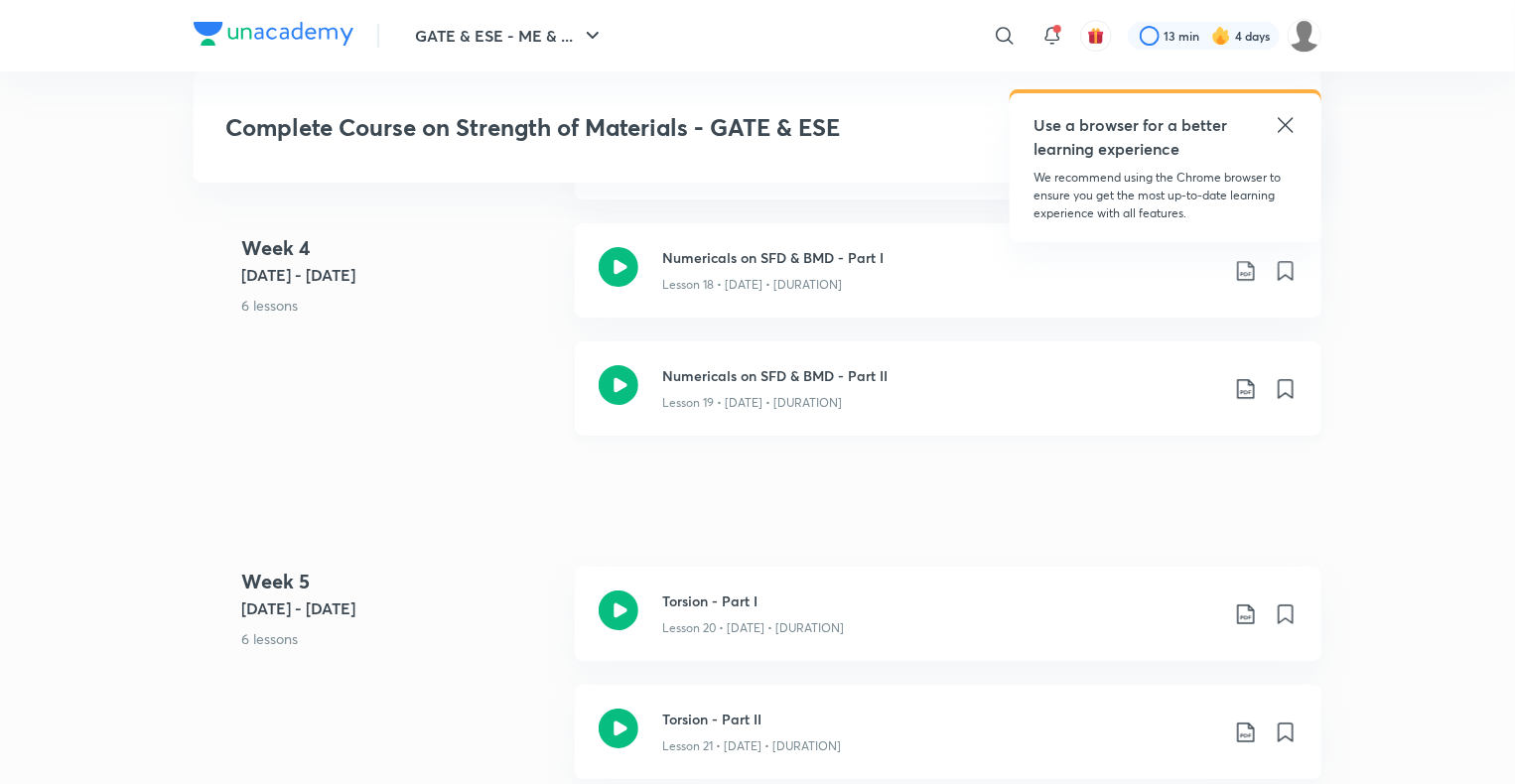 click 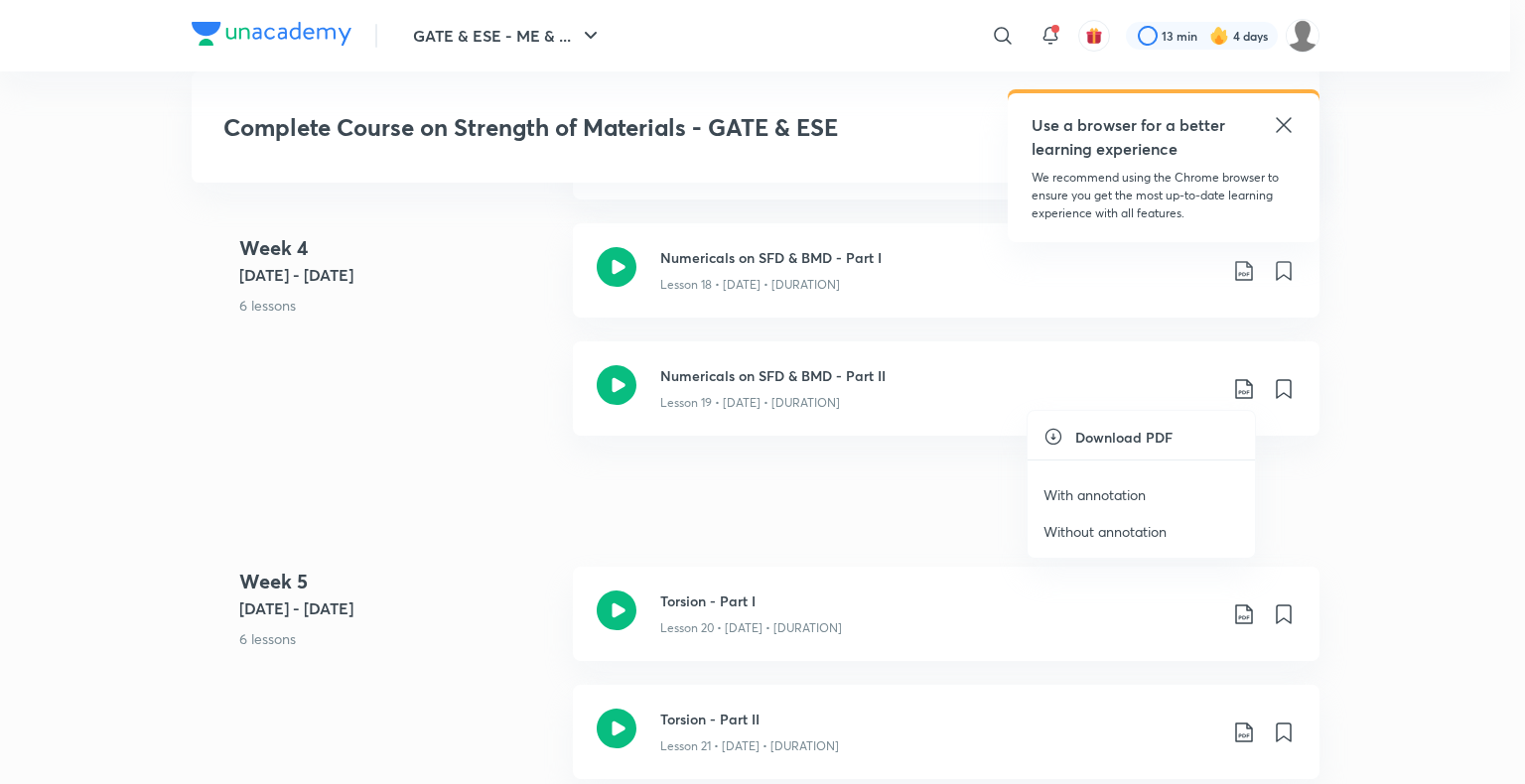 click on "With annotation" at bounding box center (1094, 494) 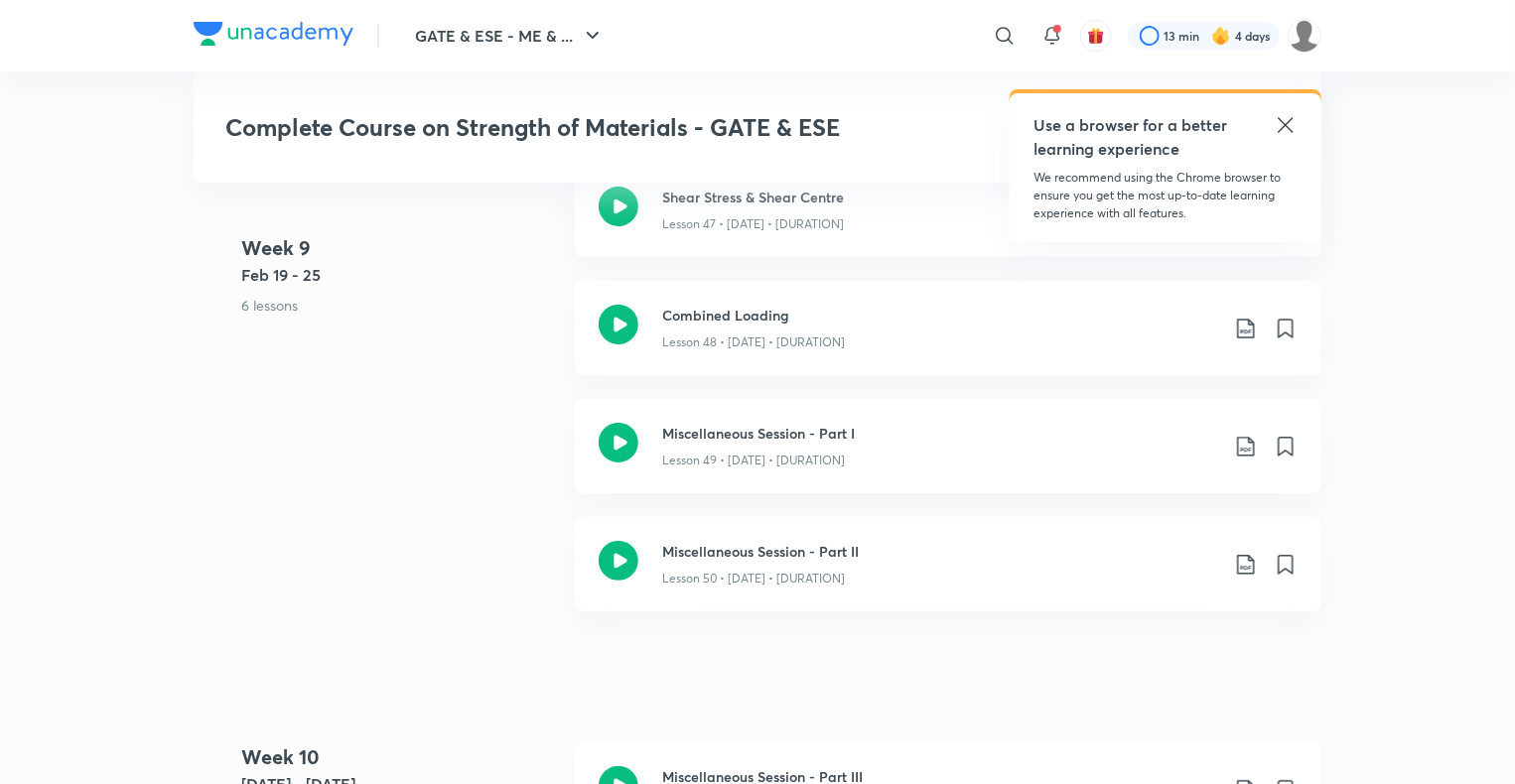 scroll, scrollTop: 7470, scrollLeft: 0, axis: vertical 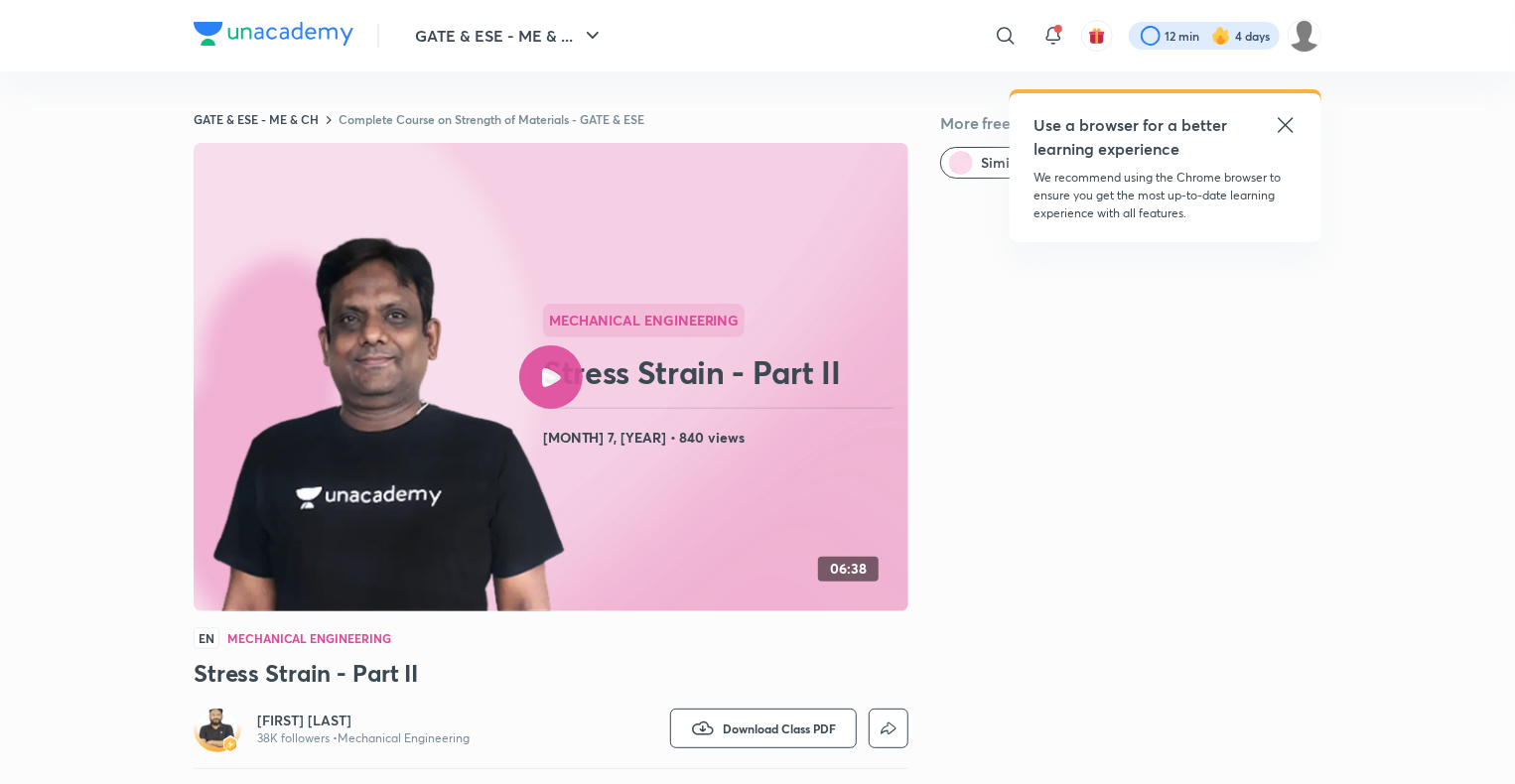 click at bounding box center (1204, 36) 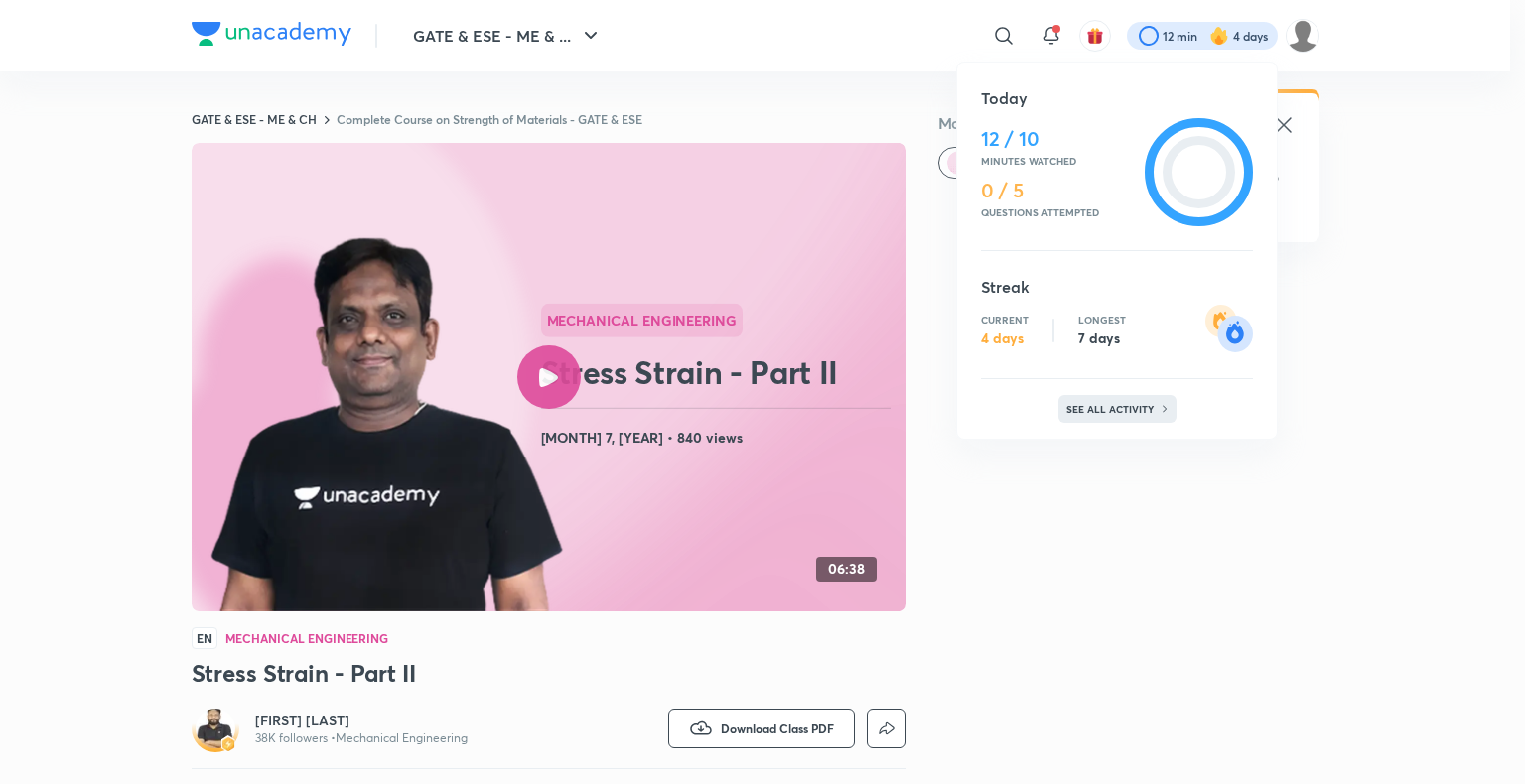 click on "See all activity" at bounding box center [1117, 409] 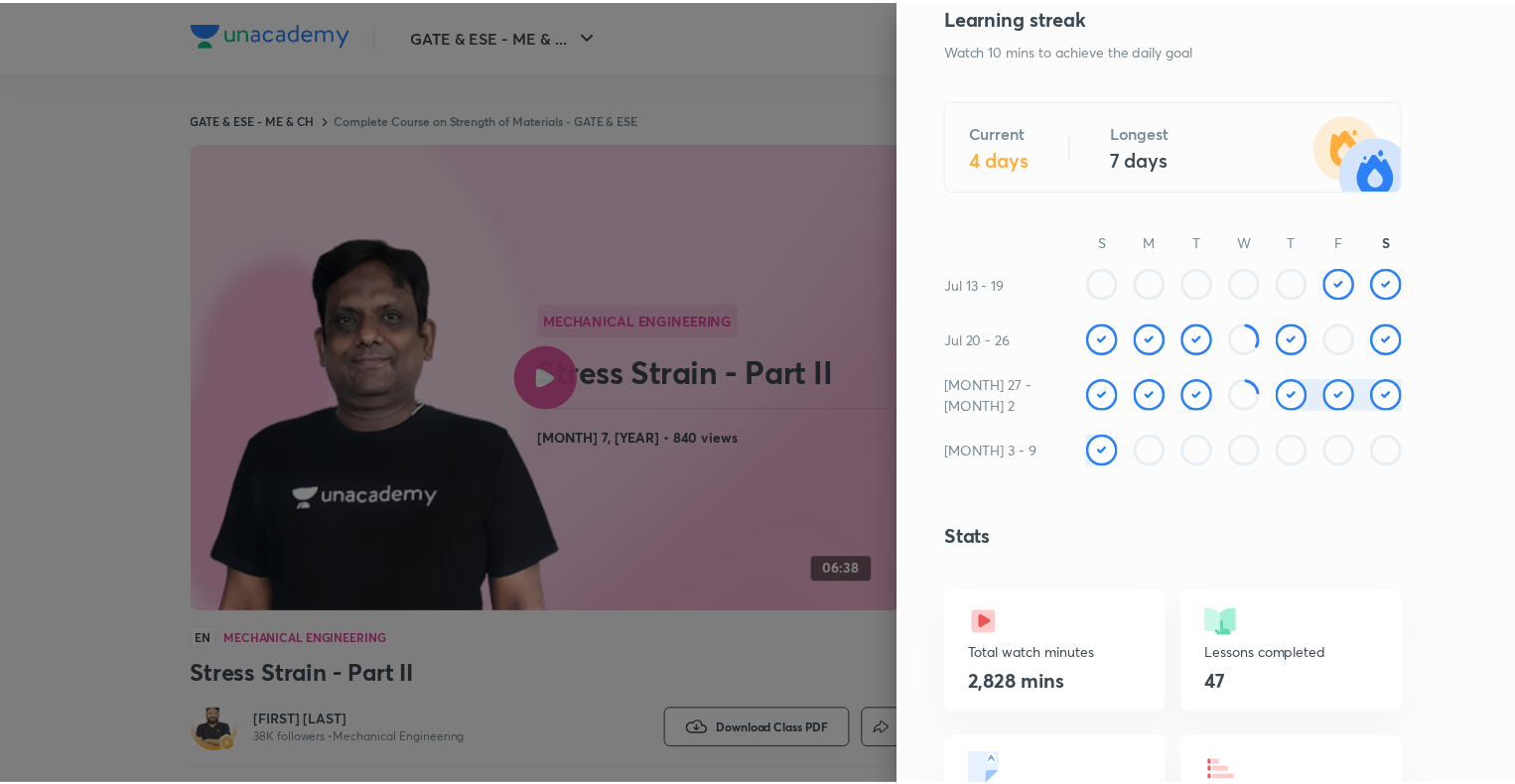 scroll, scrollTop: 0, scrollLeft: 0, axis: both 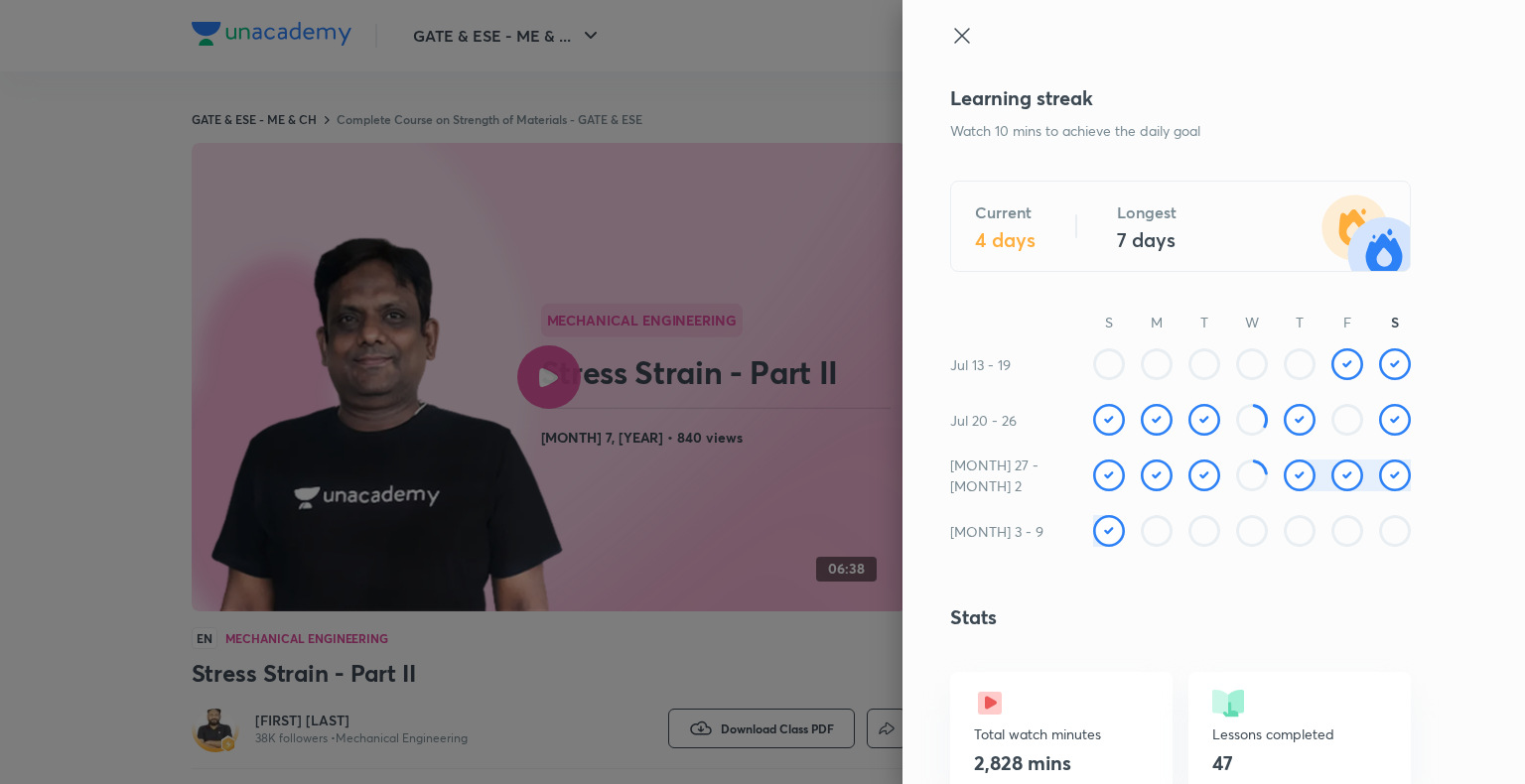 click 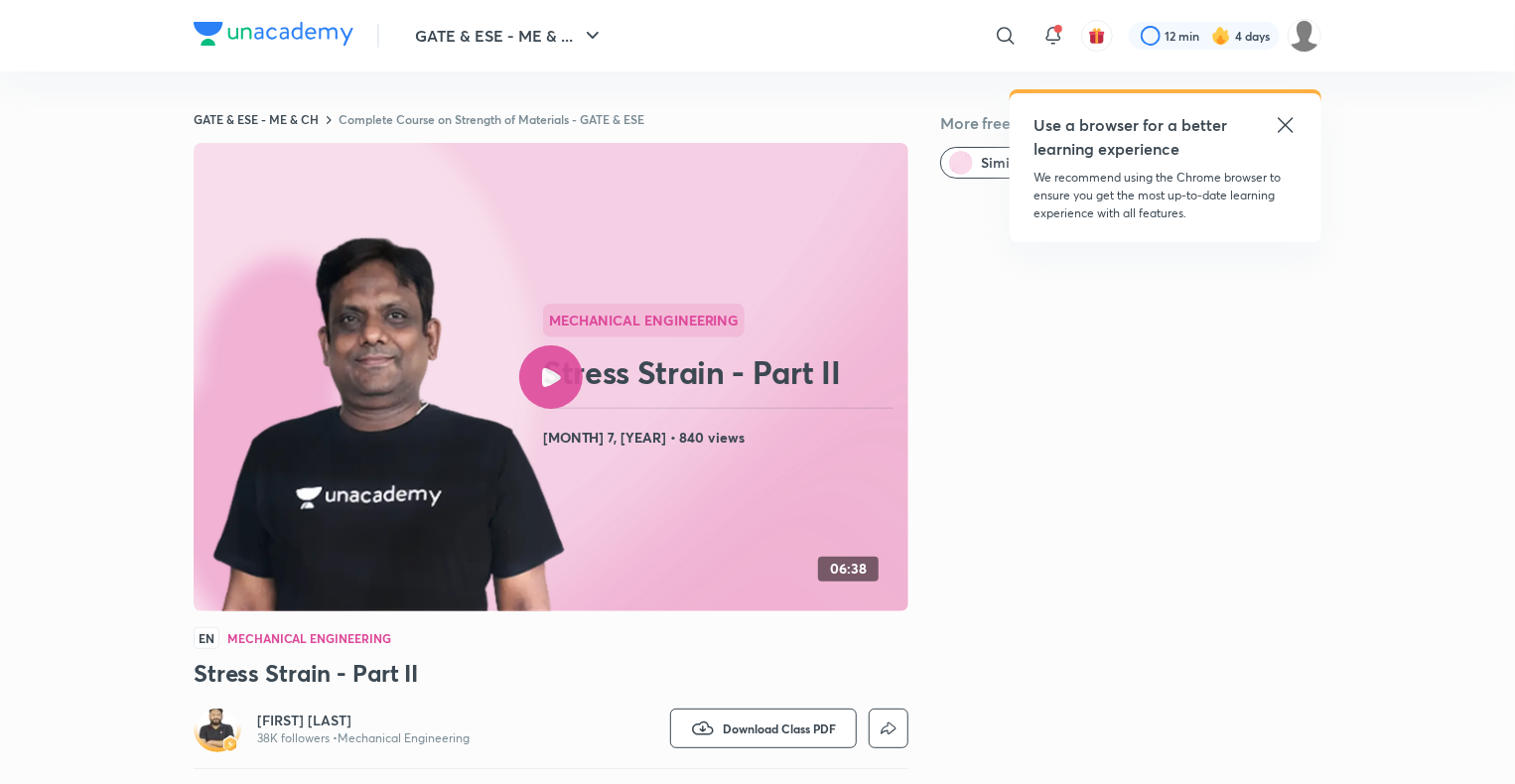 click 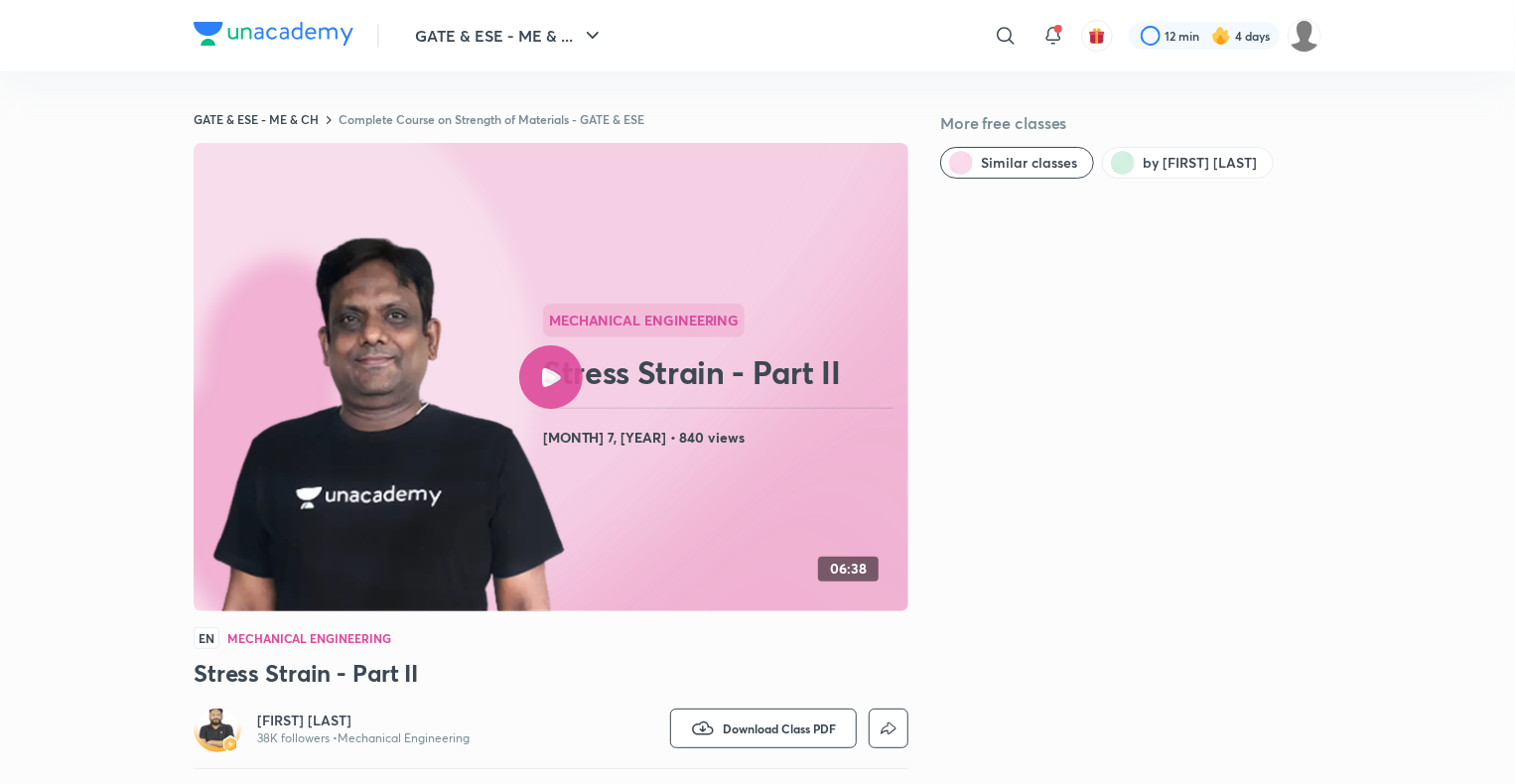 click on "More free classes" at bounding box center [1131, 123] 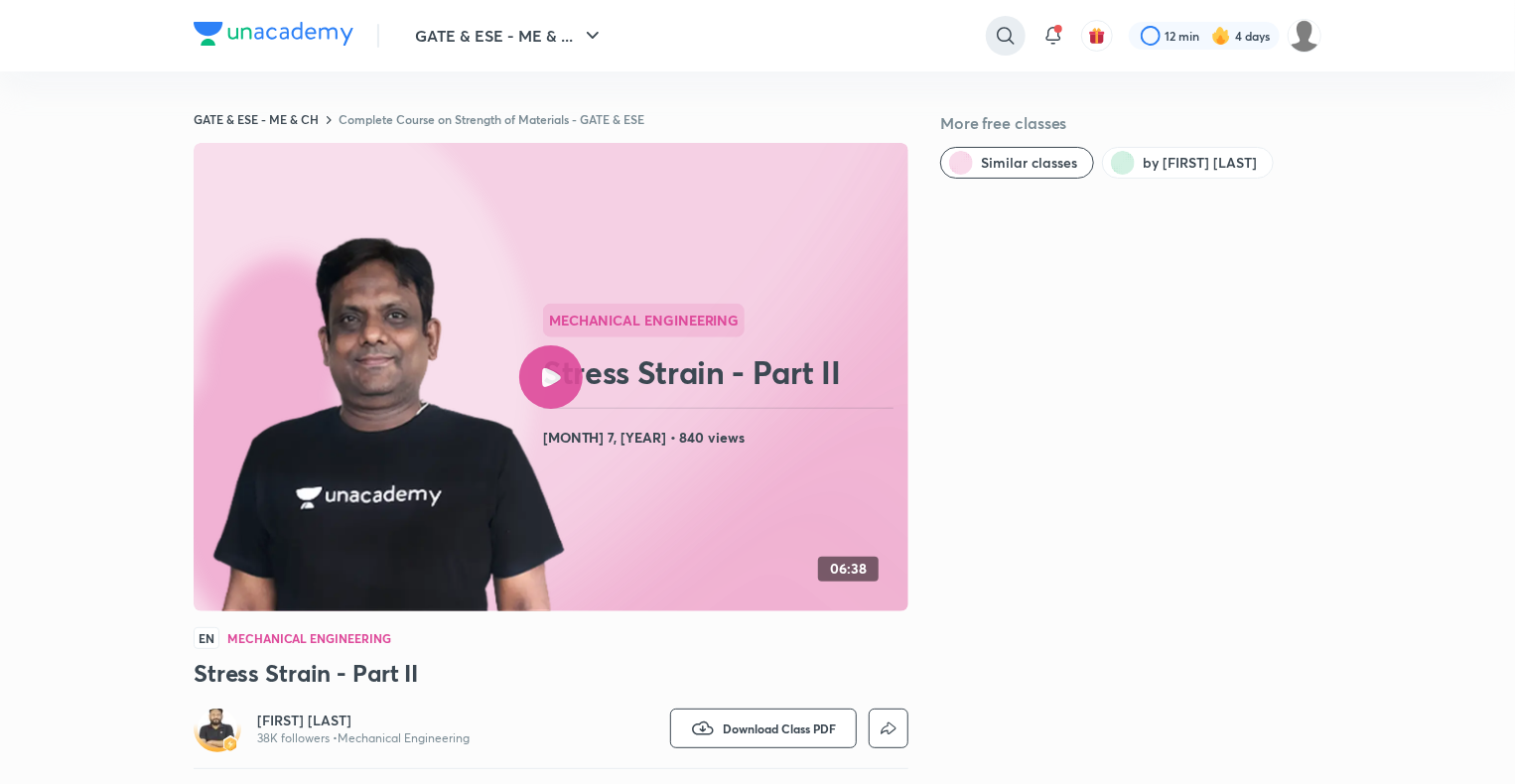 click 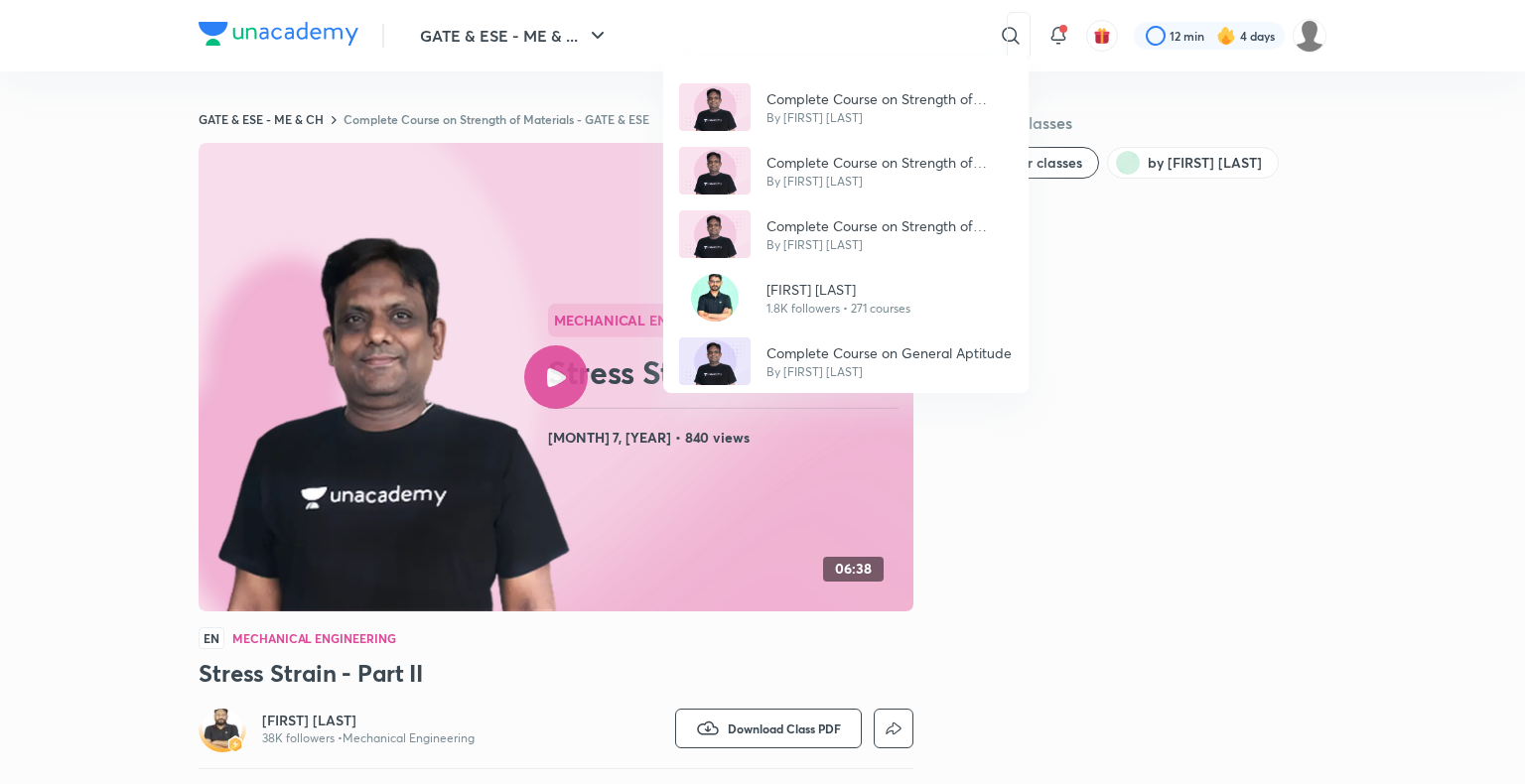 click on "Complete Course on Strength of Materials - GATE & ESE By [FIRST] [LAST] Complete Course on Strength of Materials - GATE & ESE By [FIRST] [LAST] Complete Course on Strength of Materials - GATE & ESE By [FIRST] [LAST] [FIRST] [LAST] 1.8K followers • 271 courses Complete Course on General Aptitude By [FIRST] [LAST]" at bounding box center [762, 392] 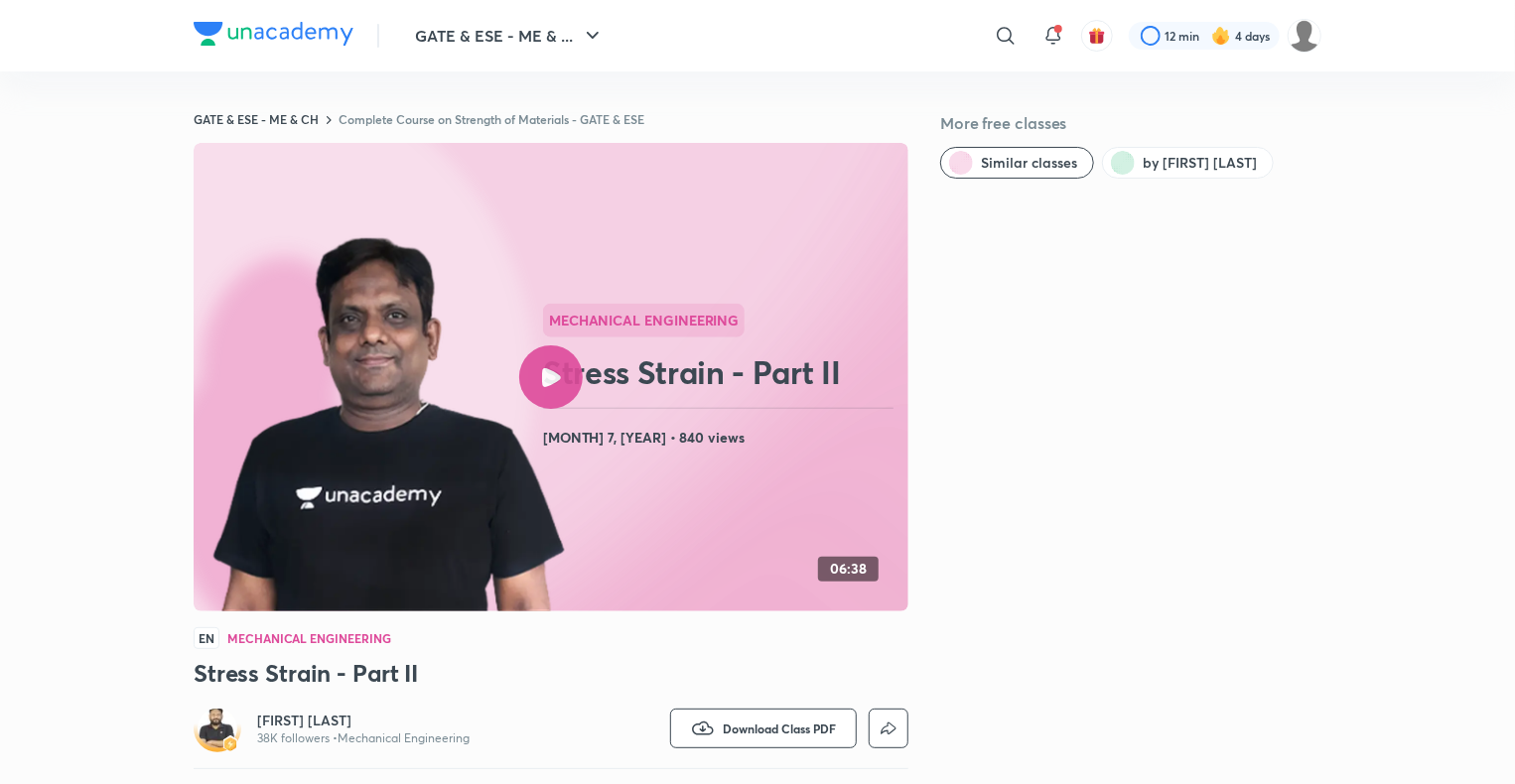 click on "[FIRST] [LAST]" at bounding box center [363, 720] 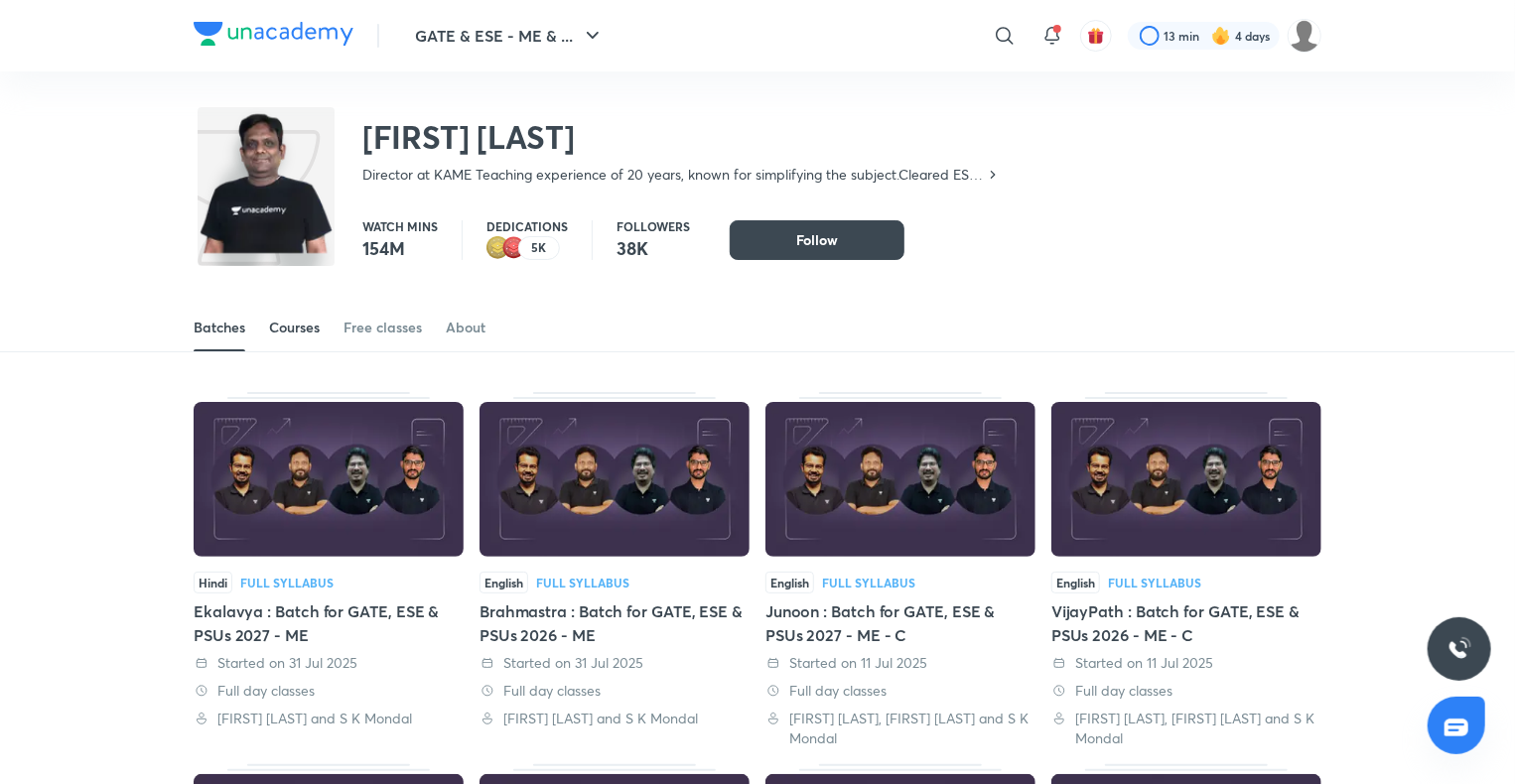 click on "Courses" at bounding box center (294, 327) 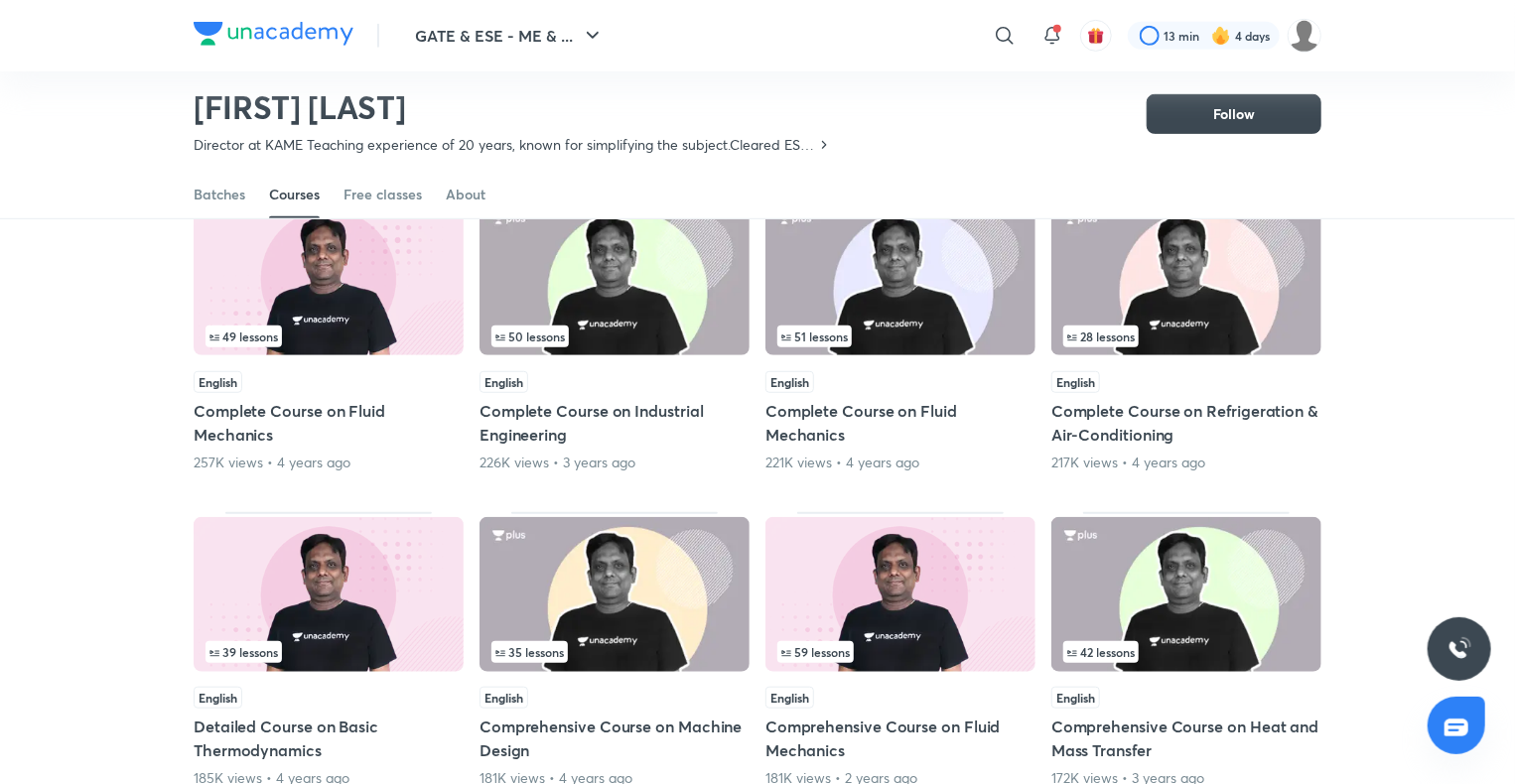 scroll, scrollTop: 0, scrollLeft: 0, axis: both 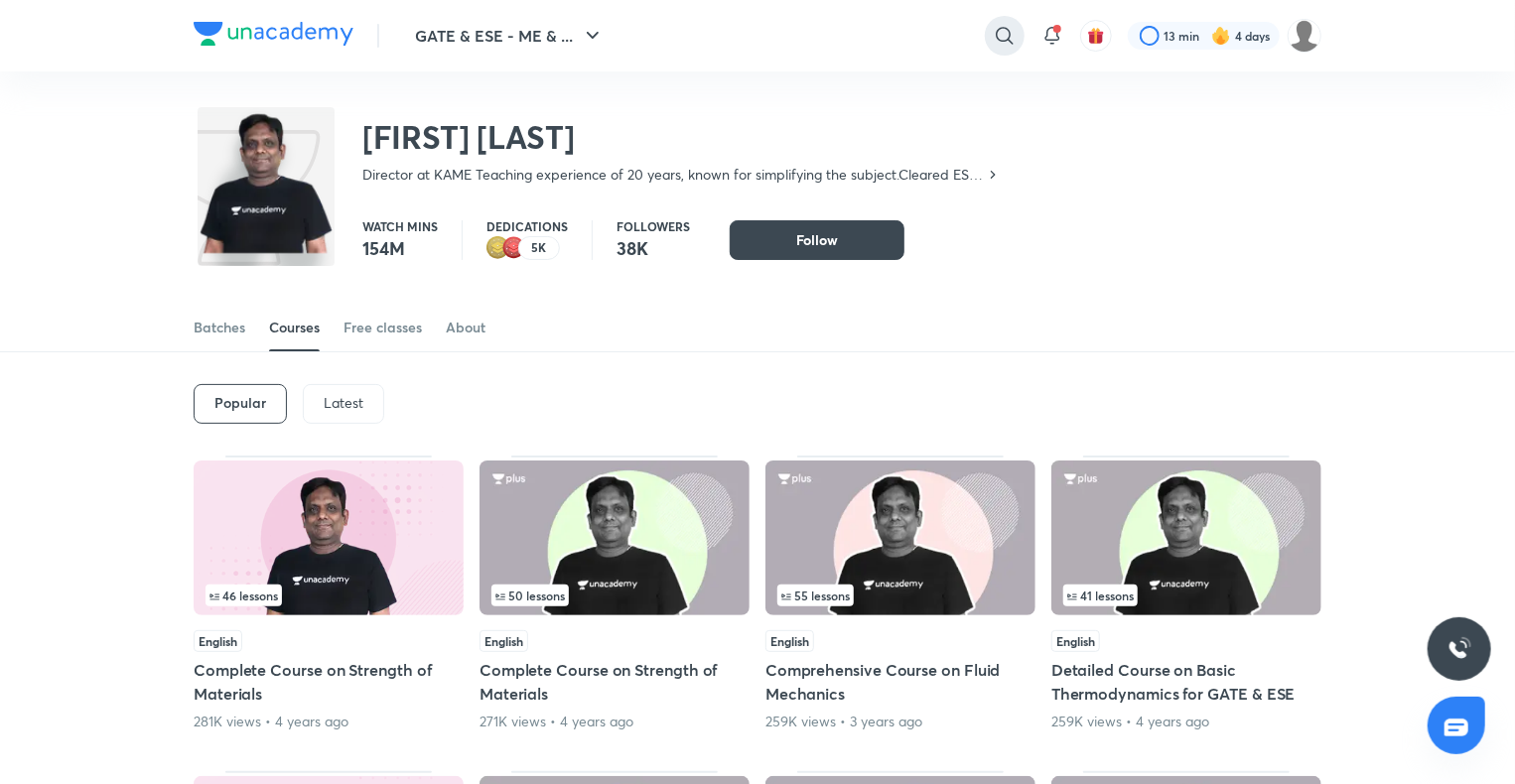 click 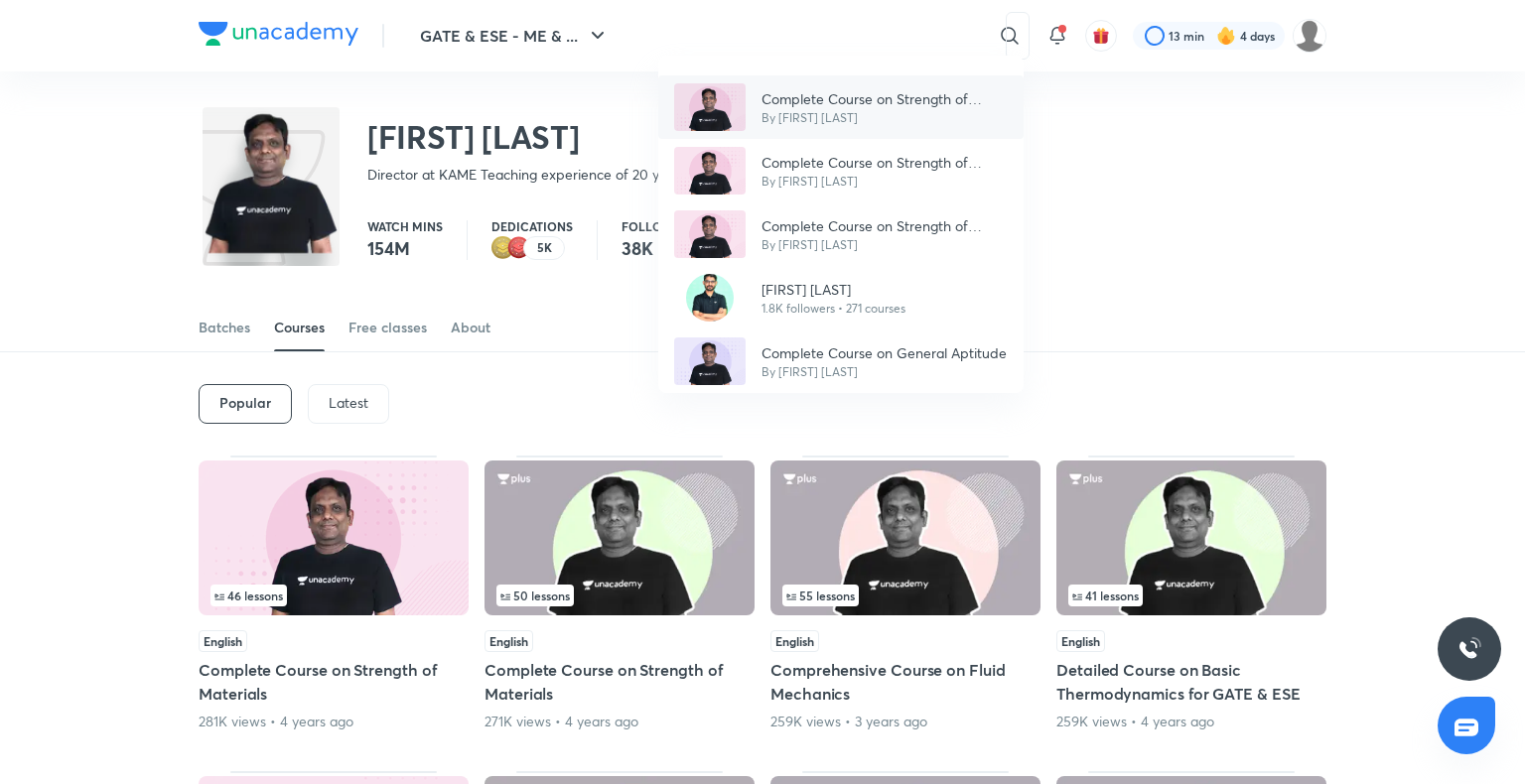 click on "Complete Course on Strength of Materials - GATE & ESE" at bounding box center (885, 98) 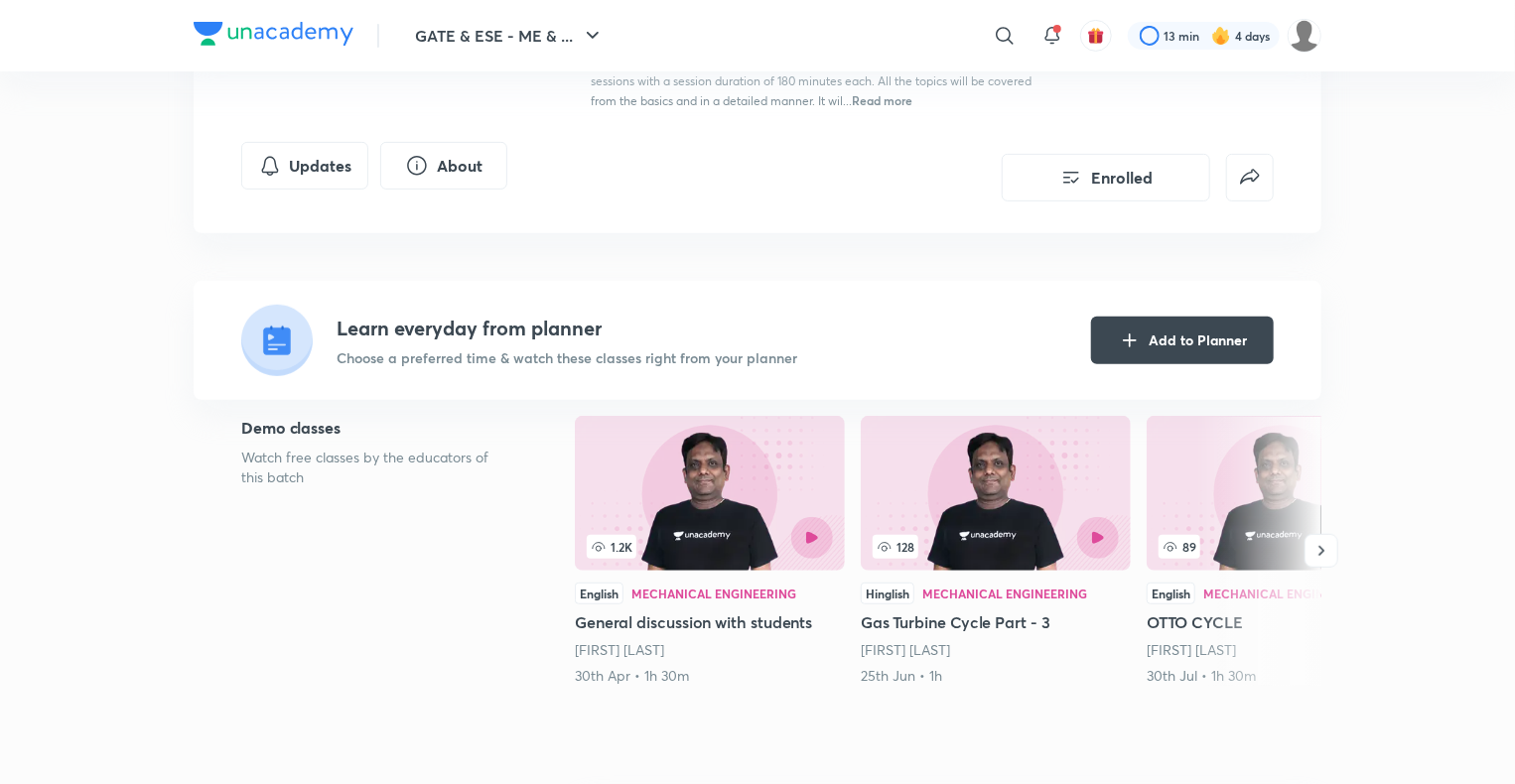scroll, scrollTop: 0, scrollLeft: 0, axis: both 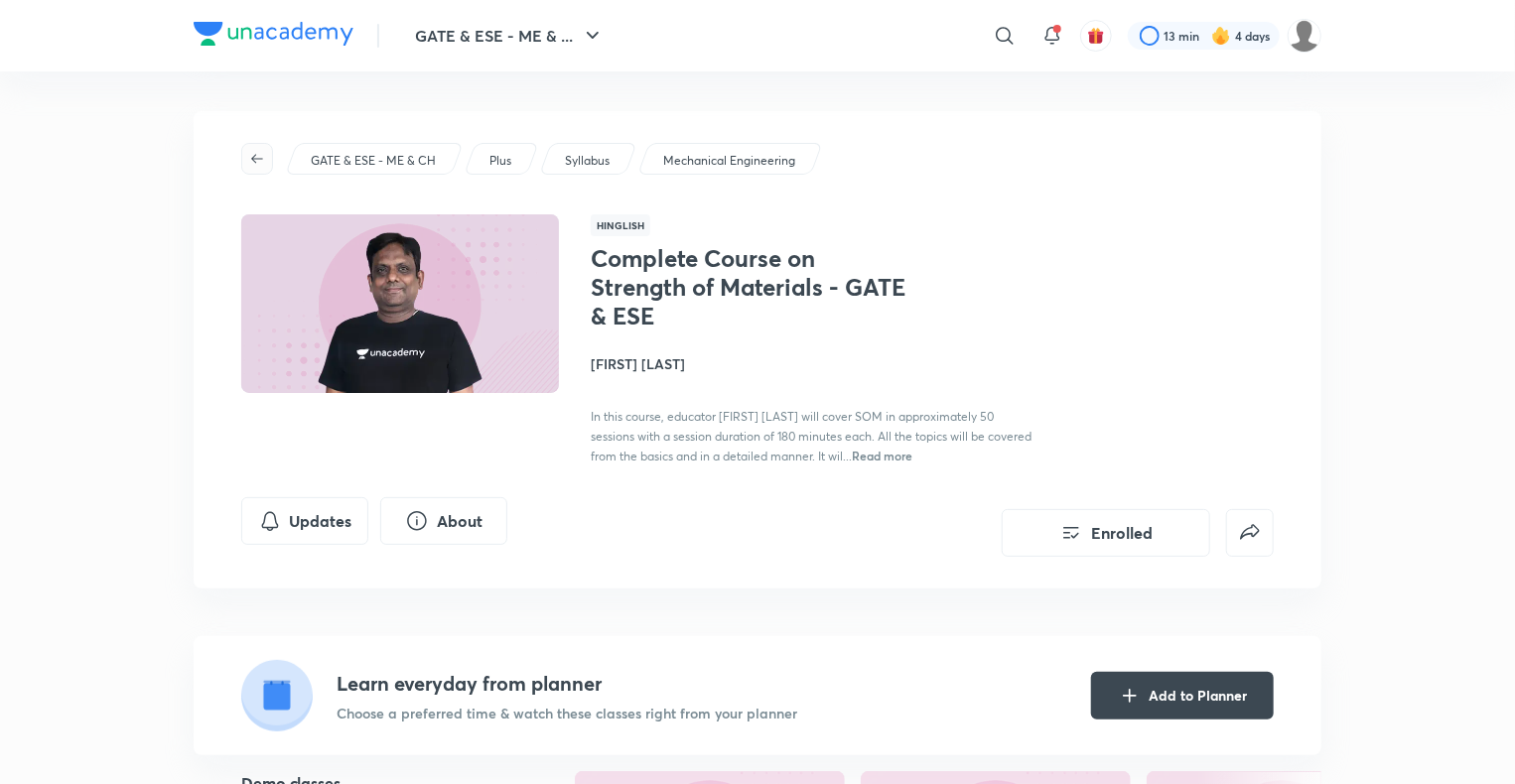 click at bounding box center [257, 159] 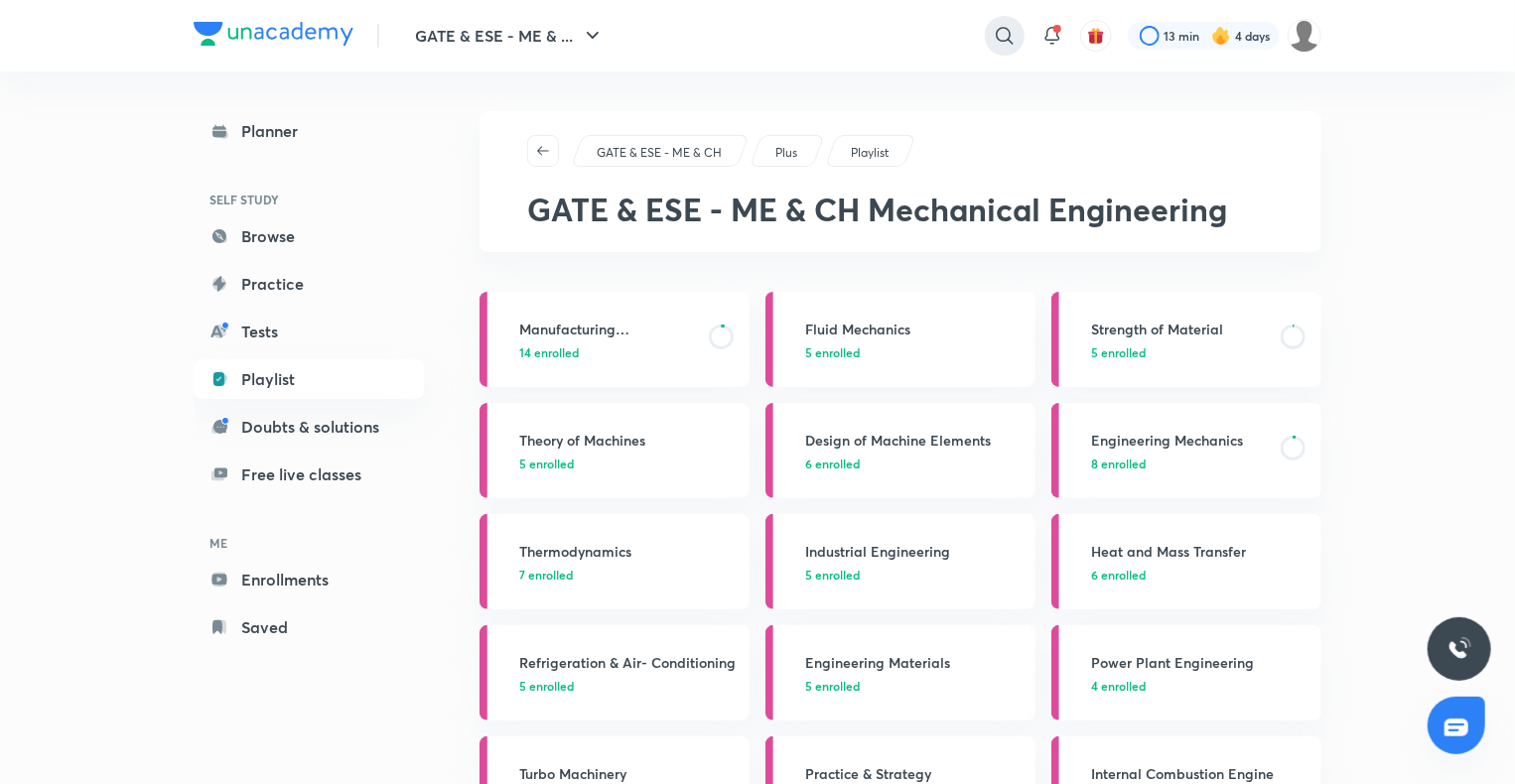 click 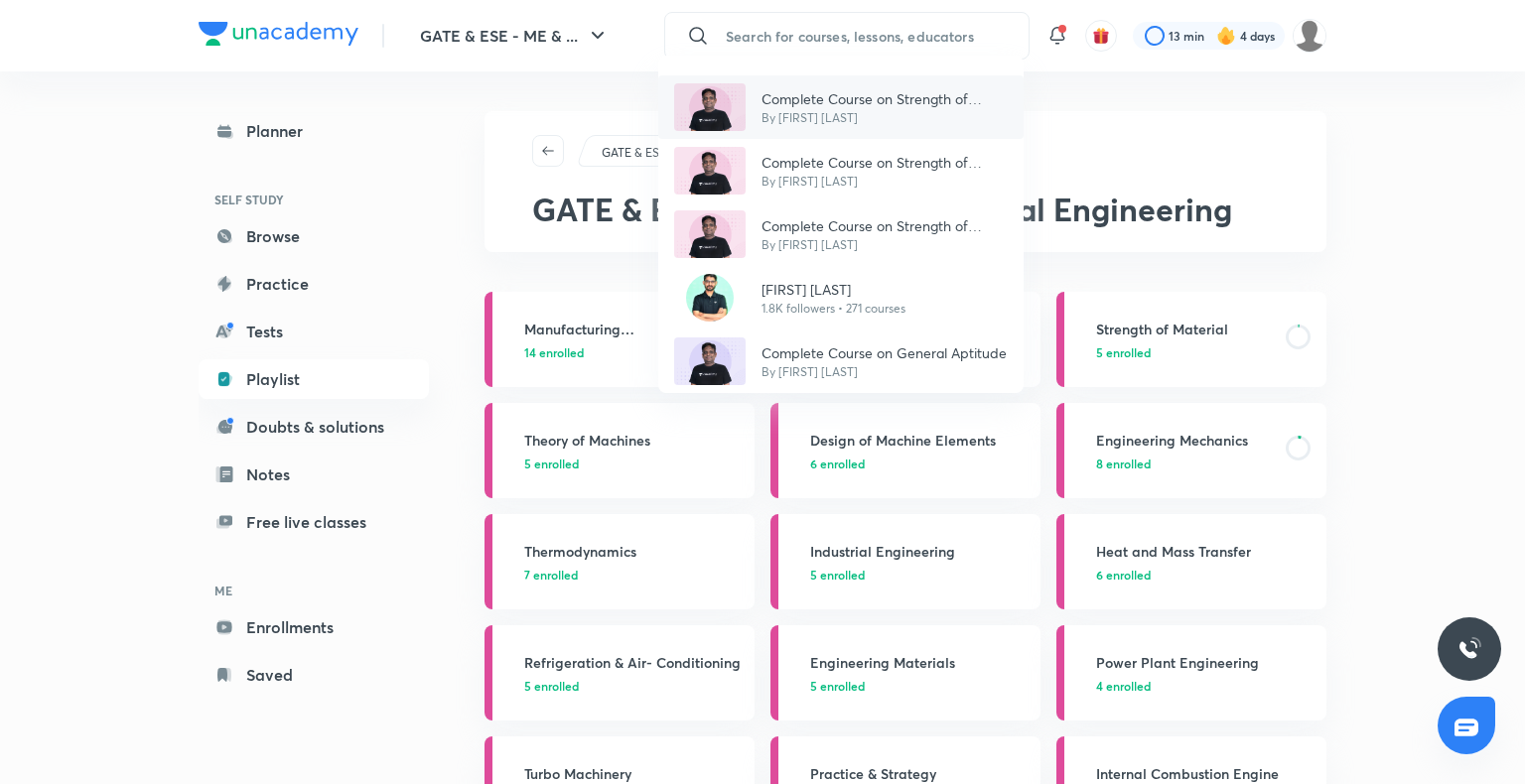 click on "By [FIRST] [LAST]" at bounding box center [885, 118] 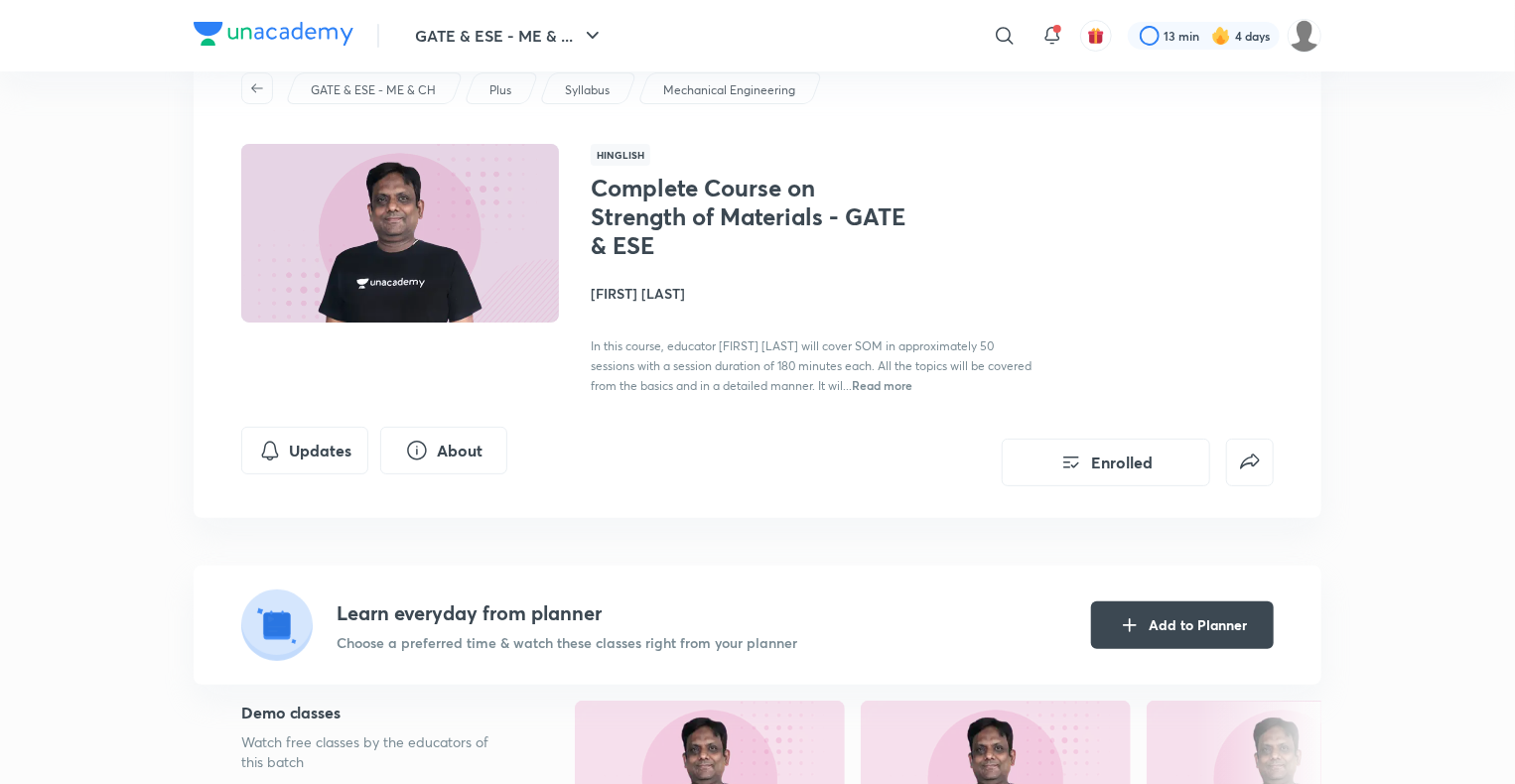 scroll, scrollTop: 64, scrollLeft: 0, axis: vertical 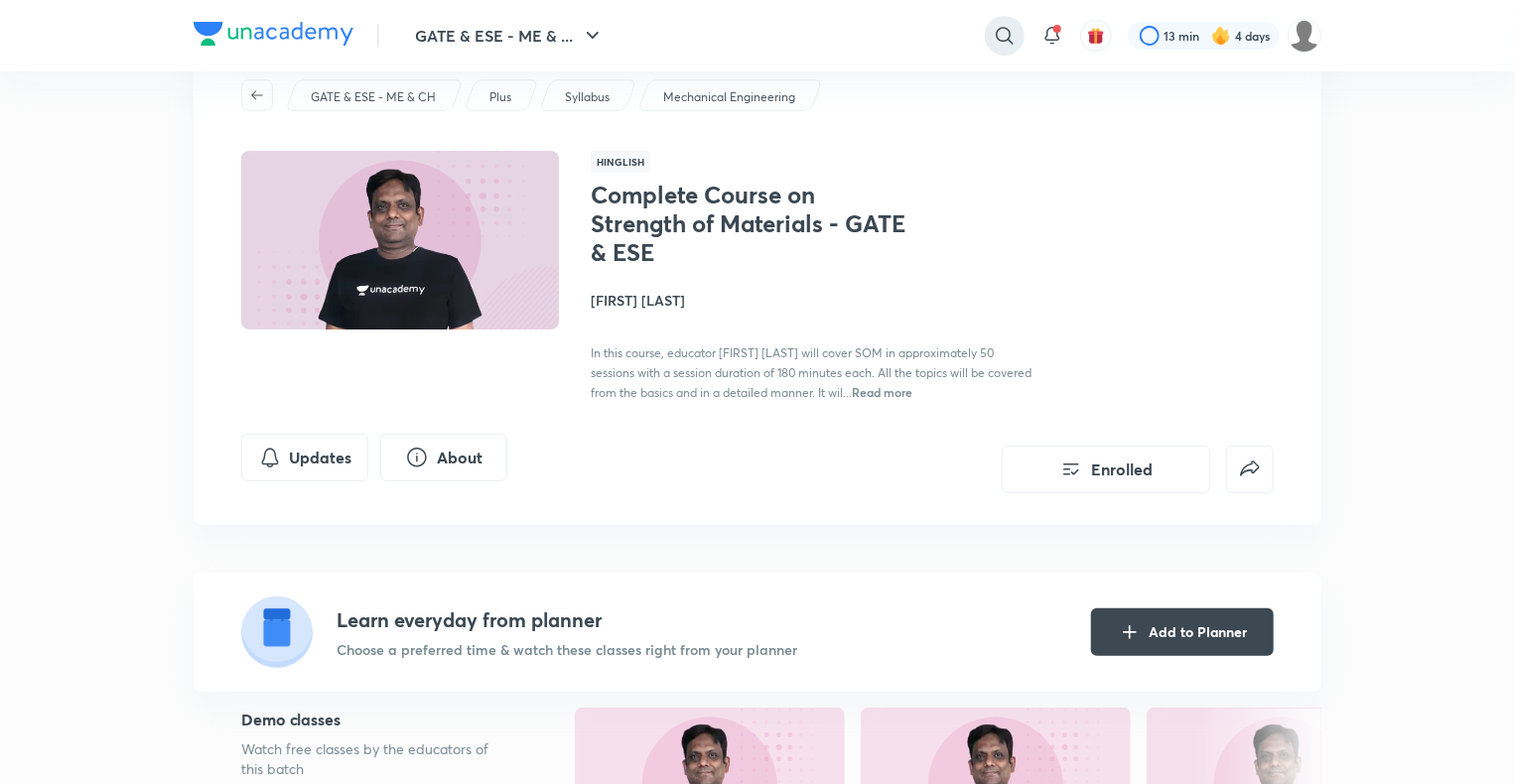 click at bounding box center (1005, 36) 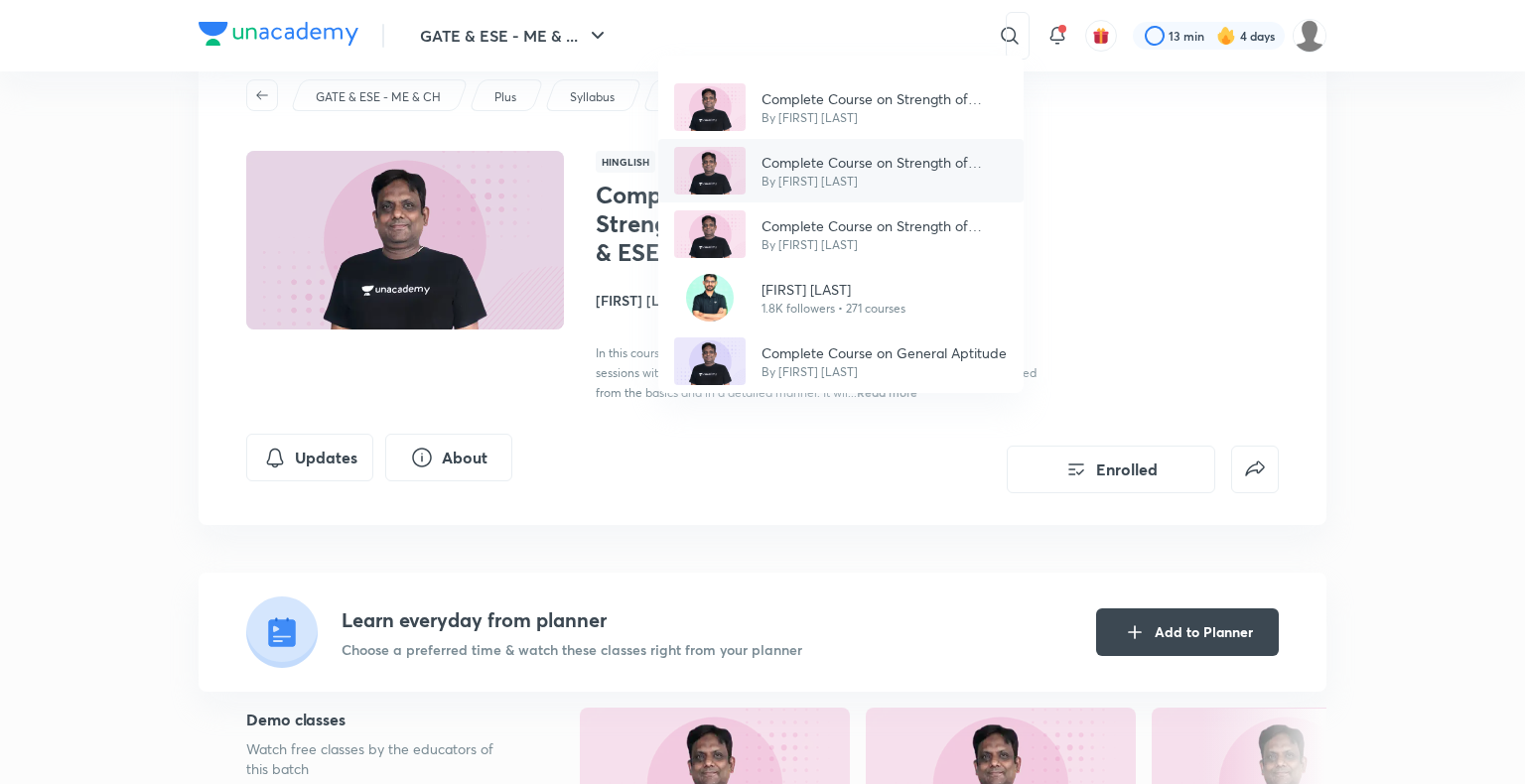 click on "Complete Course on Strength of Materials - GATE & ESE" at bounding box center (885, 162) 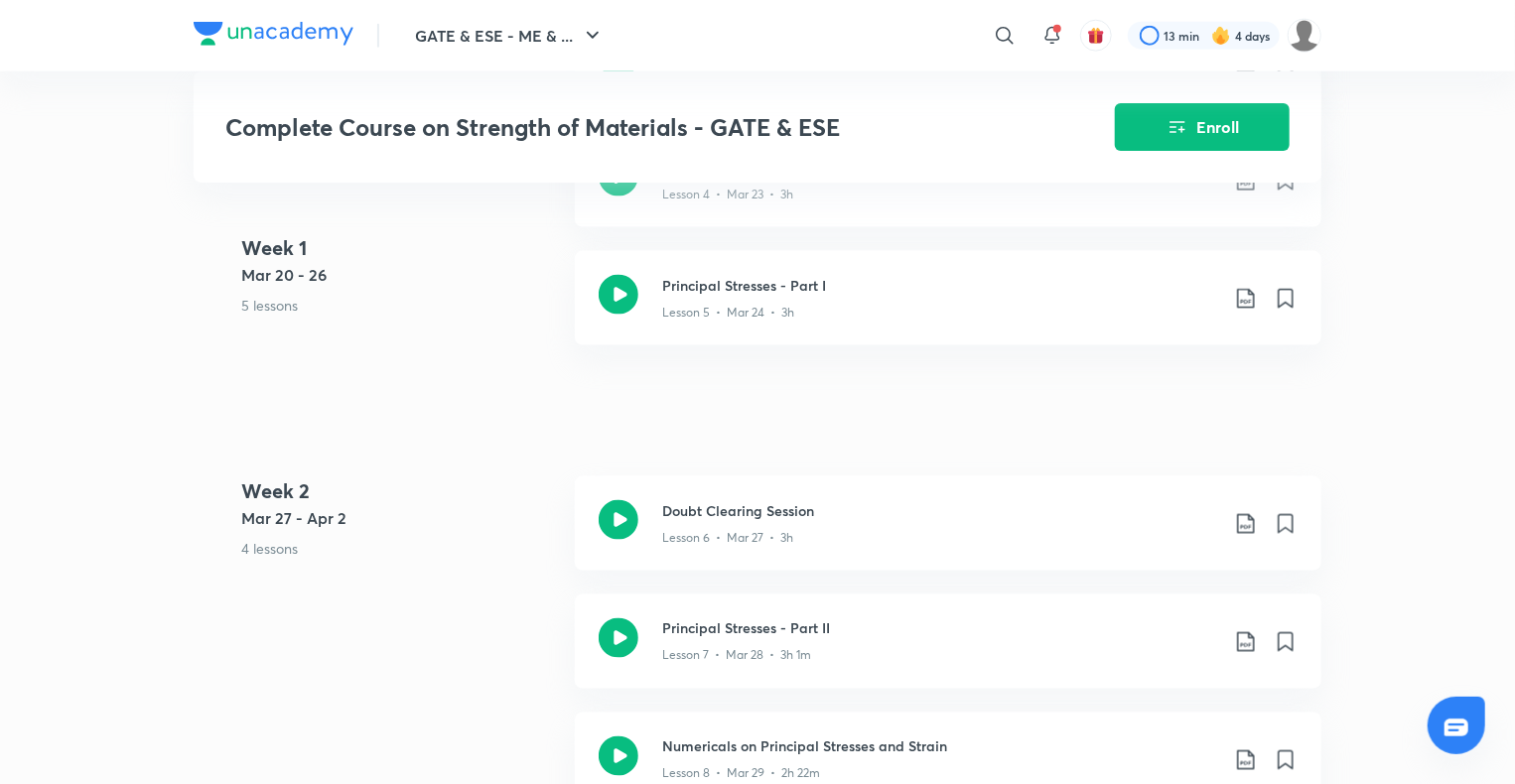scroll, scrollTop: 1268, scrollLeft: 0, axis: vertical 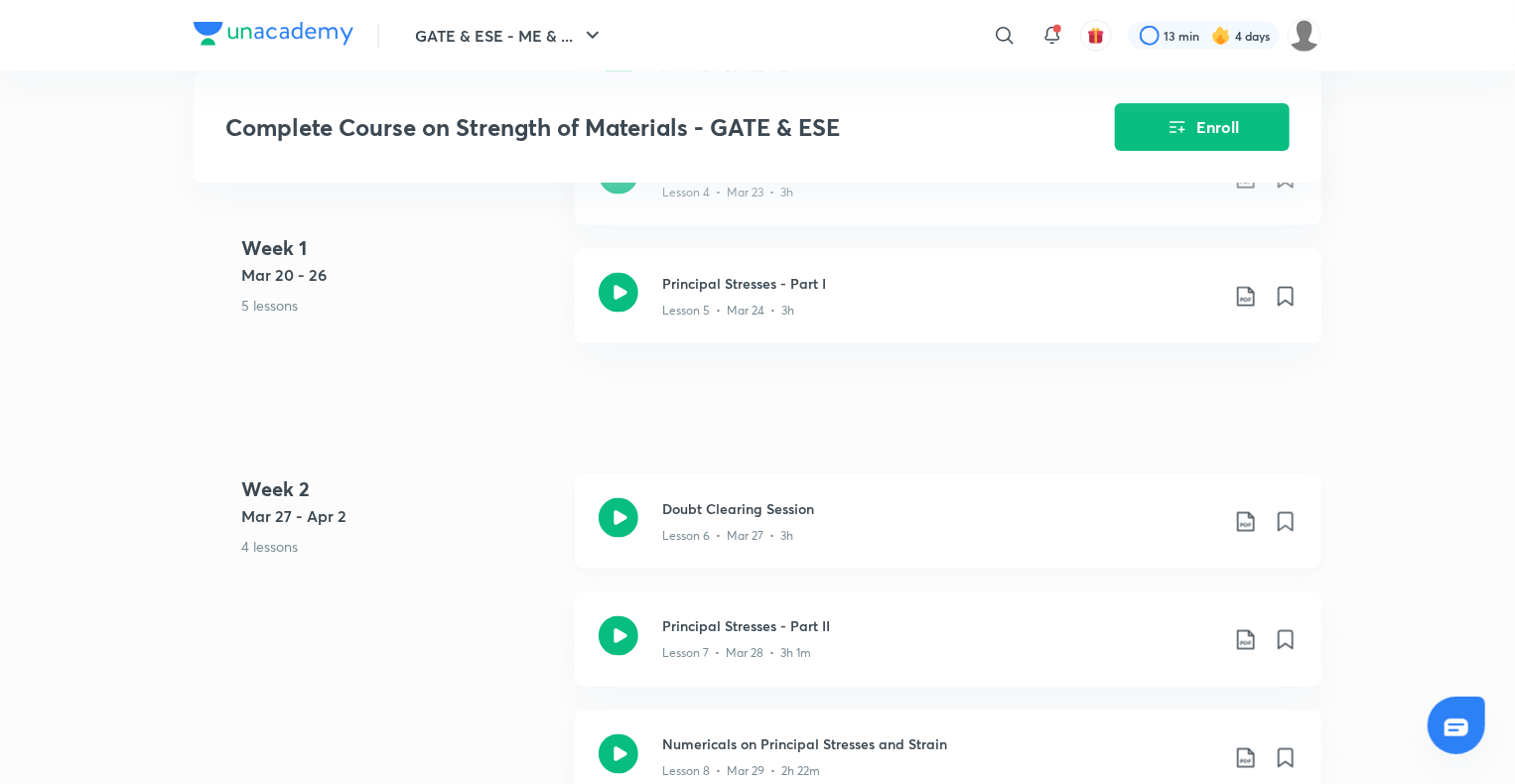 click 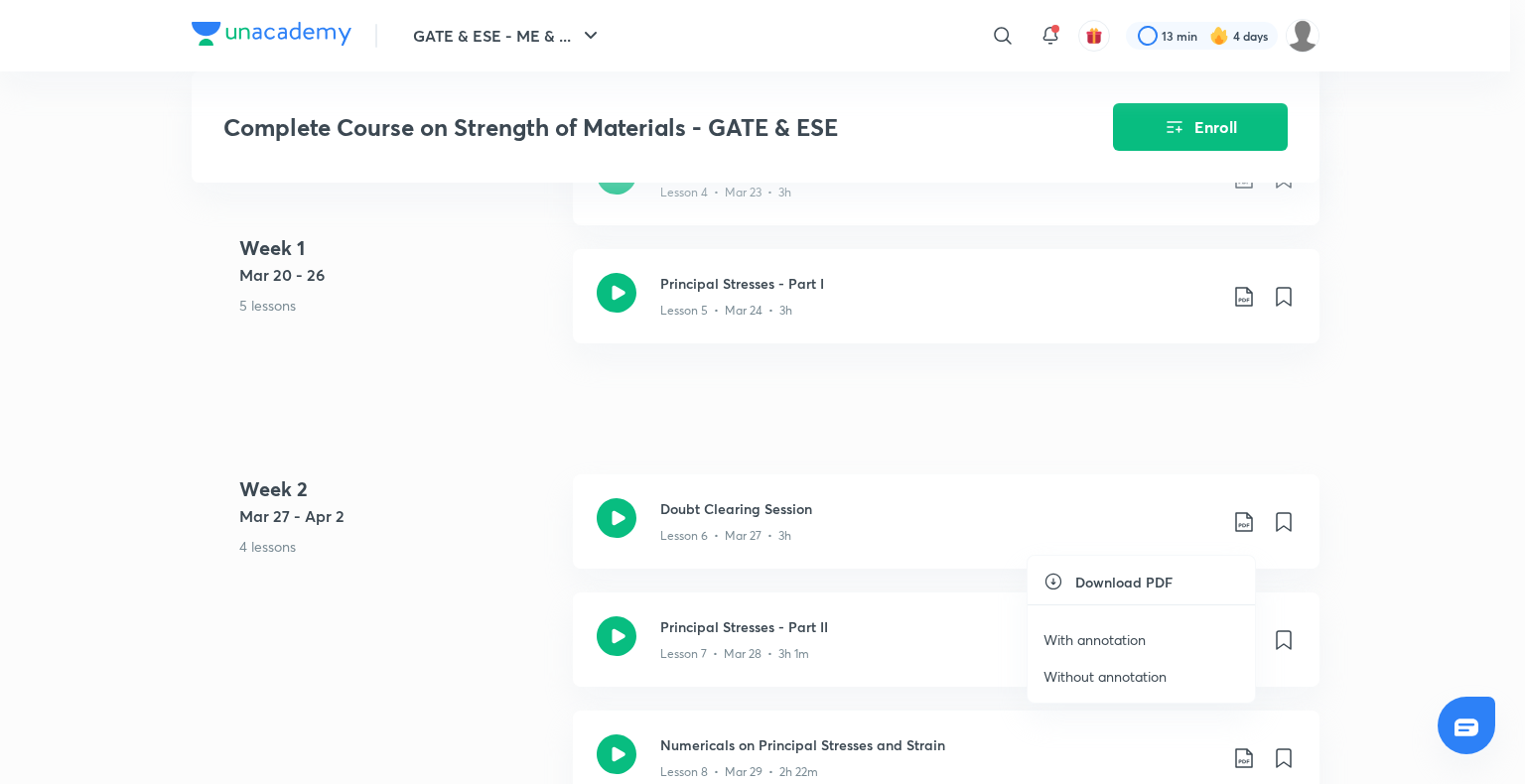 click on "With annotation" at bounding box center [1094, 639] 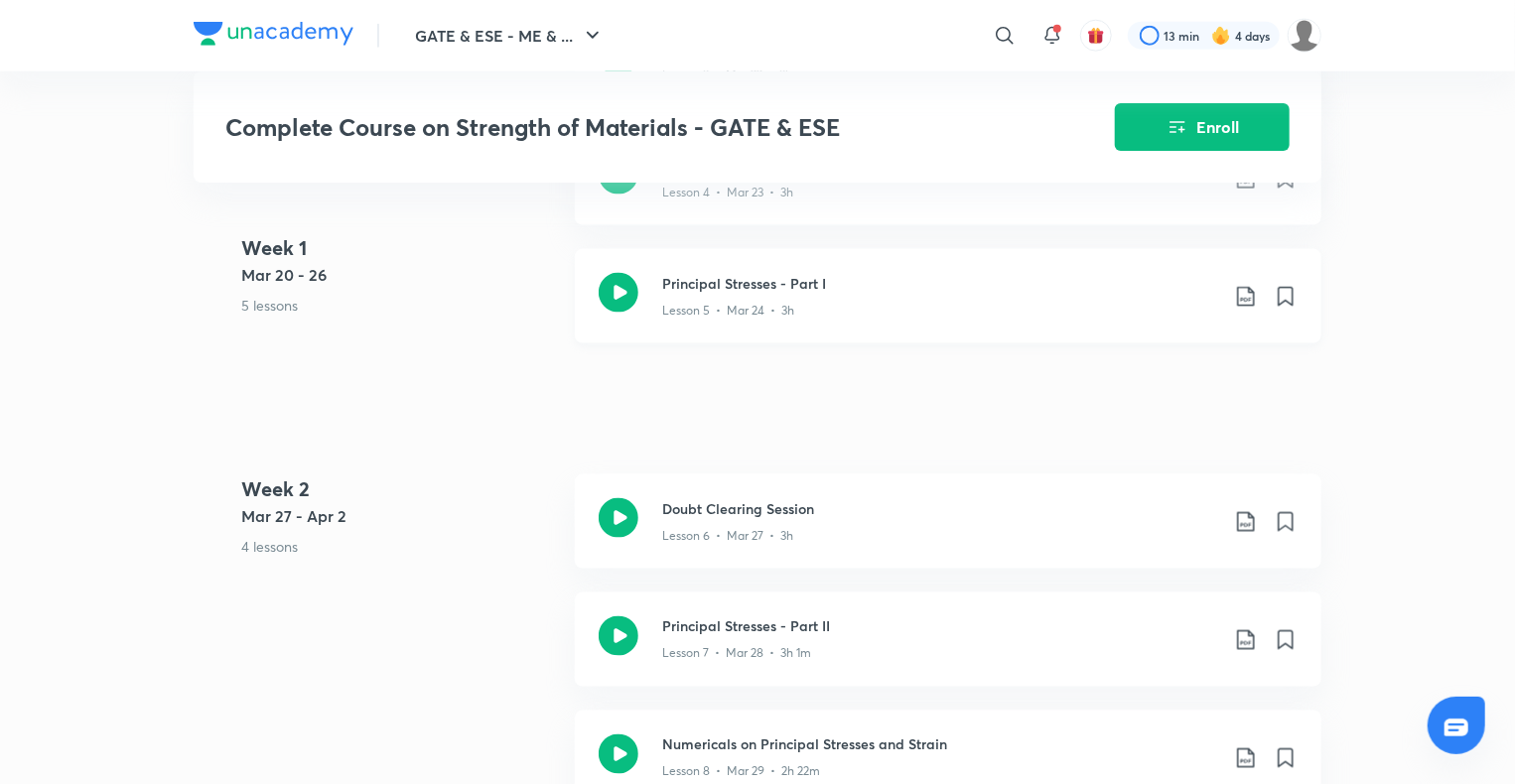 click 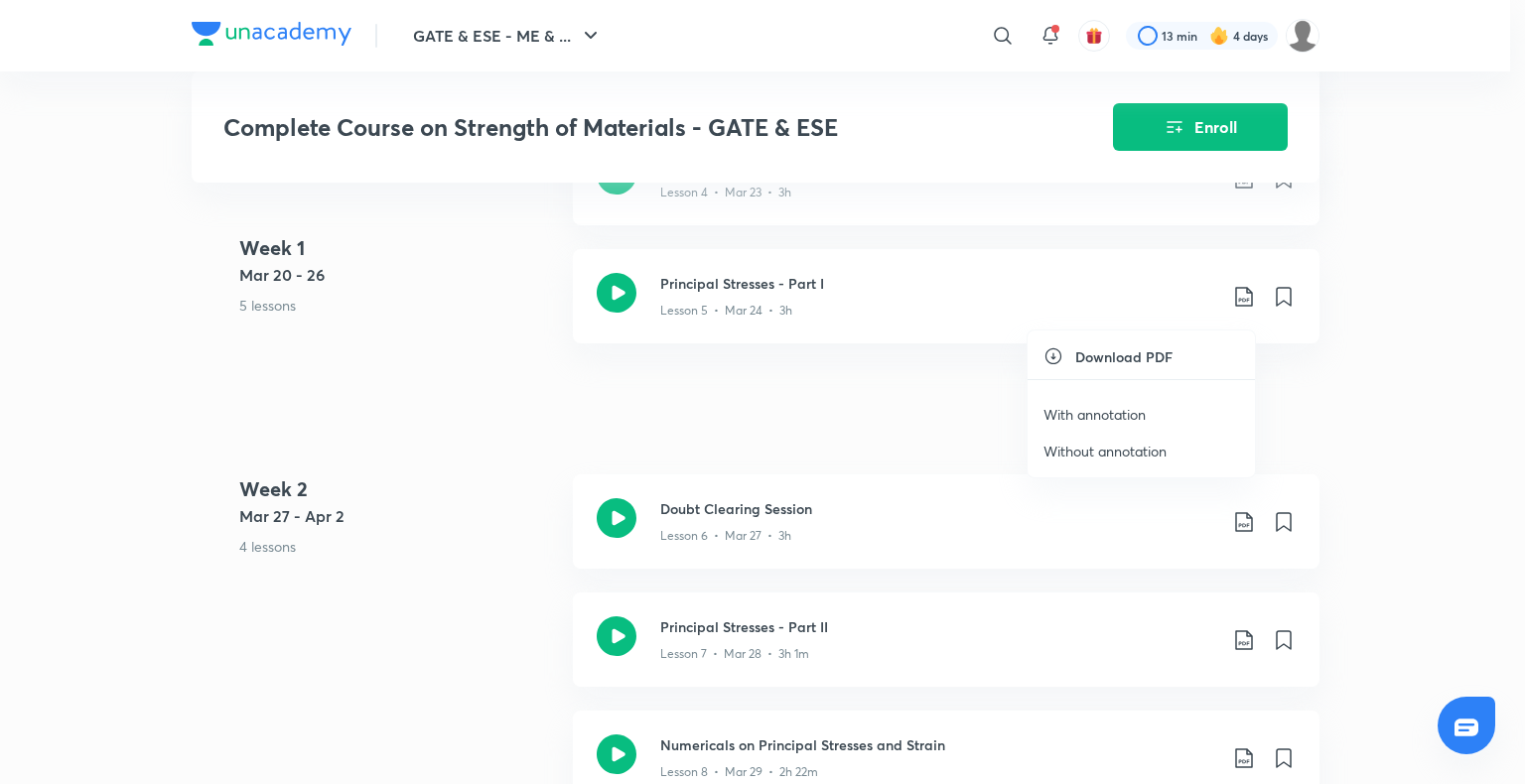 click on "With annotation" at bounding box center [1094, 414] 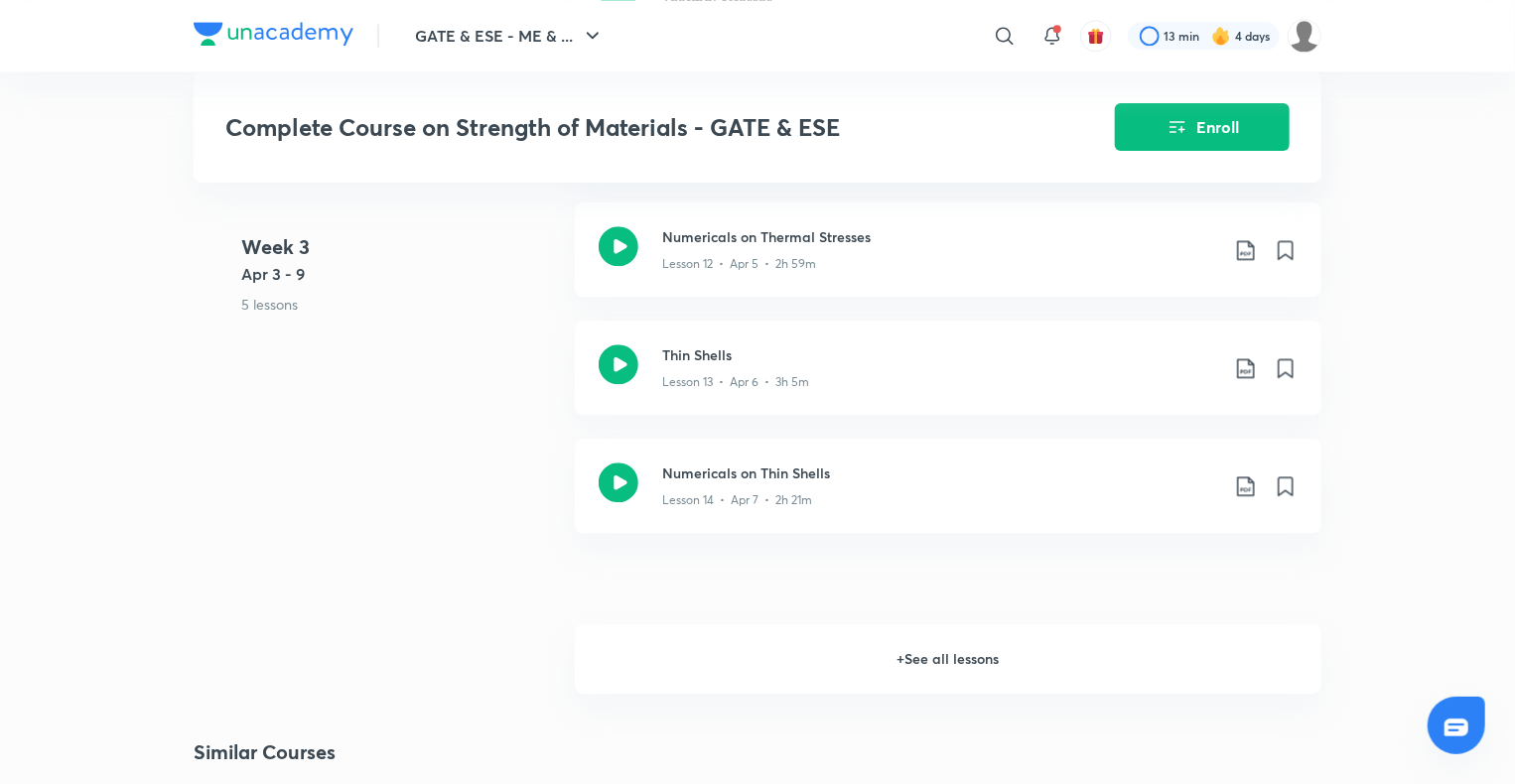 scroll, scrollTop: 2354, scrollLeft: 0, axis: vertical 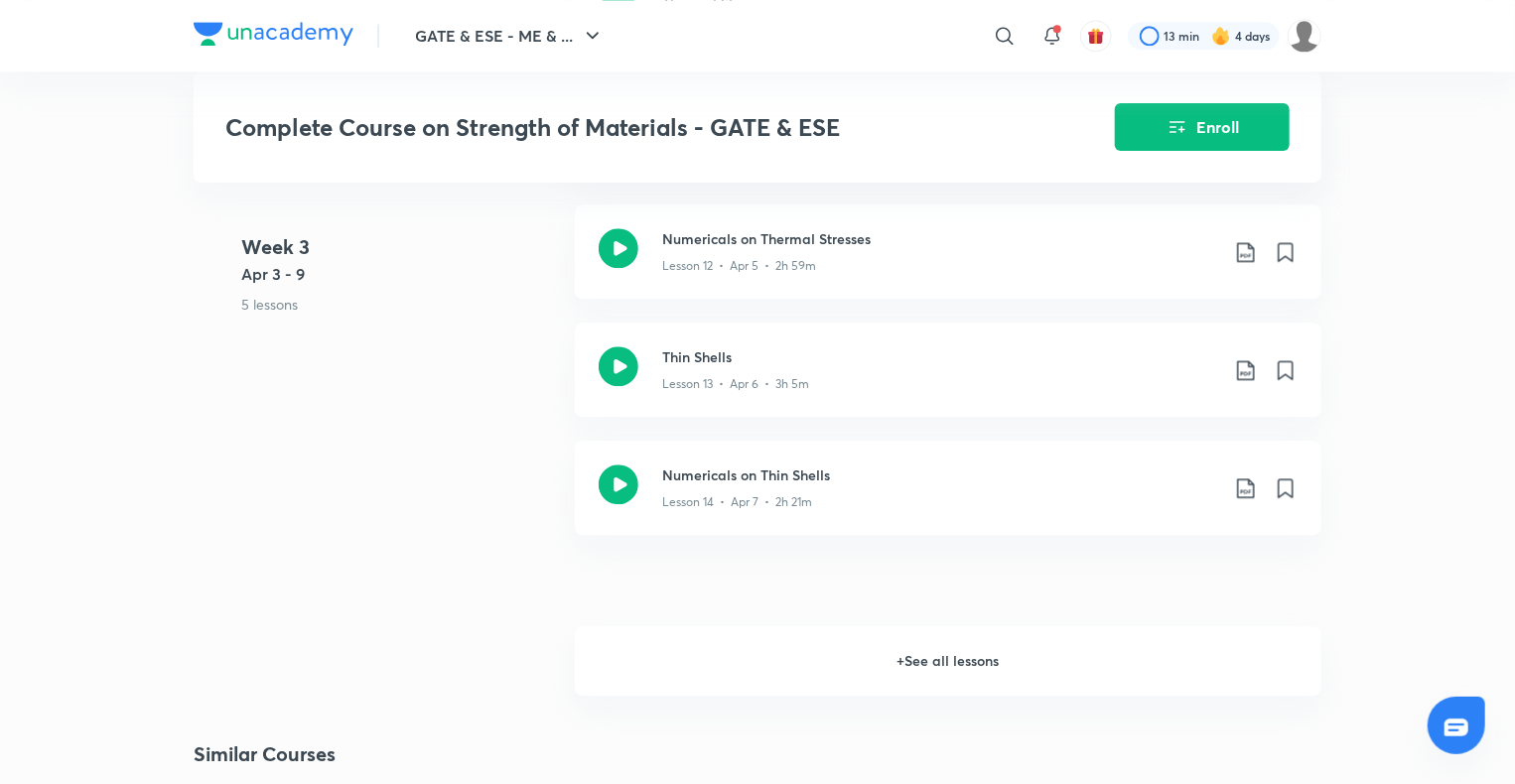 click on "+  See all lessons" at bounding box center [948, 661] 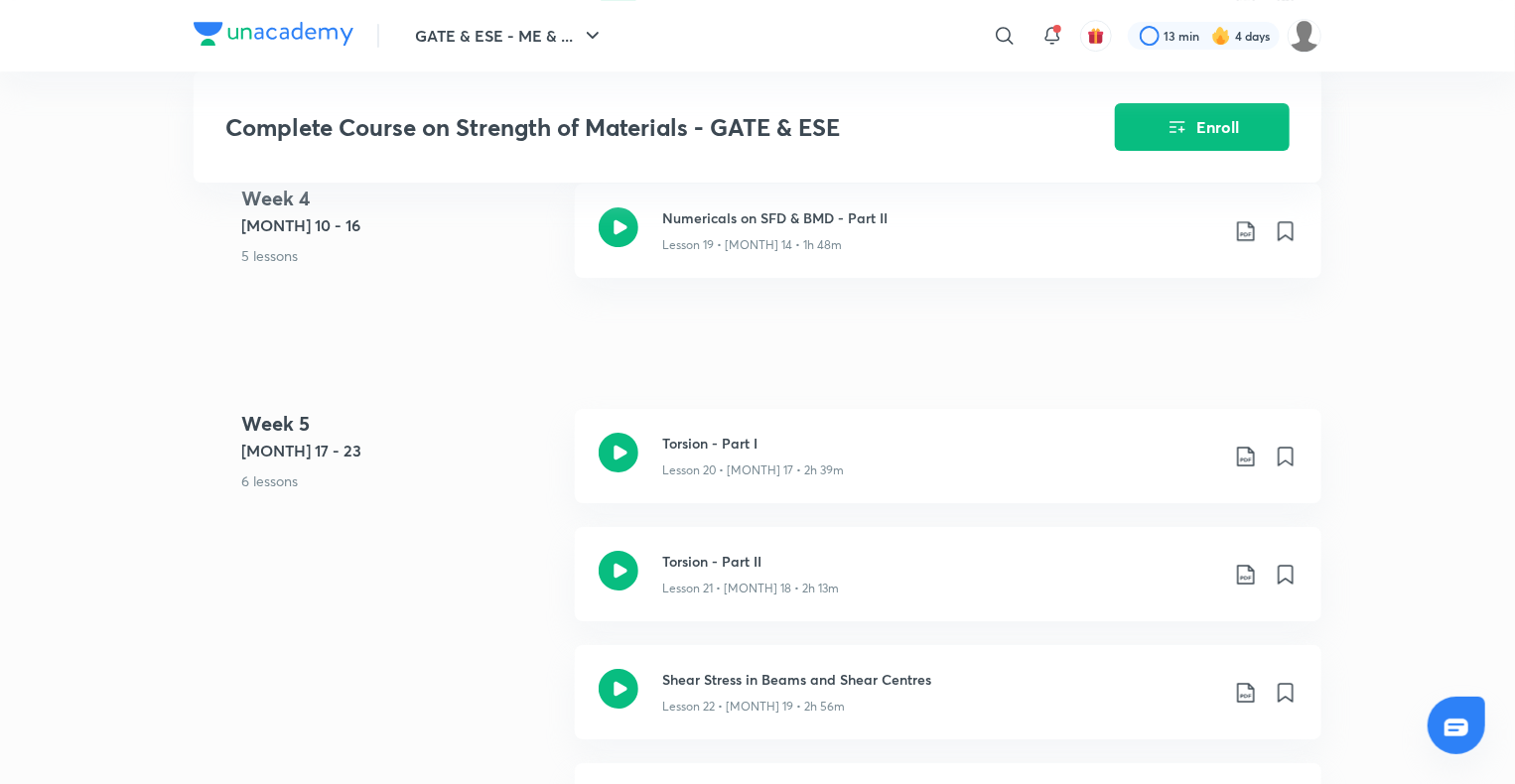scroll, scrollTop: 3307, scrollLeft: 0, axis: vertical 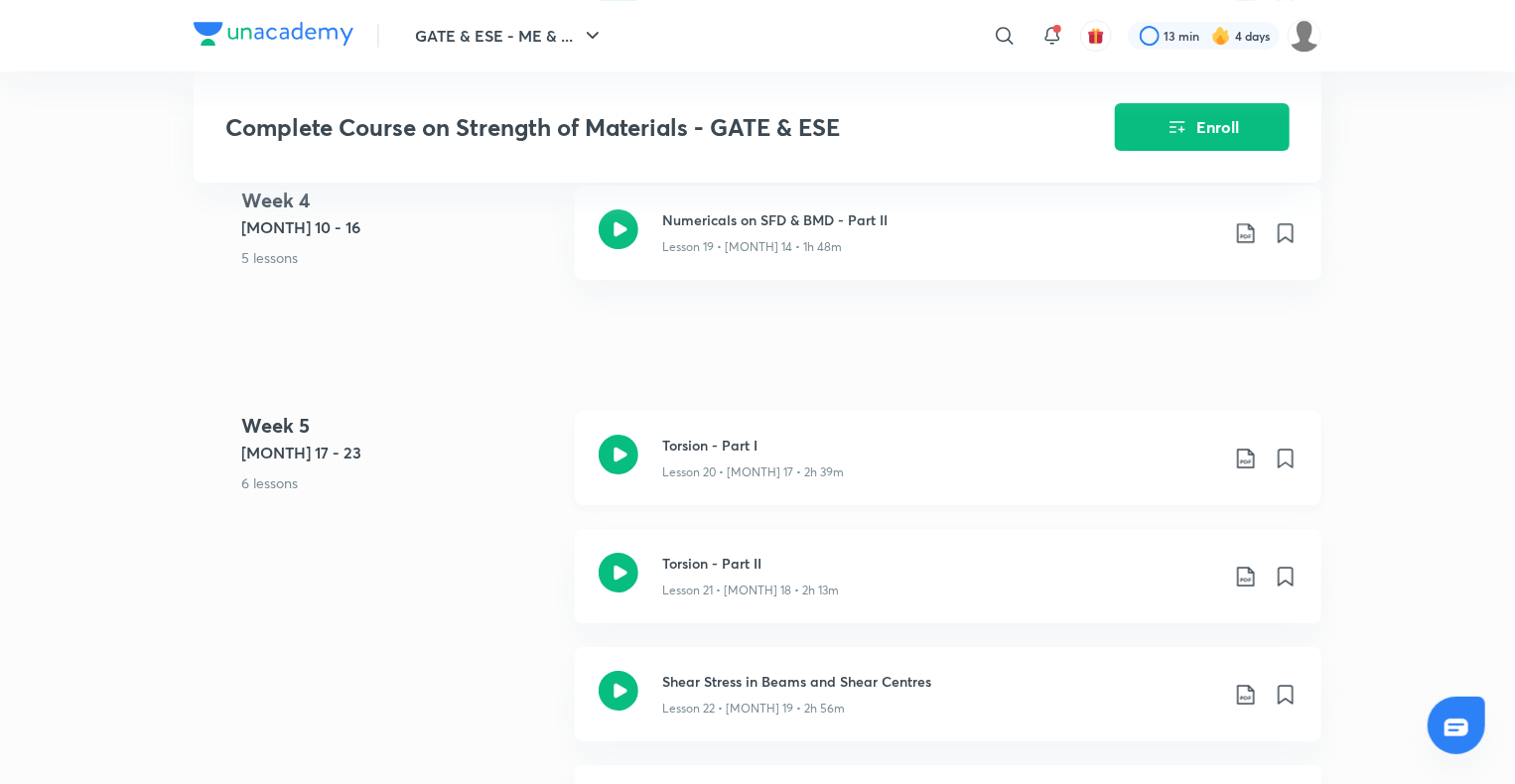 click on "Torsion - Part I Lesson 20   •   [MONTH] 17   •   2h 39m" at bounding box center (980, 457) 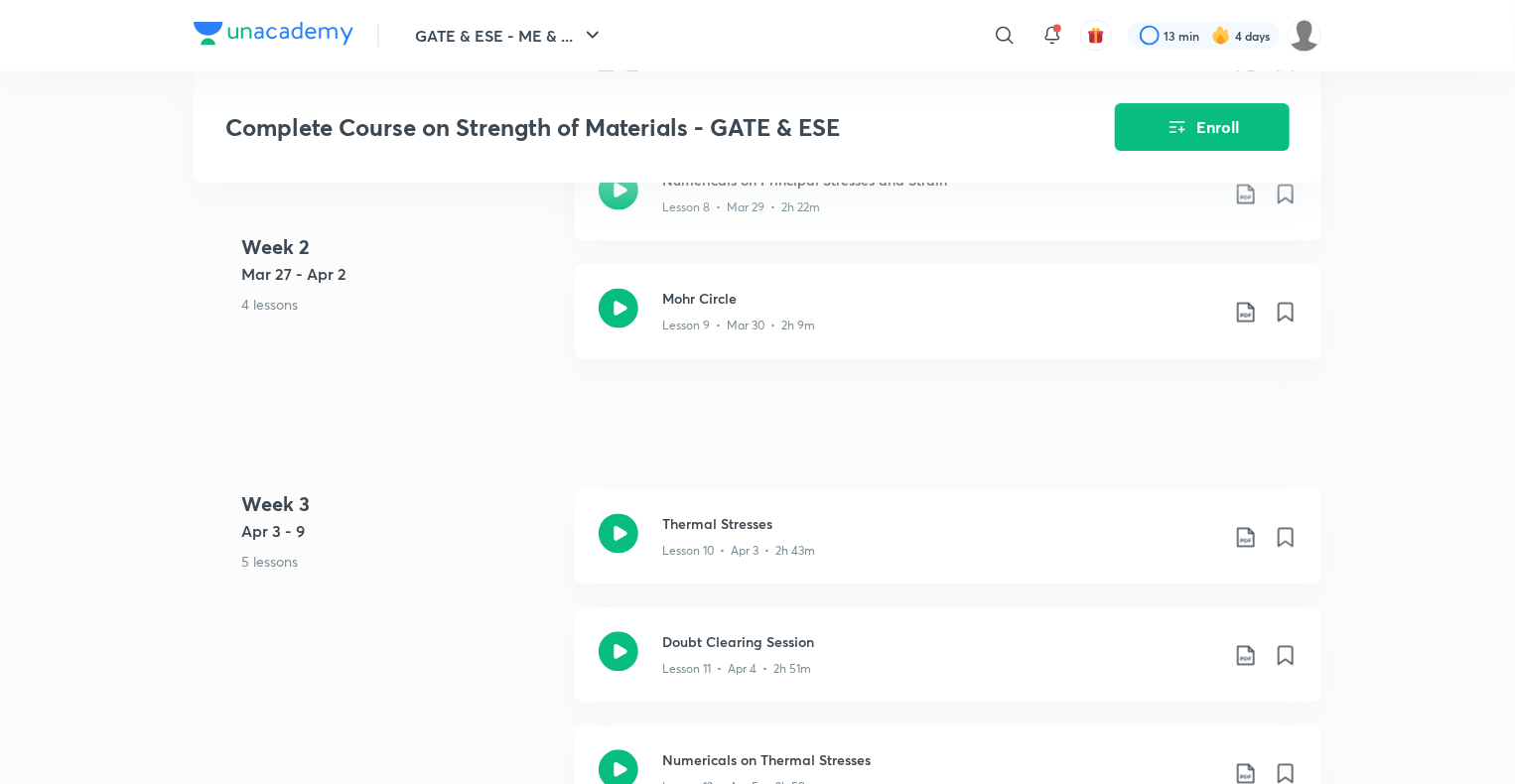 scroll, scrollTop: 1821, scrollLeft: 0, axis: vertical 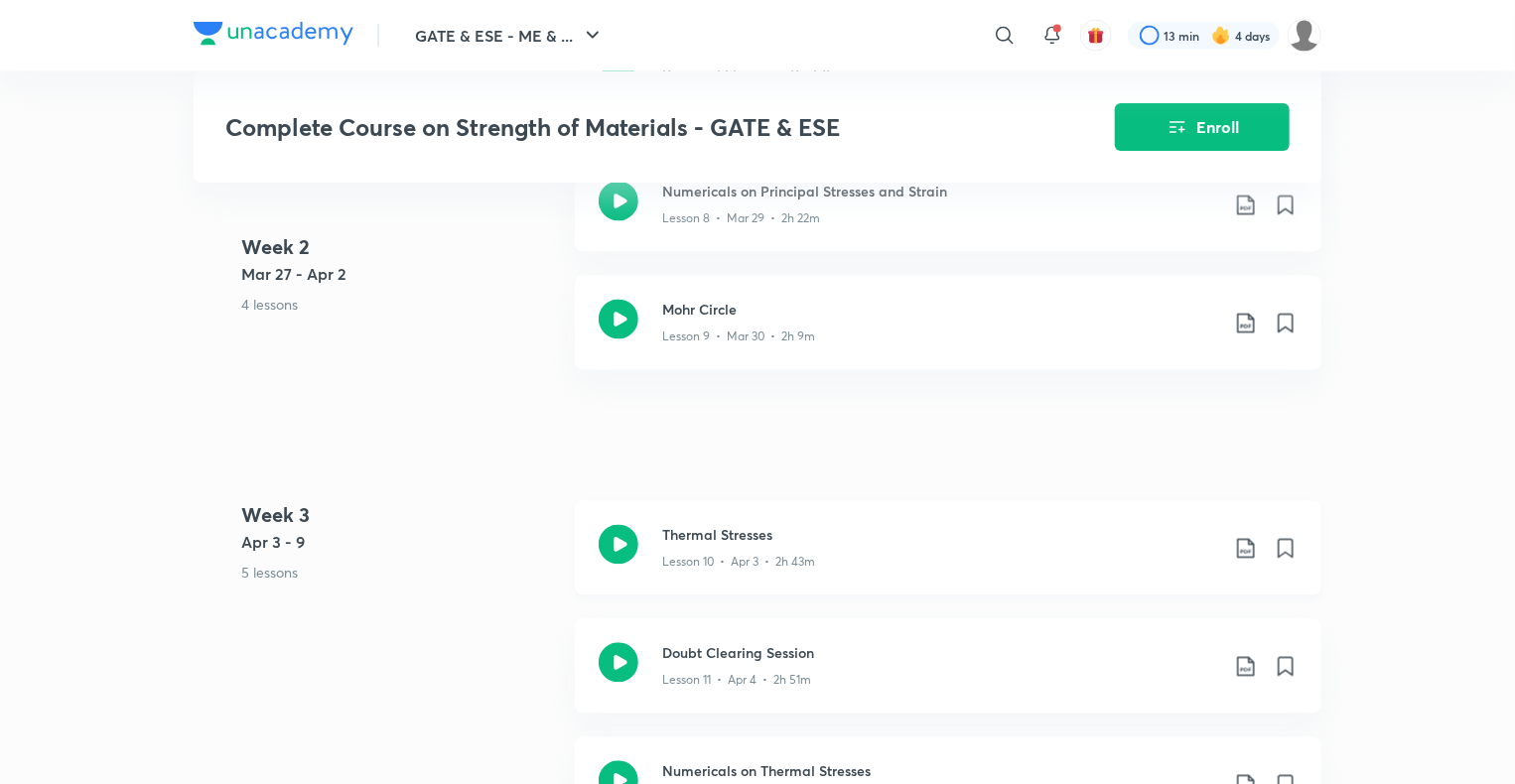 click 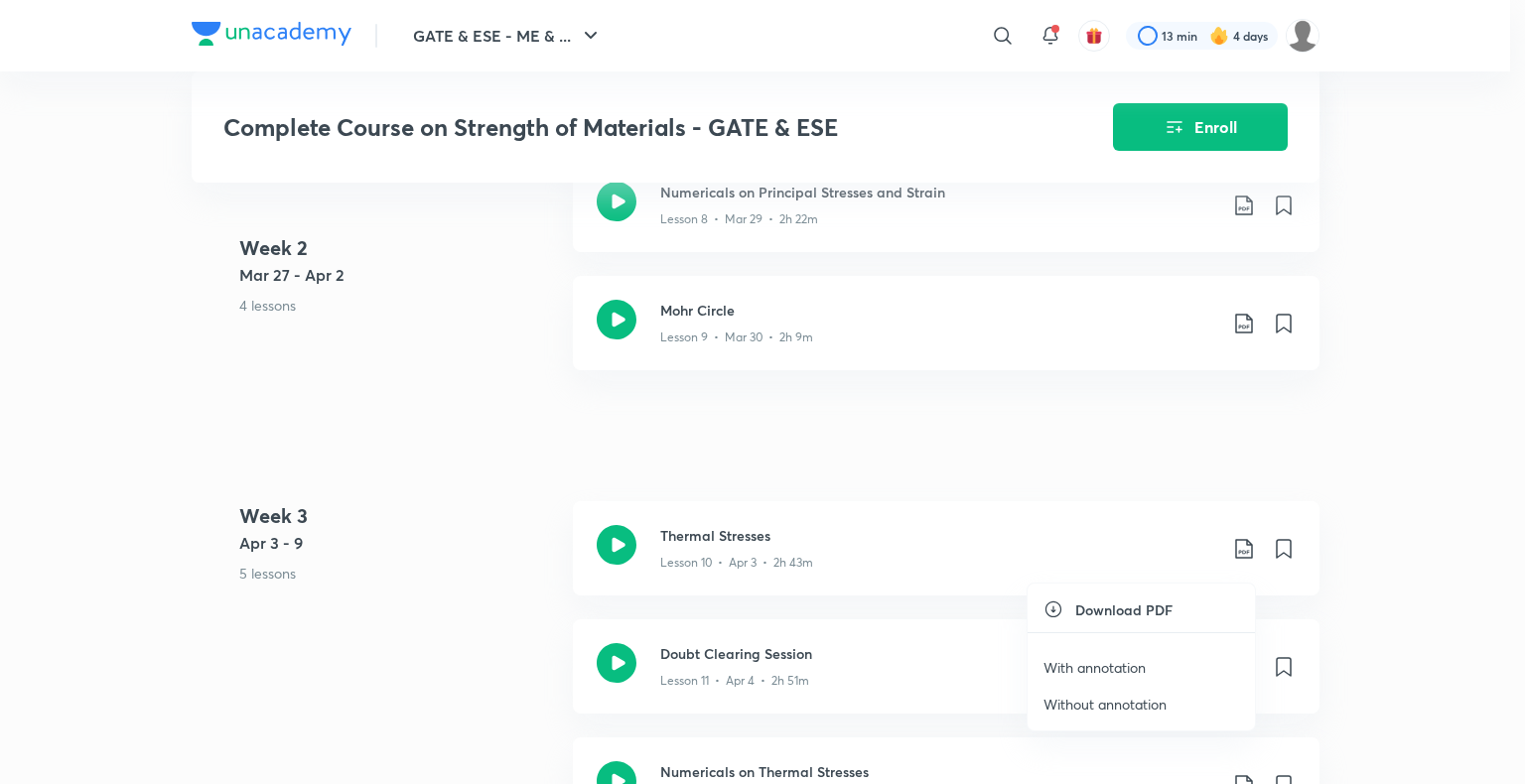 click on "With annotation" at bounding box center (1094, 667) 